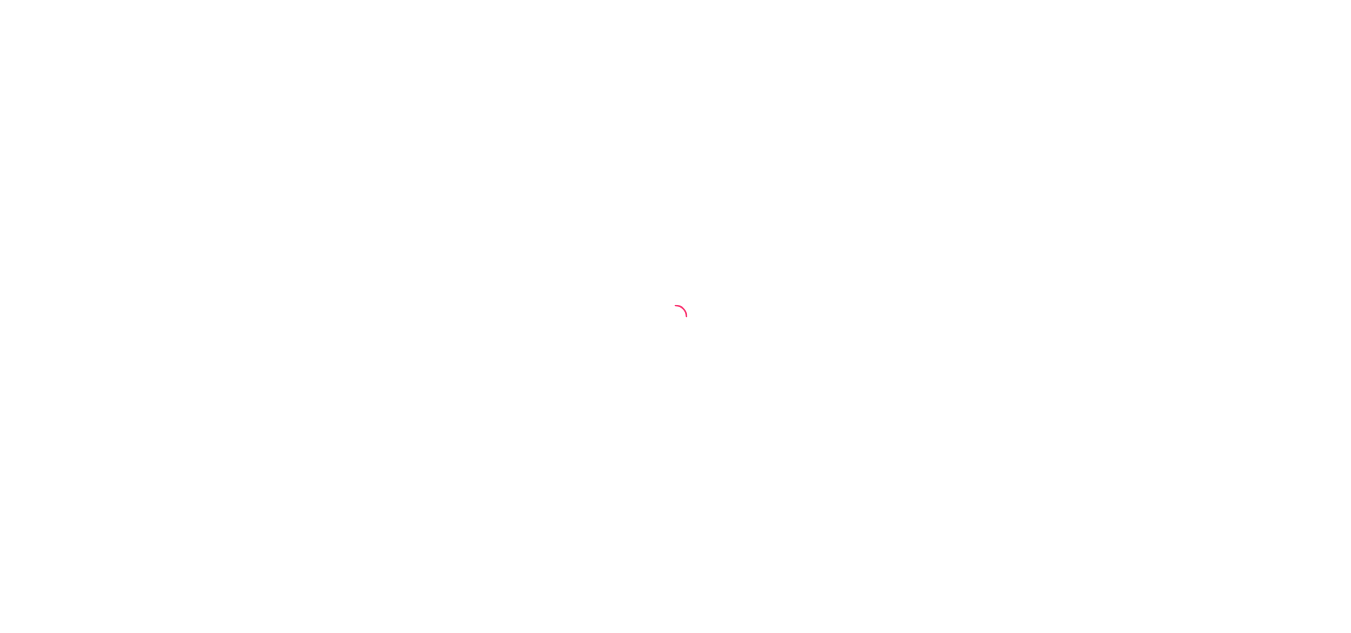 scroll, scrollTop: 0, scrollLeft: 0, axis: both 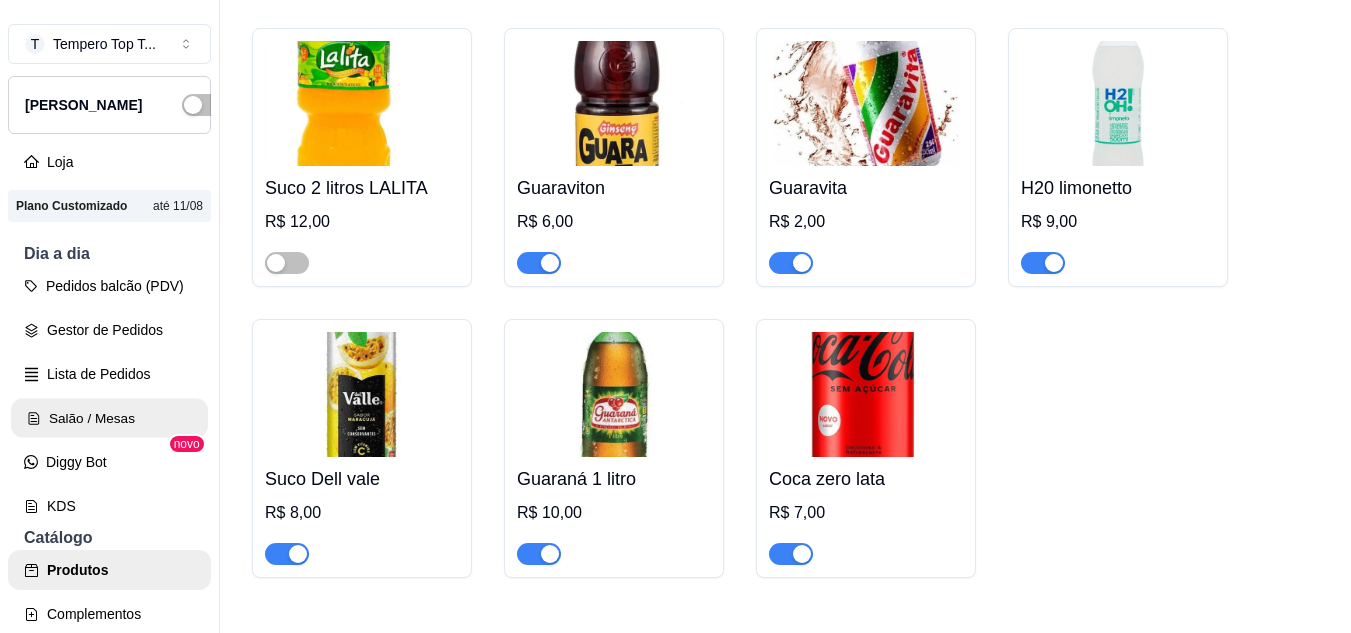 click on "Salão / Mesas" at bounding box center (109, 418) 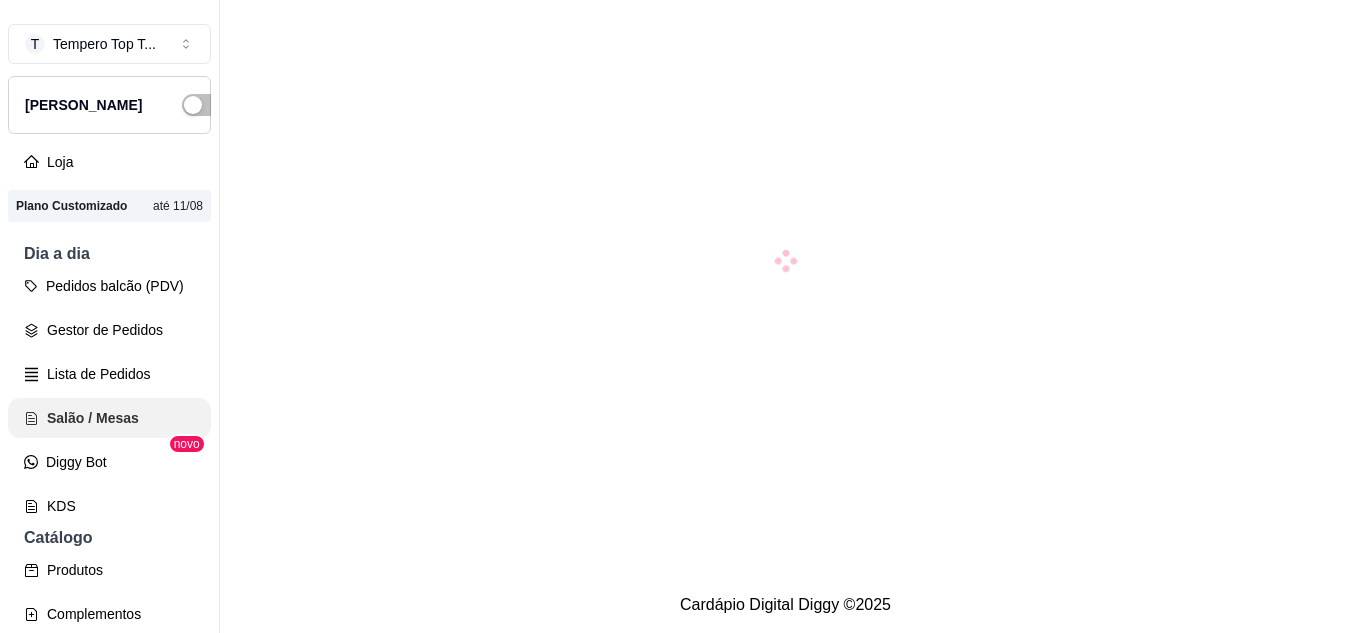 scroll, scrollTop: 0, scrollLeft: 0, axis: both 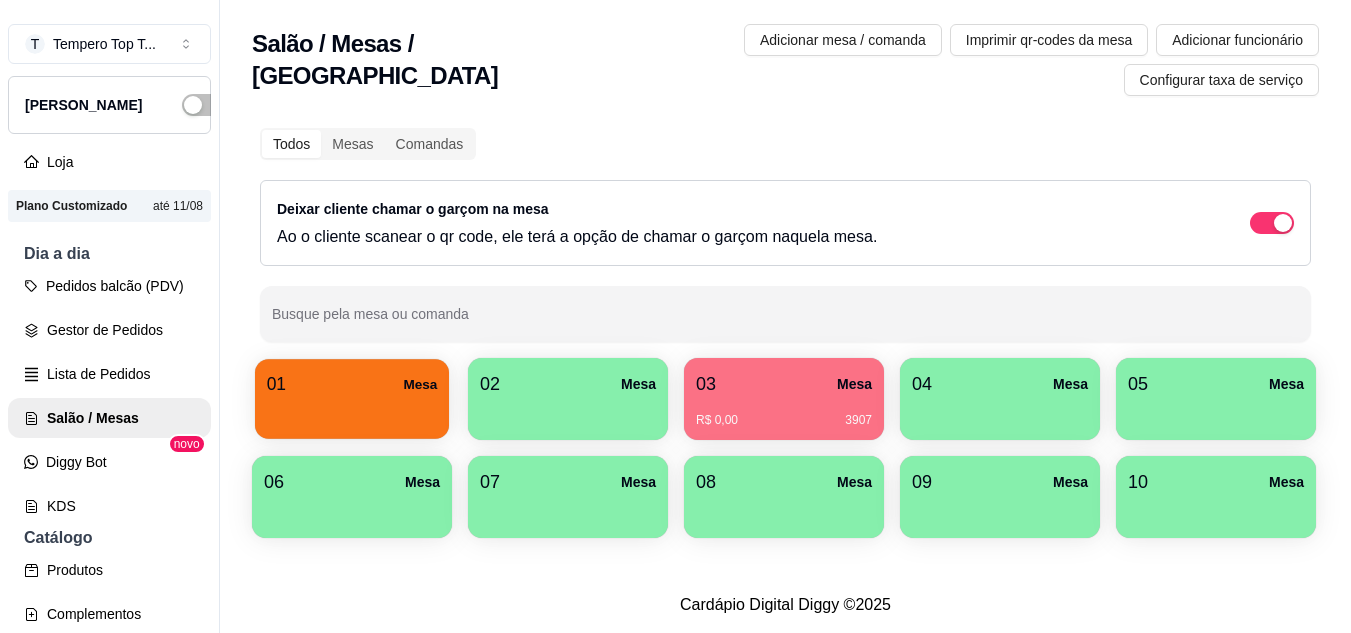 click on "01 Mesa" at bounding box center [352, 384] 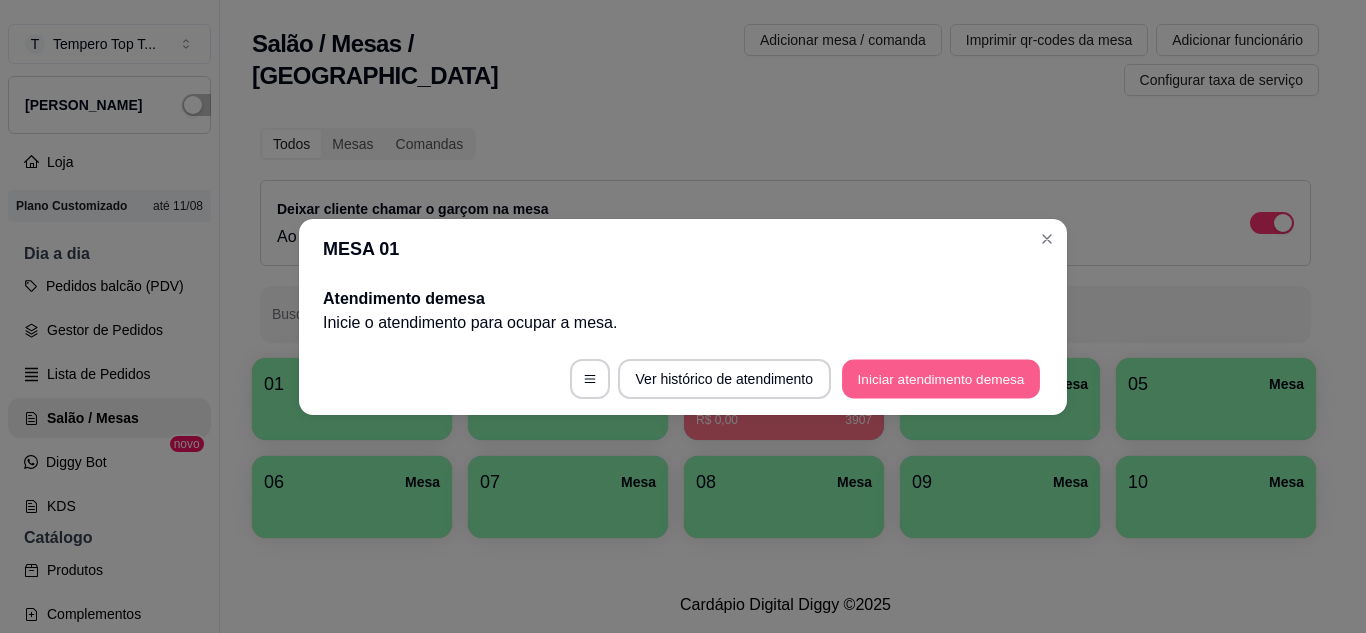 click on "Iniciar atendimento de  mesa" at bounding box center [941, 378] 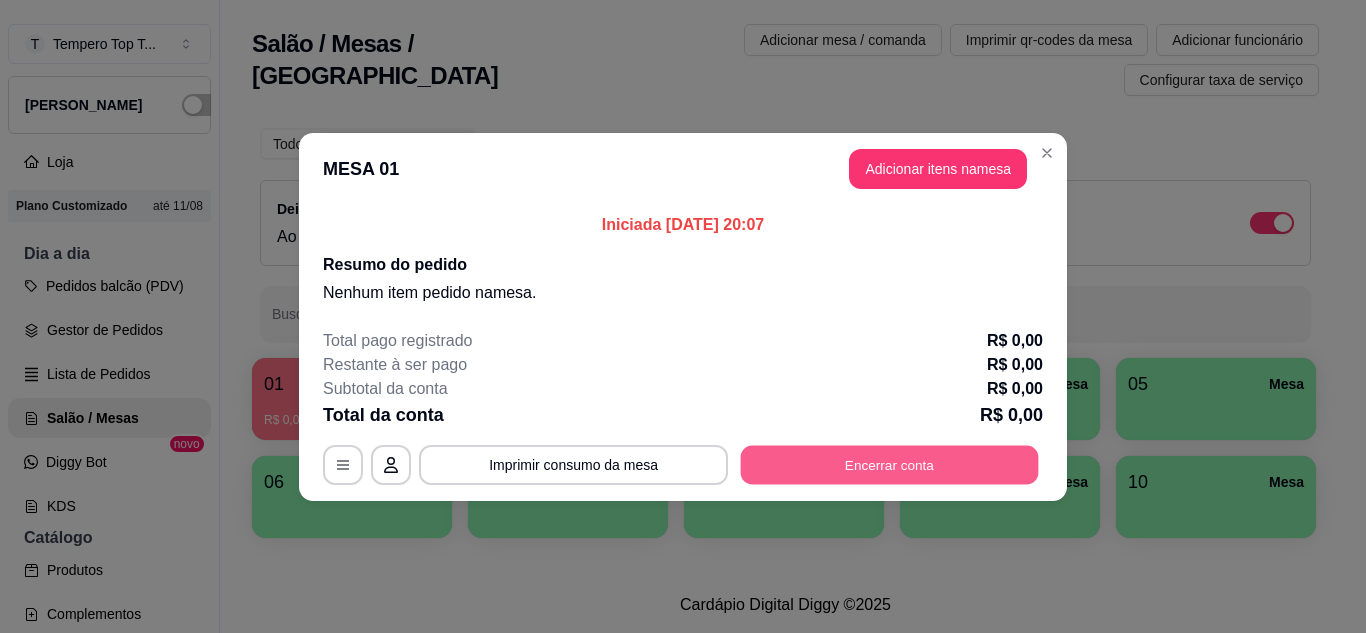 click on "Encerrar conta" at bounding box center [890, 464] 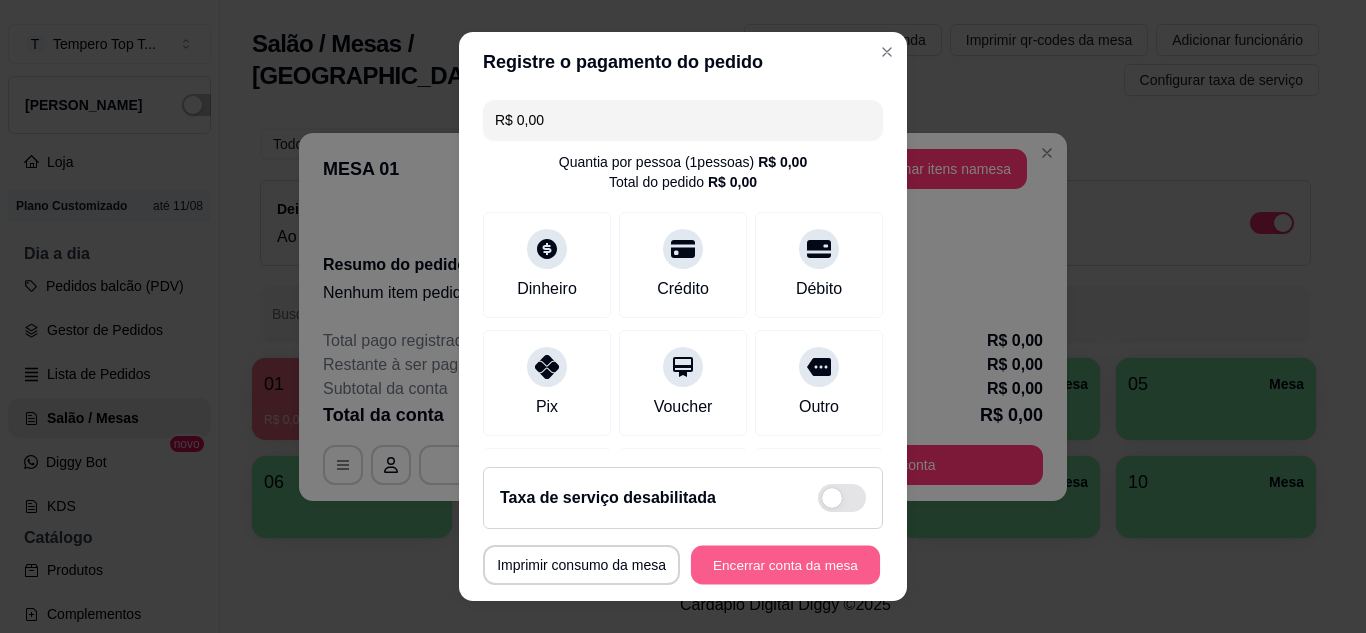 click on "Encerrar conta da mesa" at bounding box center [785, 565] 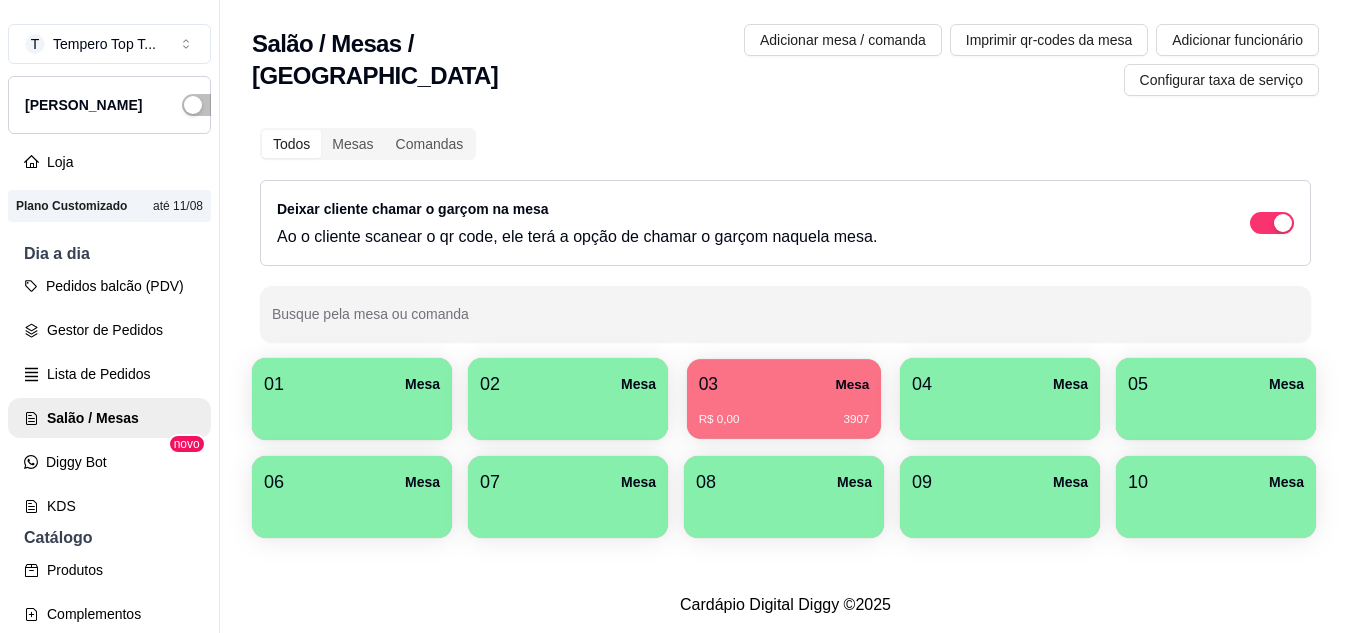 click on "R$ 0,00 3907" at bounding box center (784, 420) 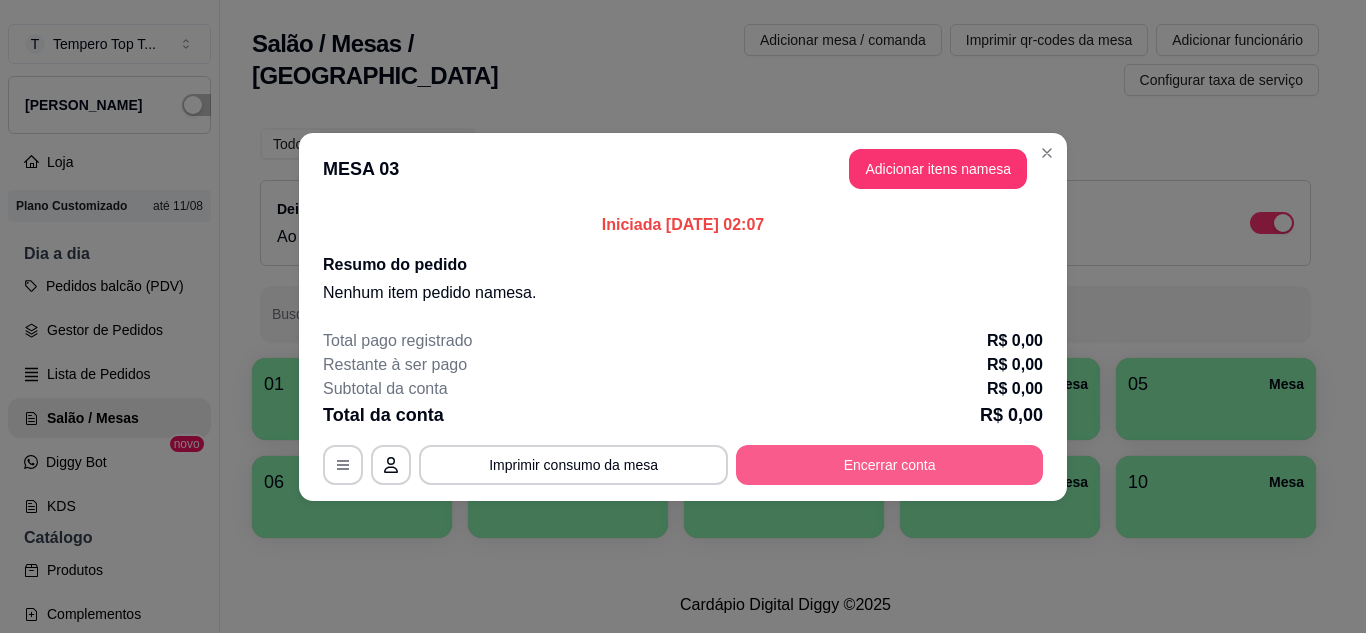 click on "Encerrar conta" at bounding box center [889, 465] 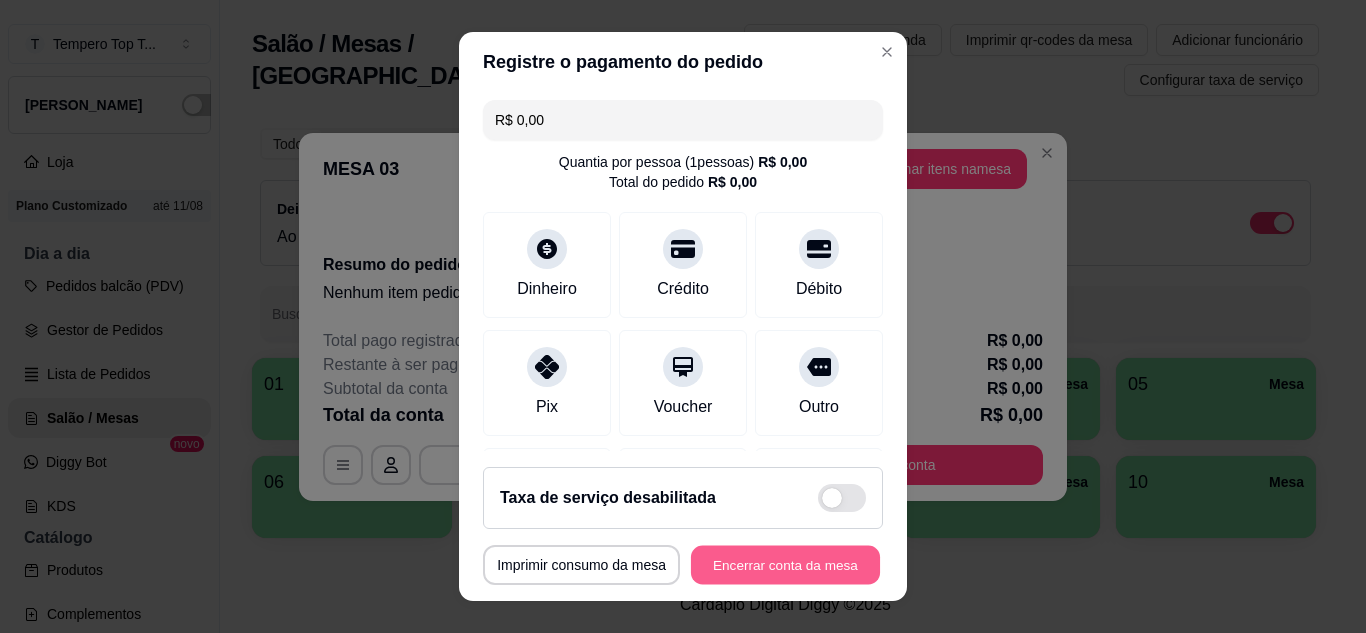 click on "Encerrar conta da mesa" at bounding box center (785, 565) 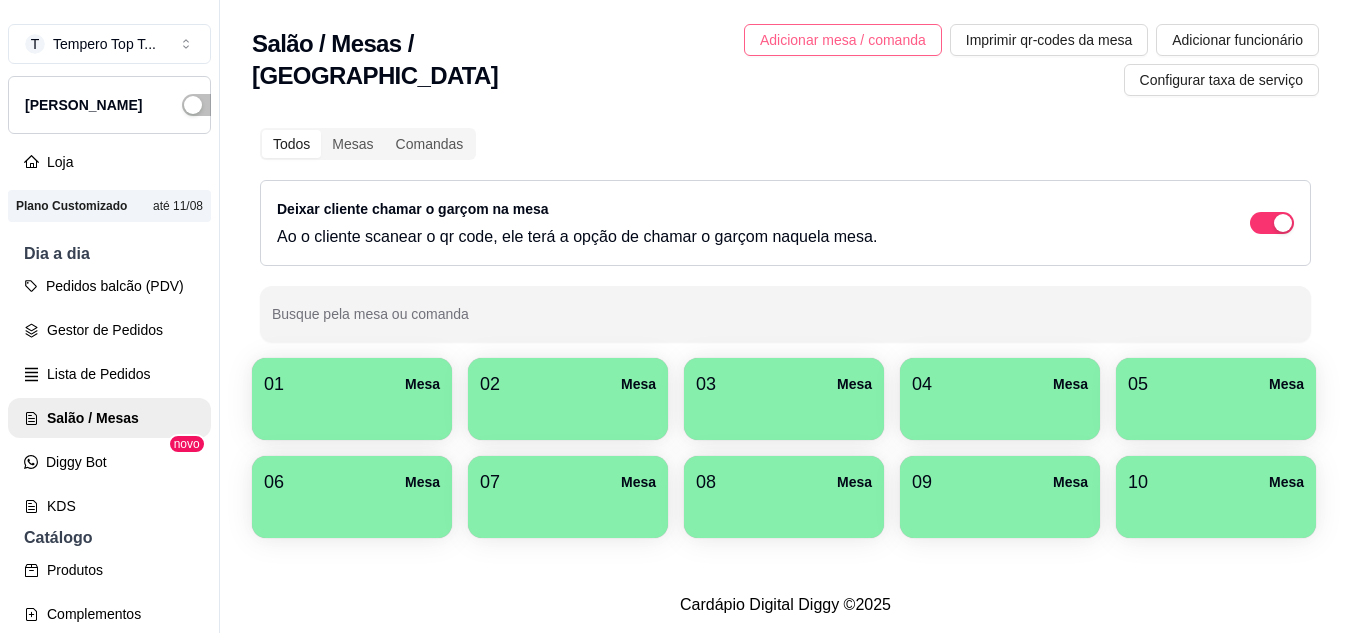 click on "Adicionar mesa / comanda" at bounding box center [843, 40] 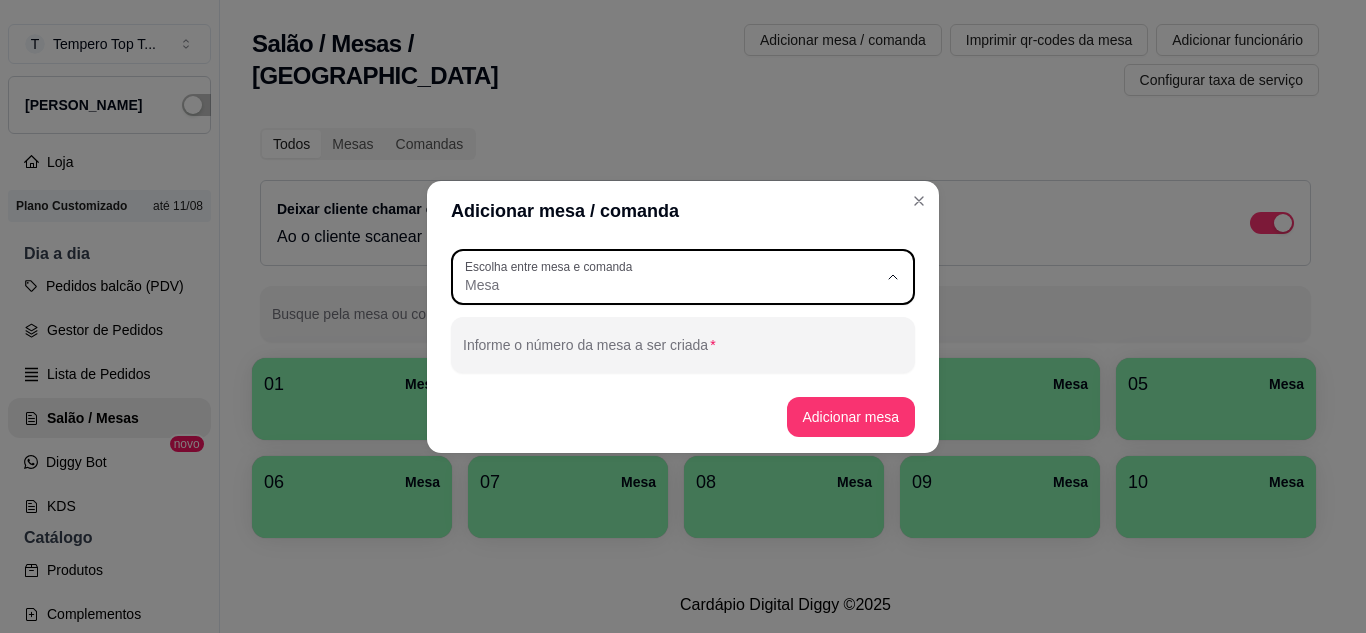 click on "Escolha entre mesa e comanda Mesa" at bounding box center [683, 277] 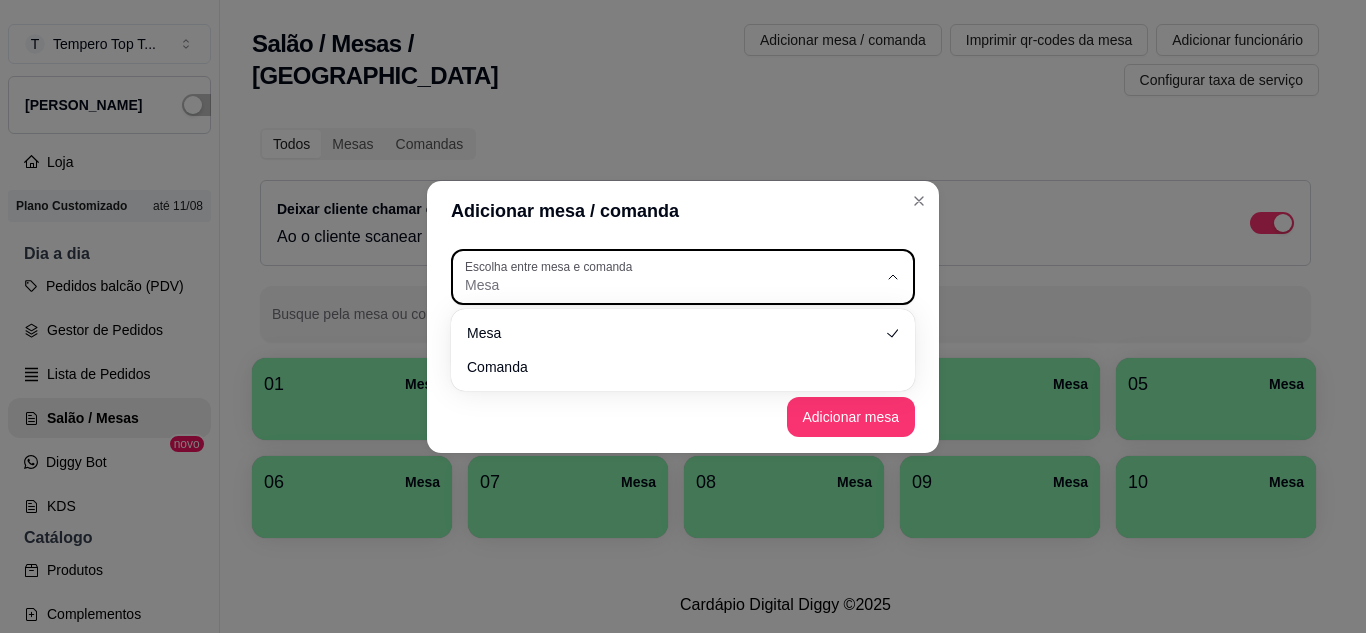 click on "Mesa" at bounding box center (671, 285) 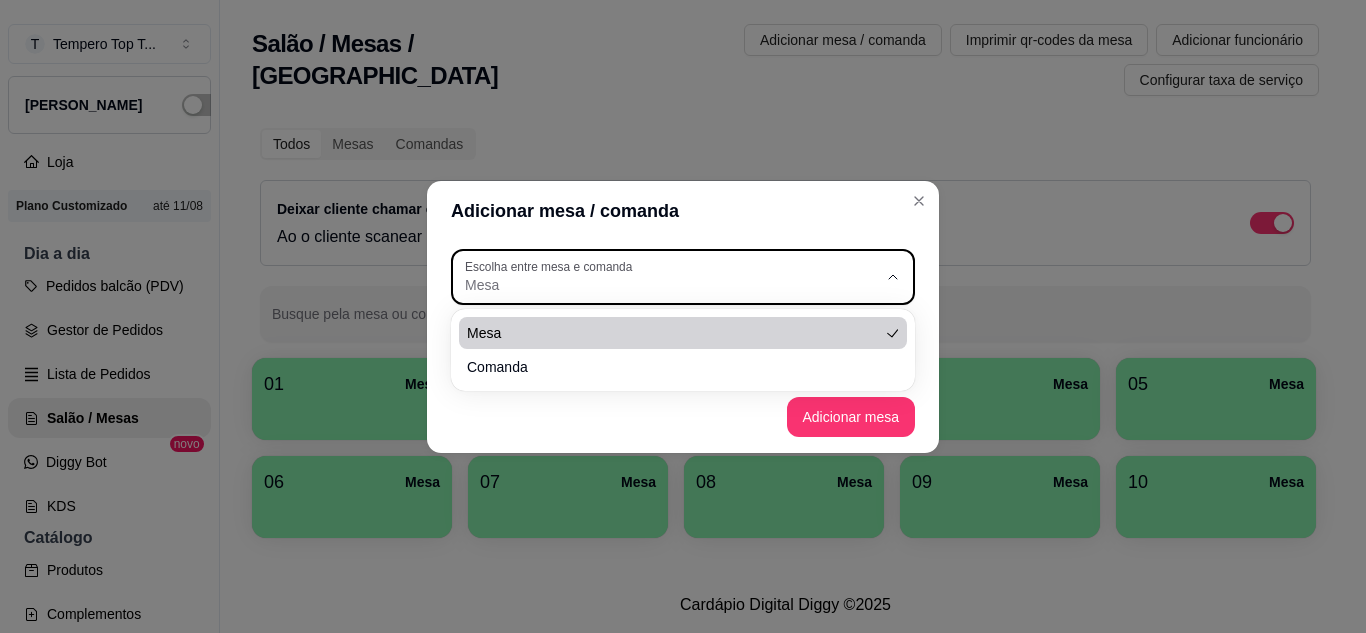 click on "Adicionar mesa / comanda TABLE Escolha entre mesa e comanda Mesa Comanda Escolha entre mesa e comanda Mesa Informe o número da mesa a ser criada Adicionar   mesa" at bounding box center [683, 316] 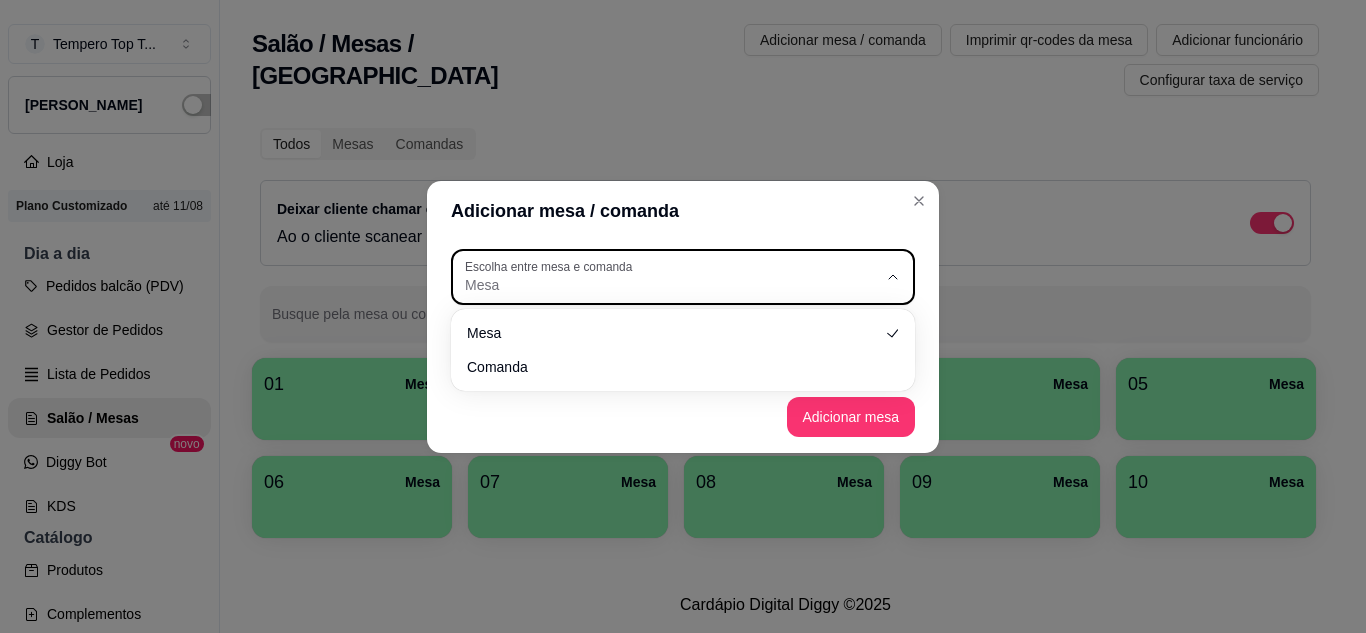 click 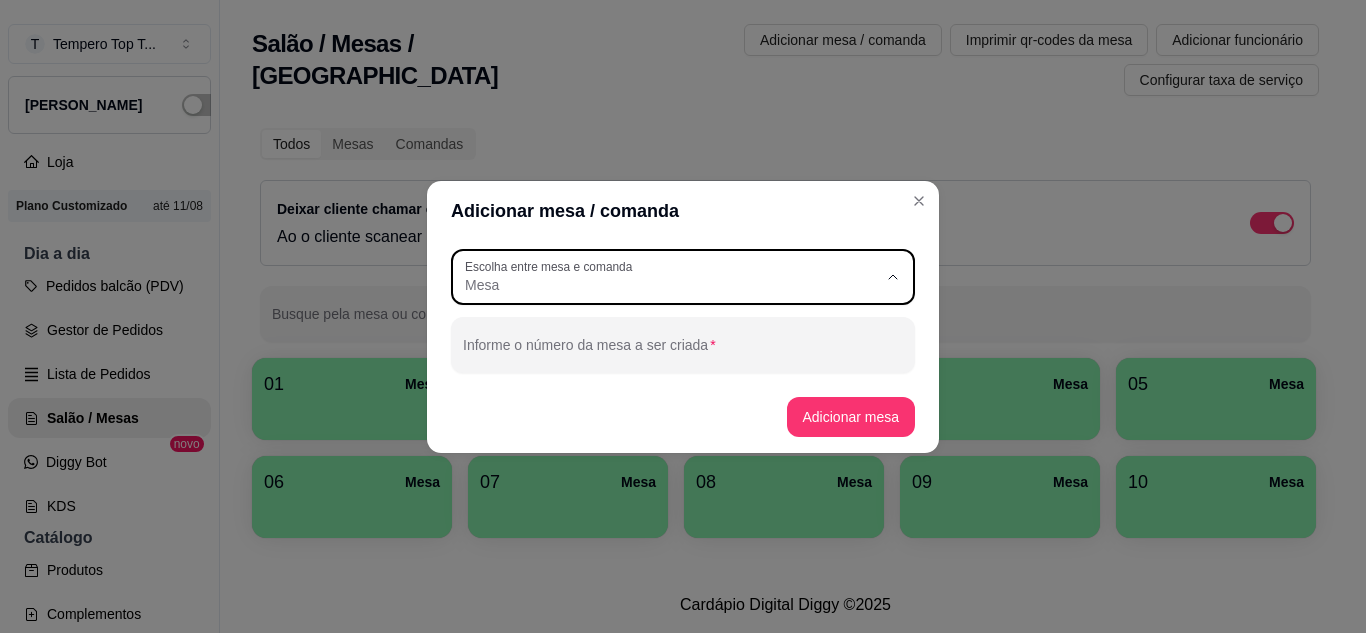 click on "Mesa" at bounding box center (674, 331) 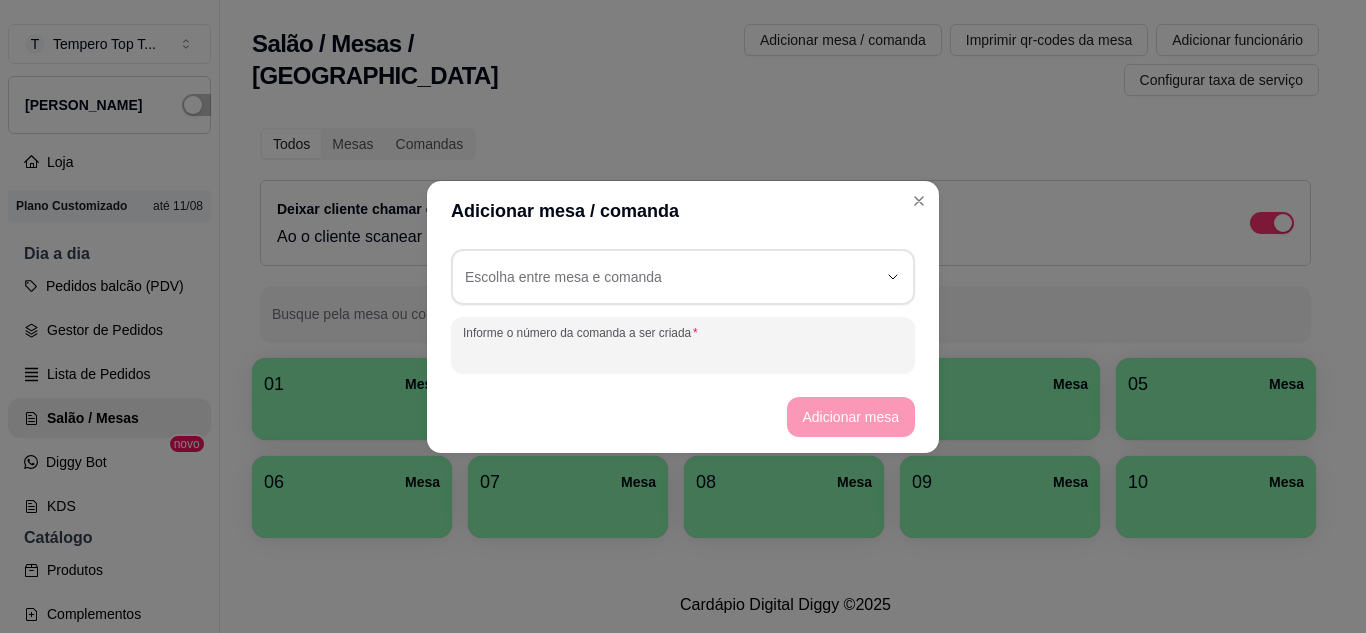click on "Informe o número da comanda a ser criada" at bounding box center [683, 353] 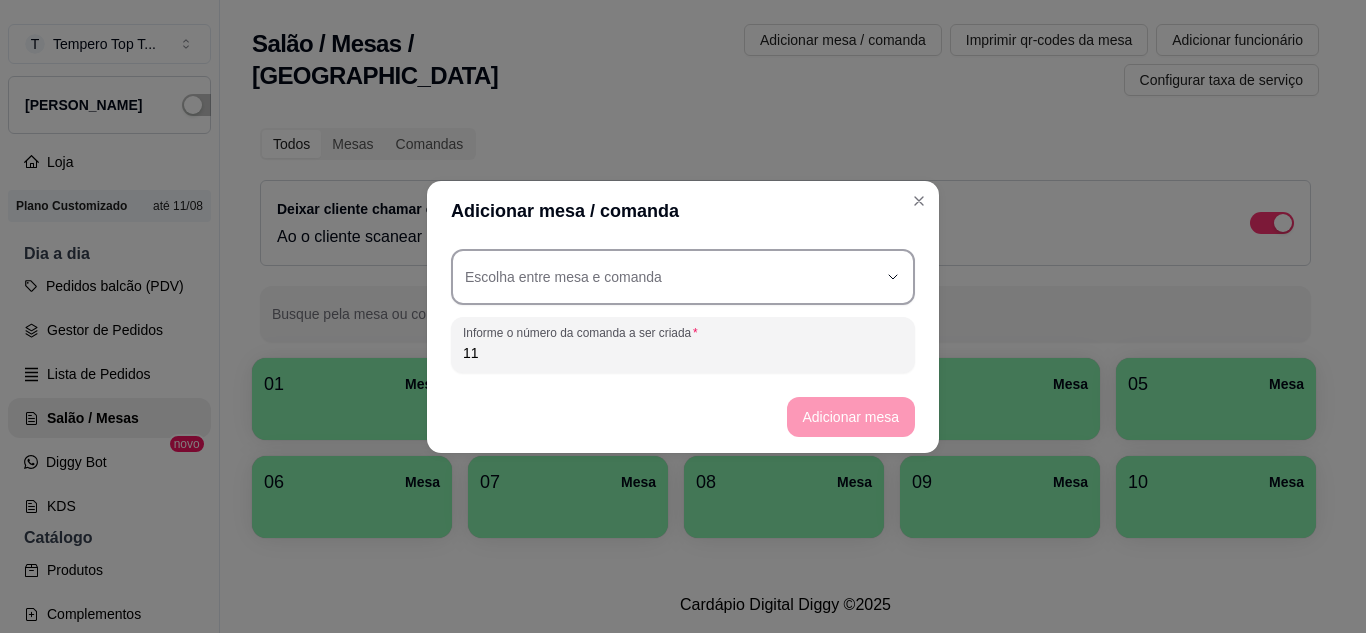 type on "11" 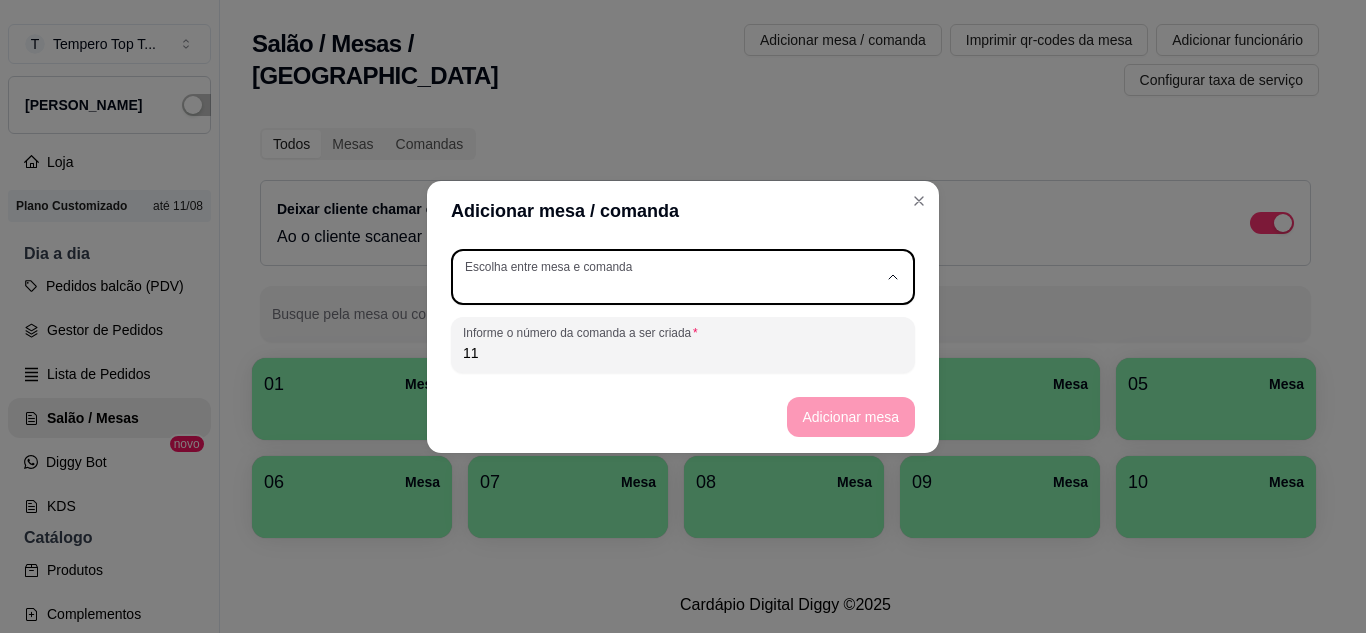 click at bounding box center [671, 277] 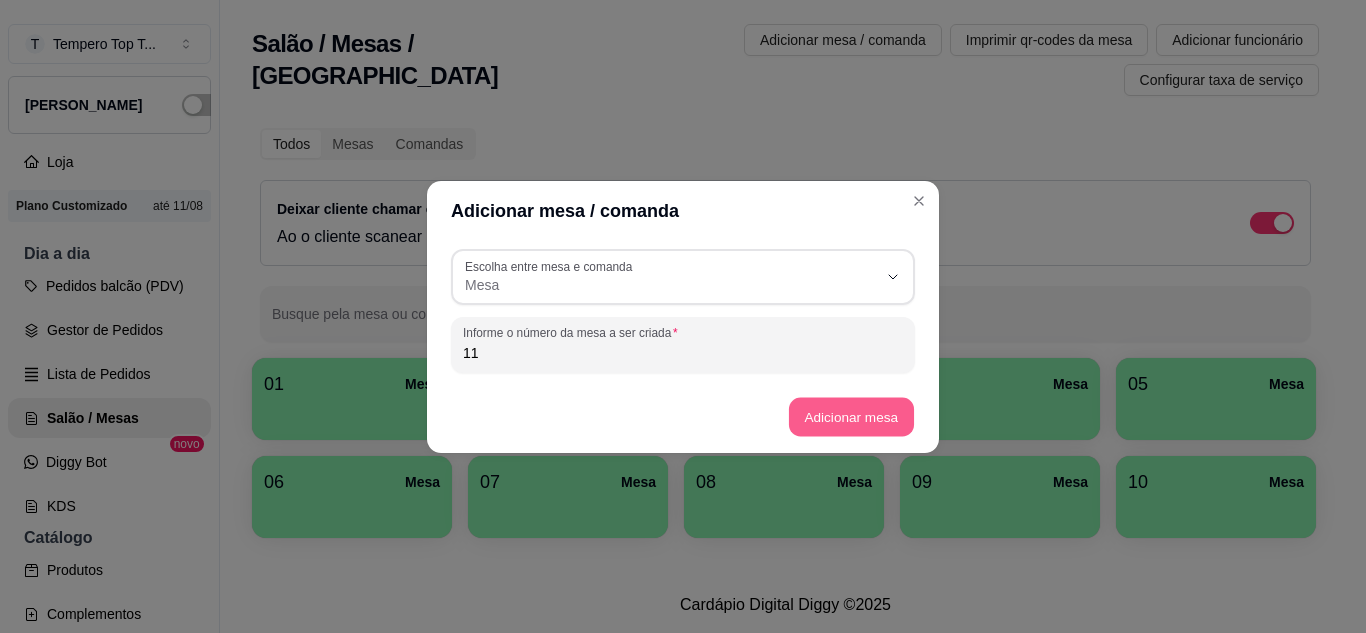 click on "Adicionar   mesa" at bounding box center [850, 416] 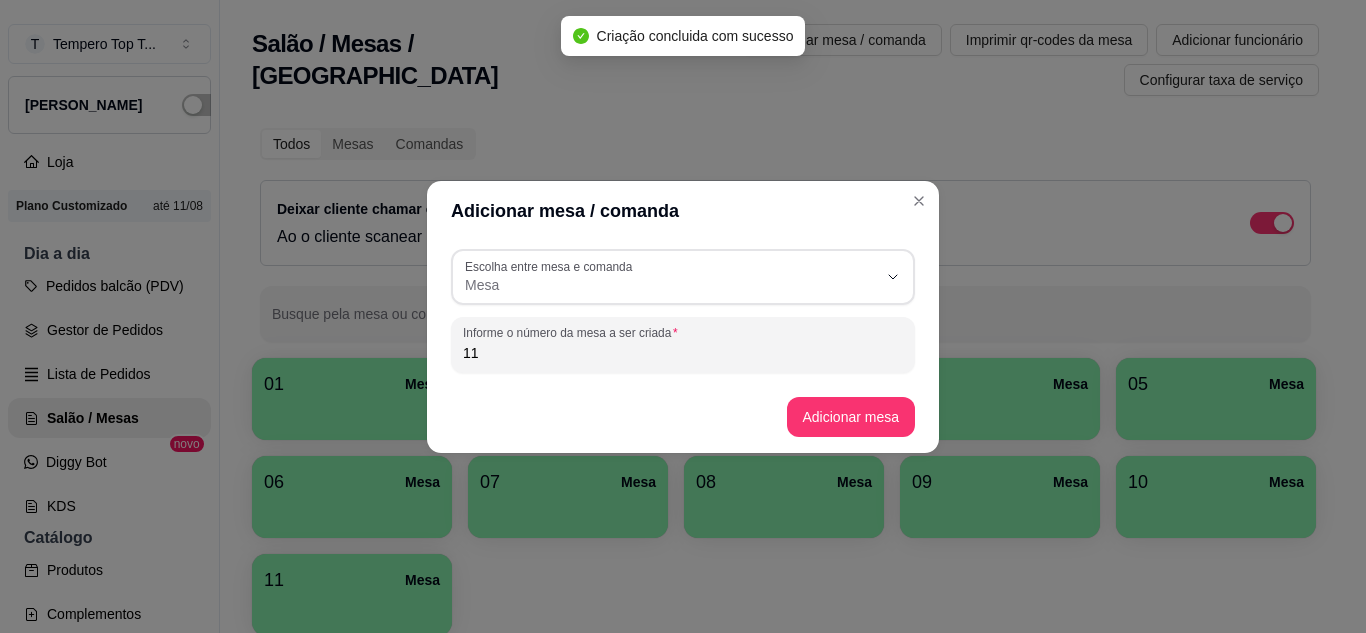 click on "11" at bounding box center [683, 353] 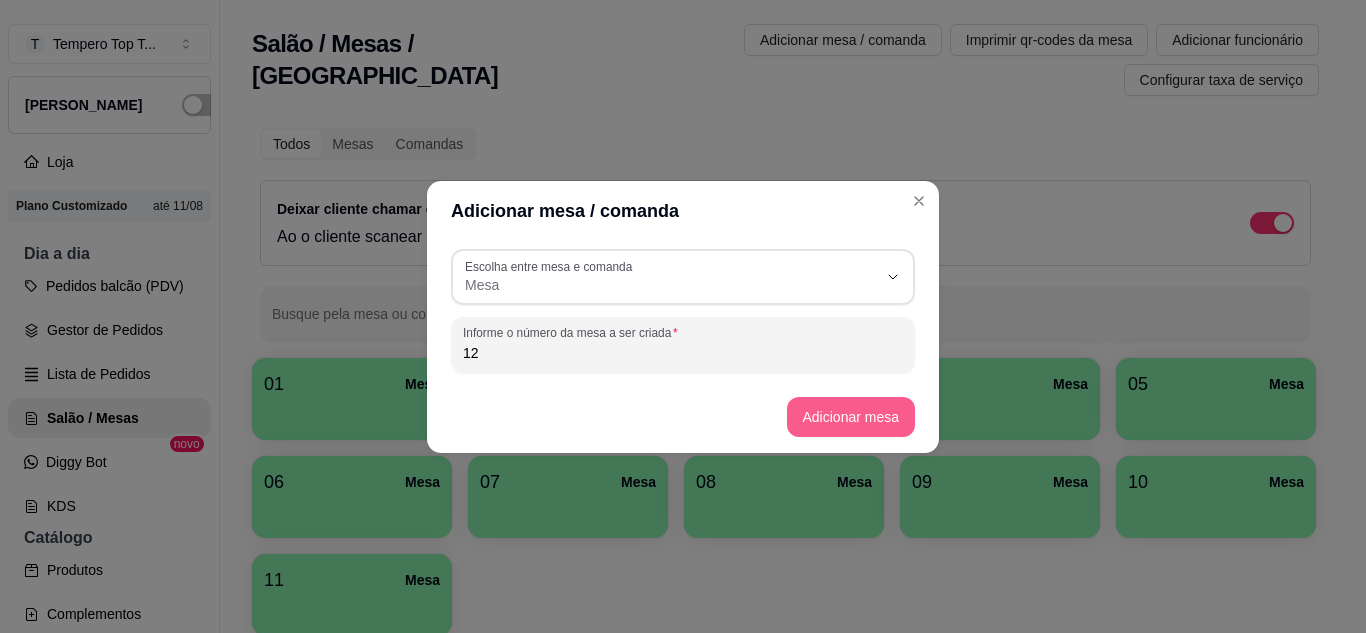 type on "12" 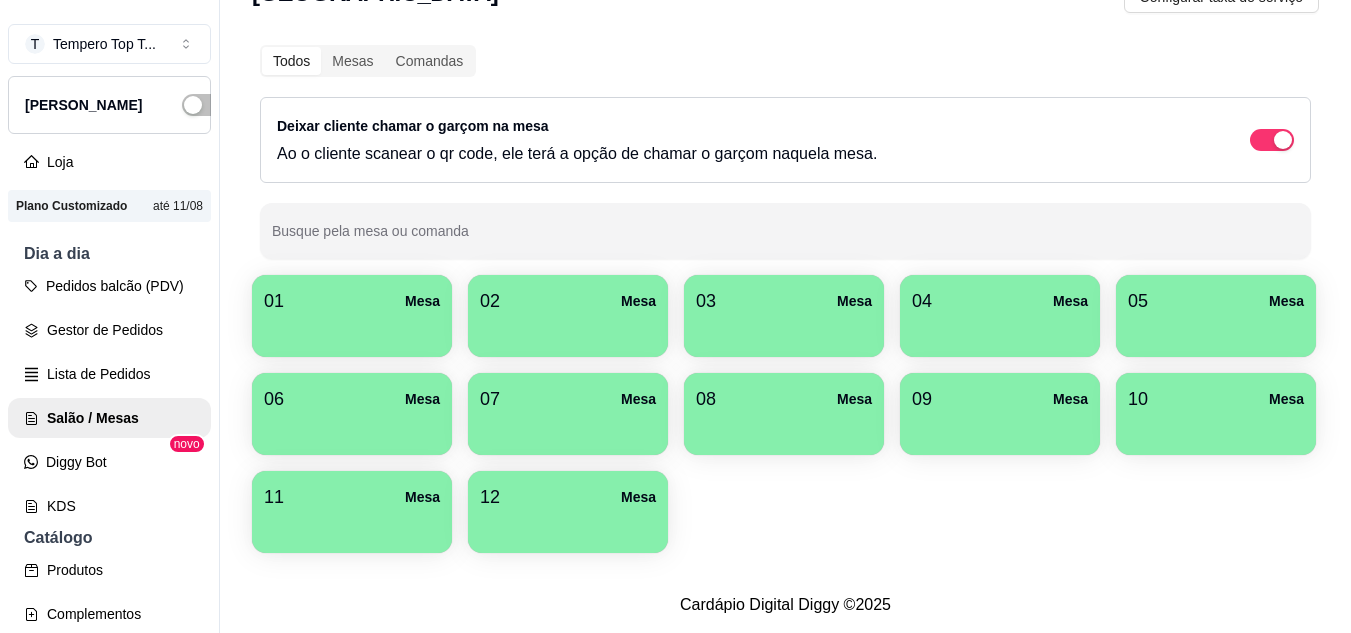 scroll, scrollTop: 98, scrollLeft: 0, axis: vertical 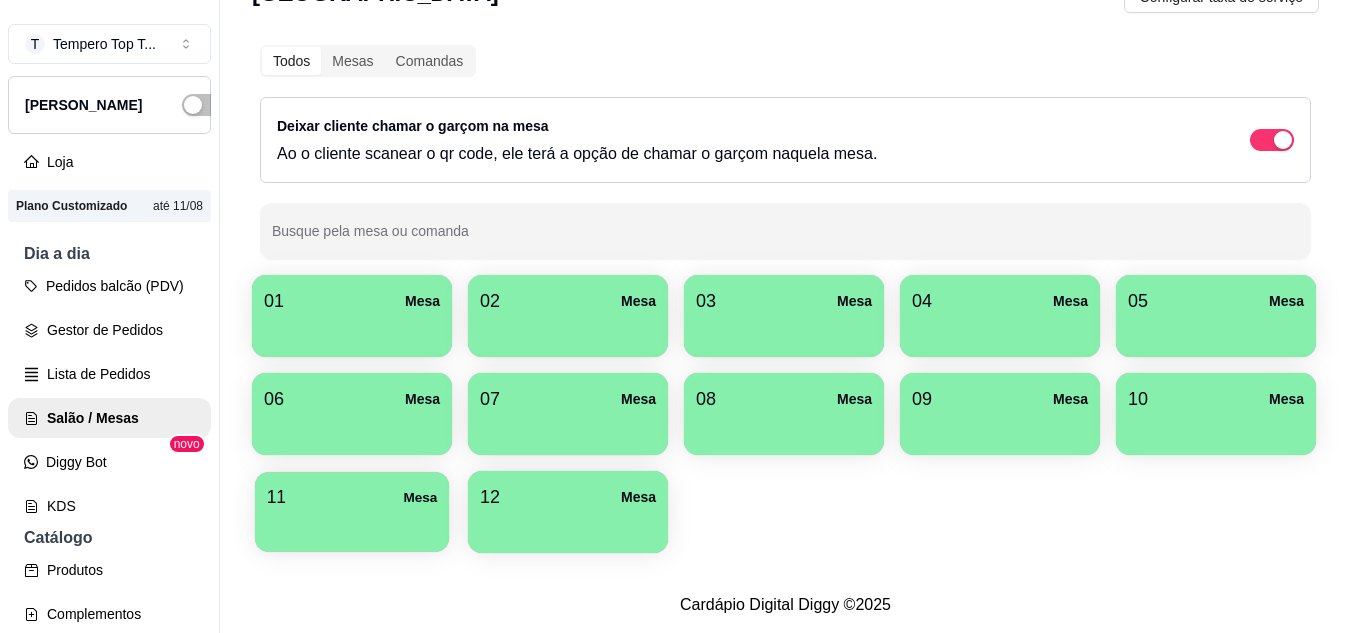 click on "11 Mesa" at bounding box center (352, 497) 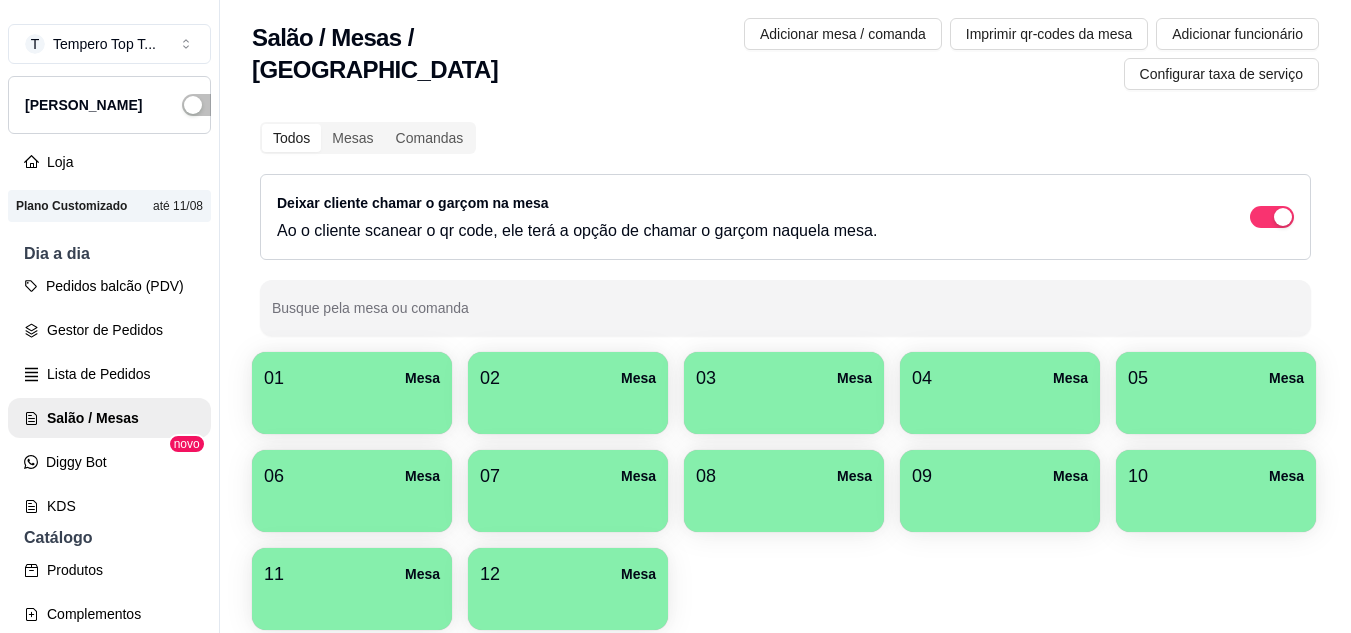 scroll, scrollTop: 0, scrollLeft: 0, axis: both 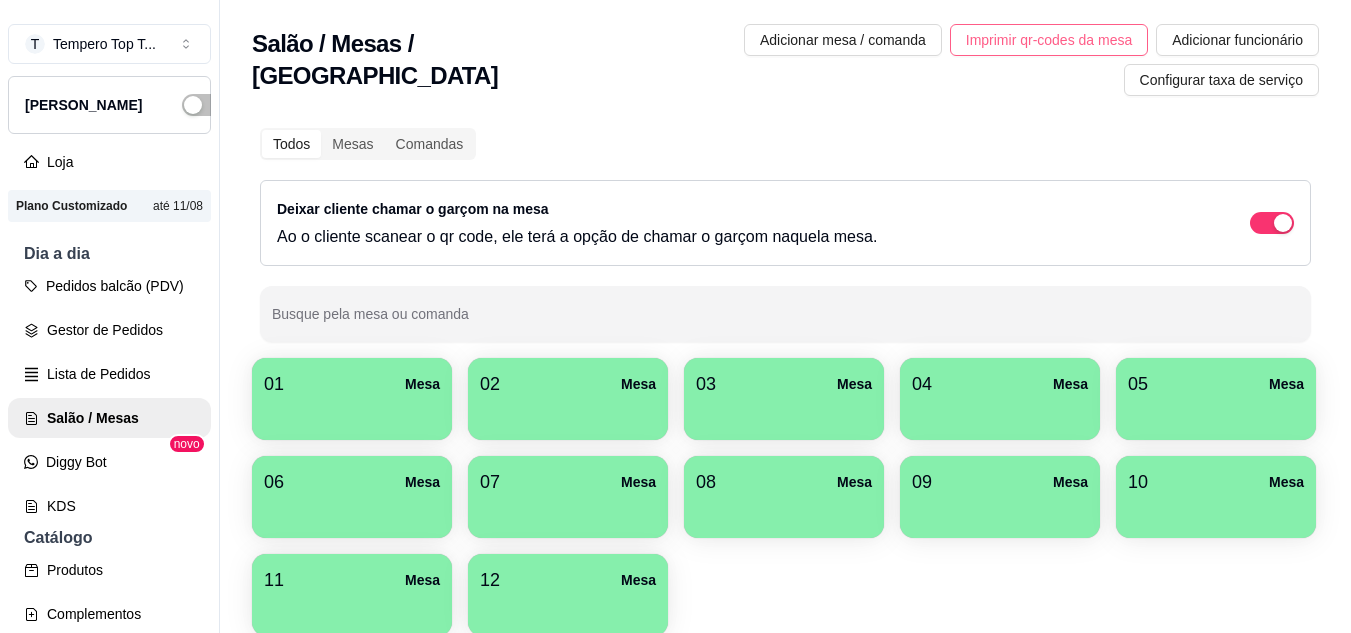 click on "Imprimir qr-codes da mesa" at bounding box center [1049, 40] 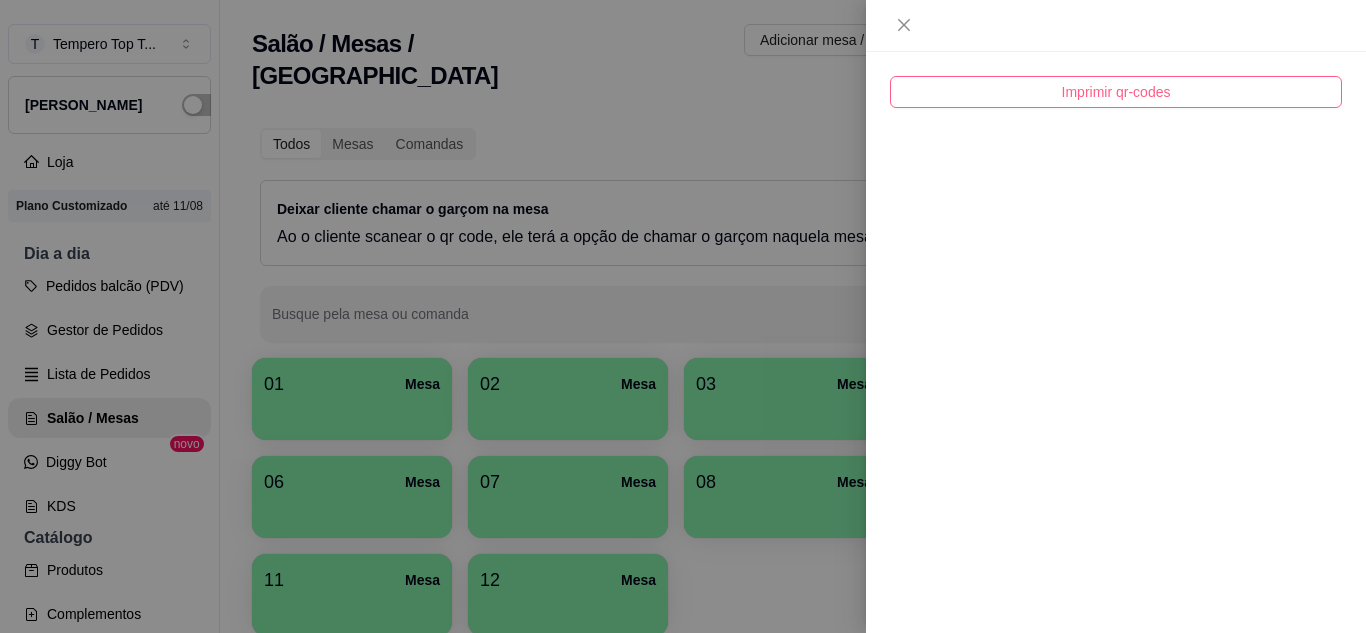 click on "Imprimir qr-codes" at bounding box center (1116, 92) 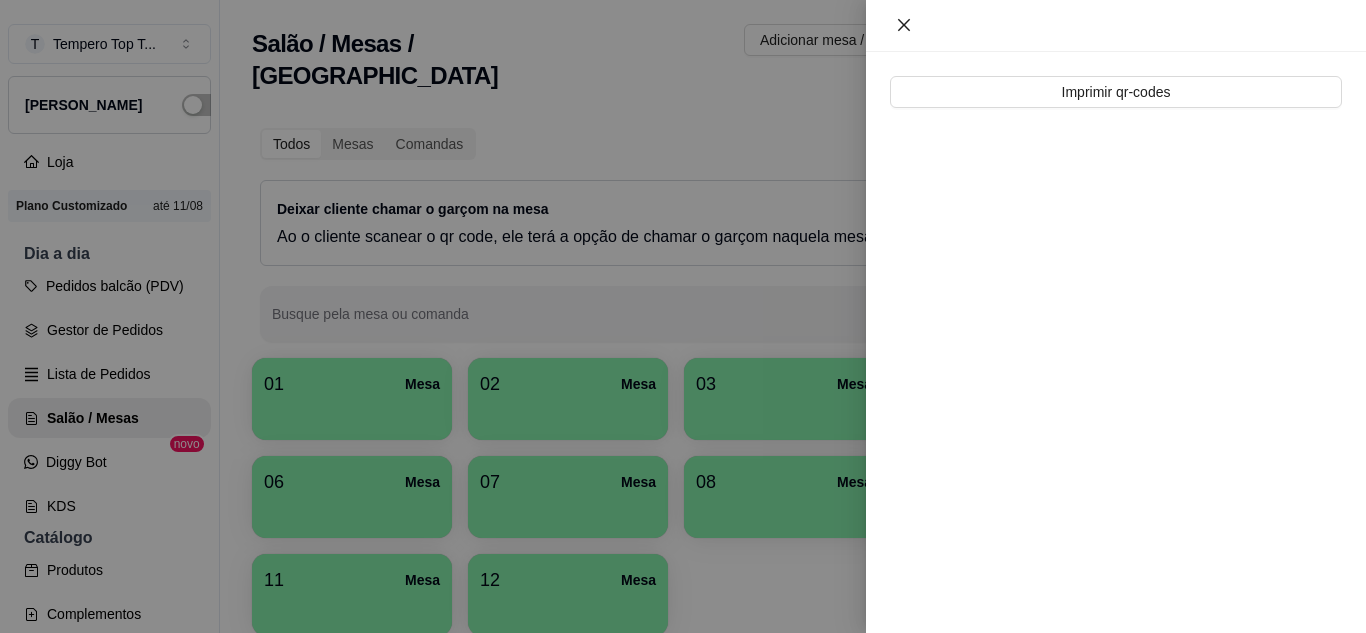 click 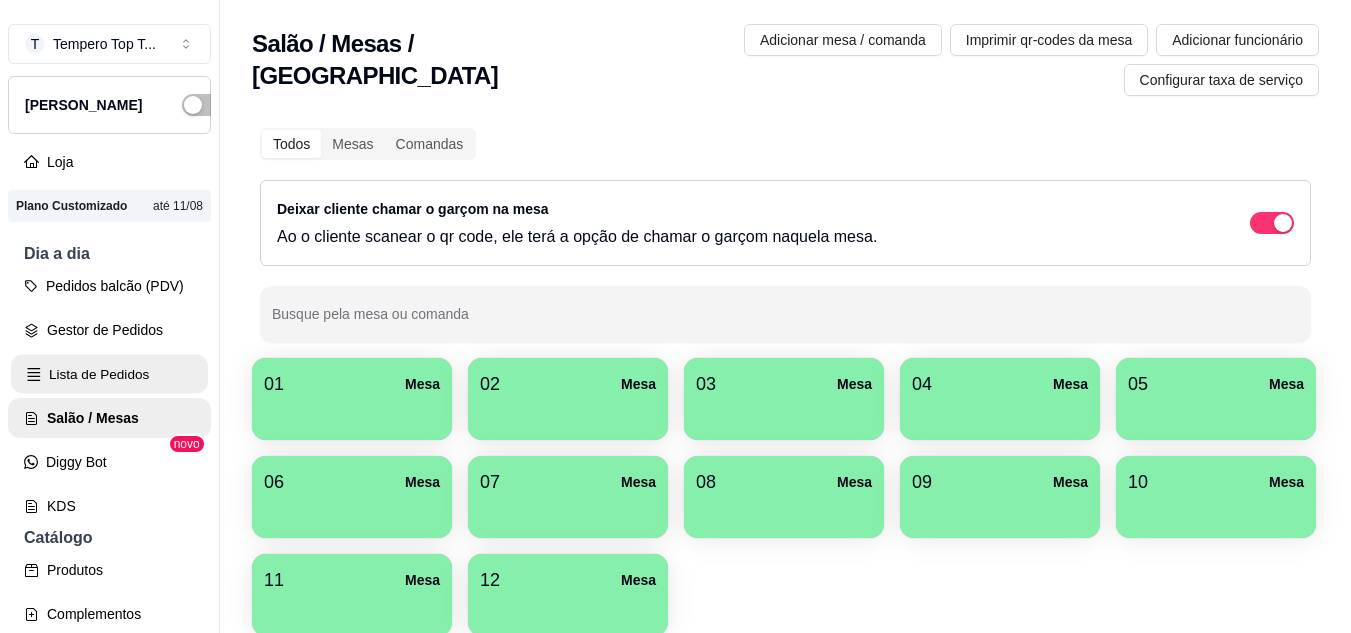 click on "Lista de Pedidos" at bounding box center (109, 374) 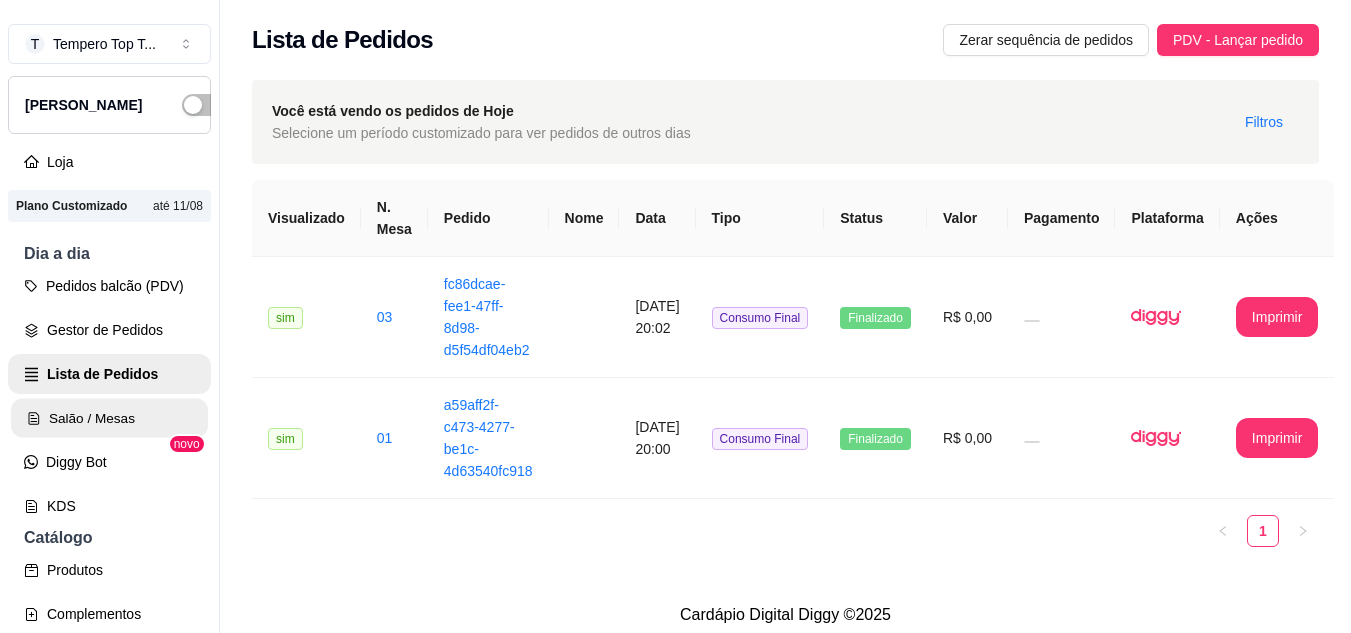 click on "Salão / Mesas" at bounding box center (109, 418) 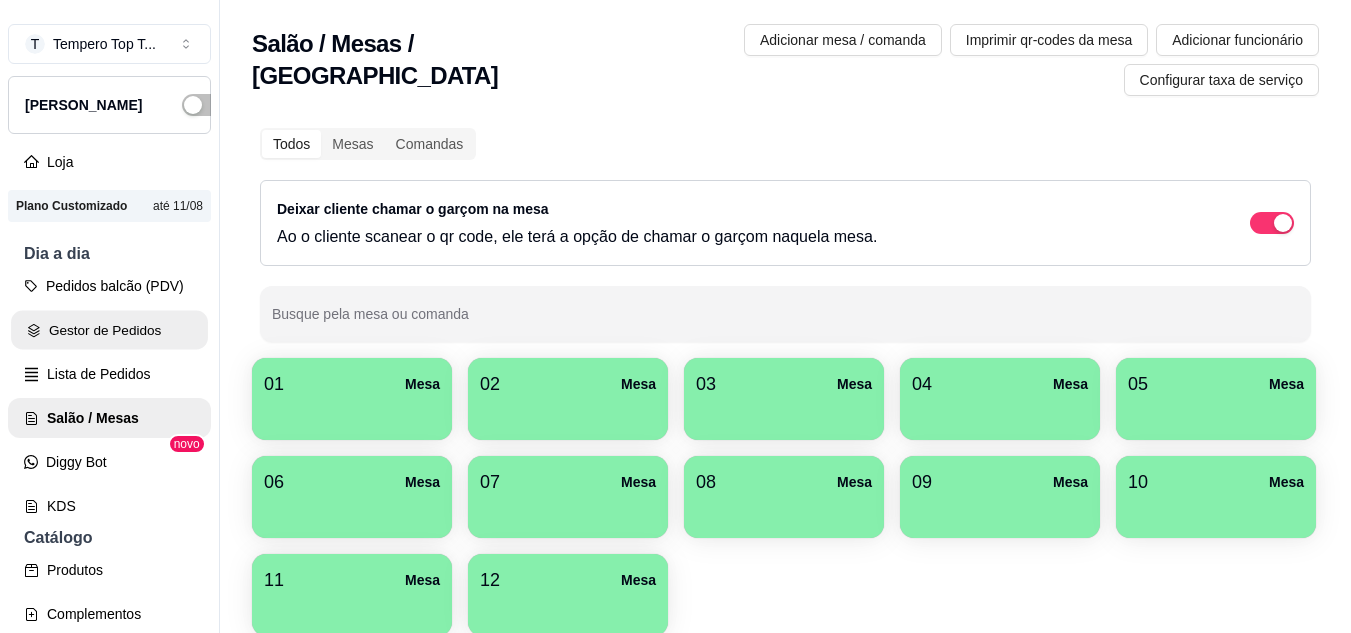 click on "Gestor de Pedidos" at bounding box center (109, 330) 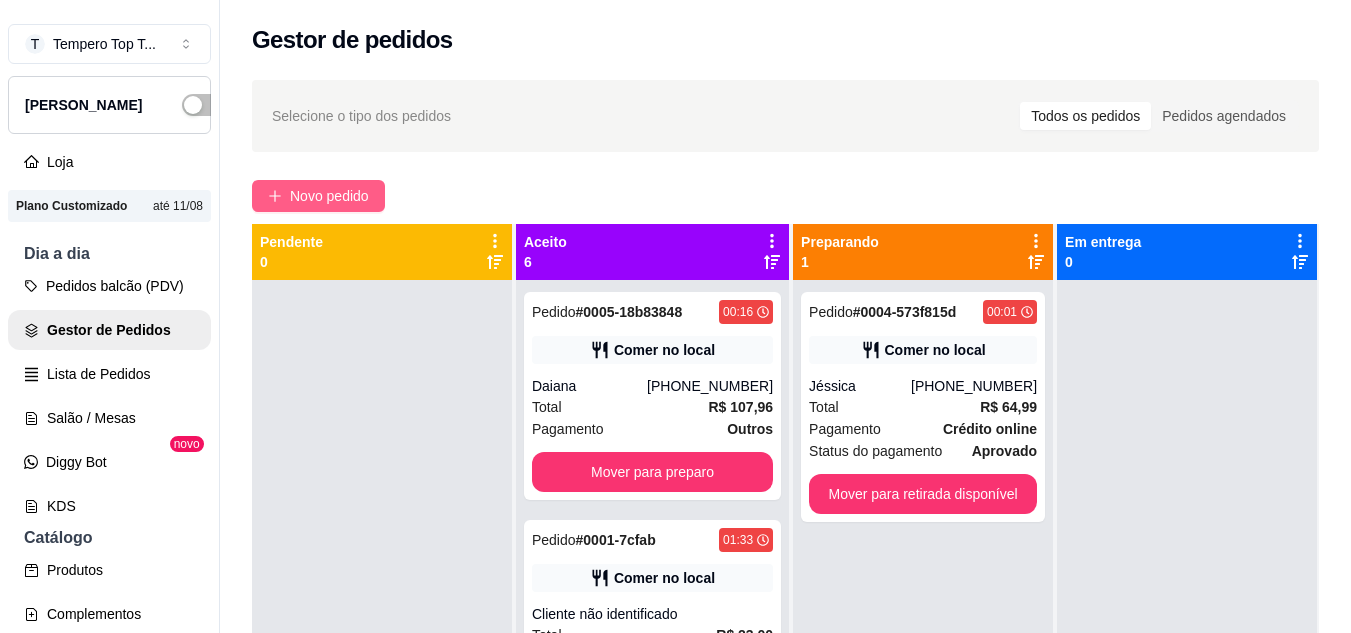 click on "Novo pedido" at bounding box center [329, 196] 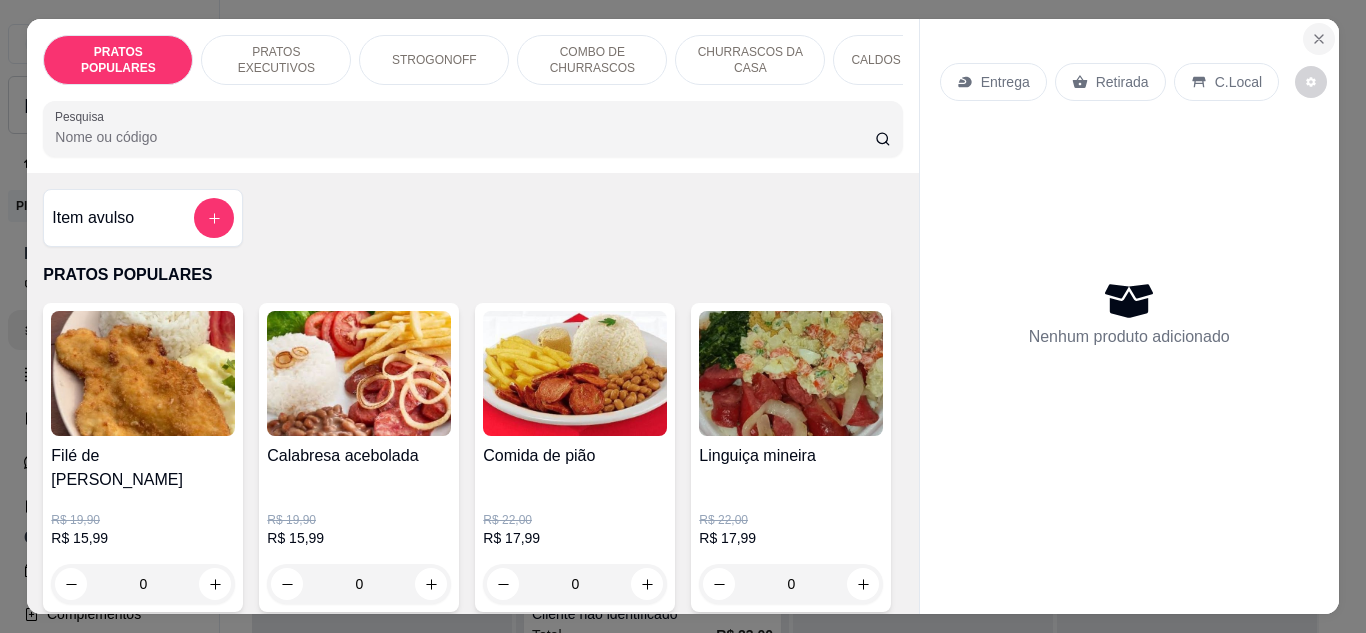 click 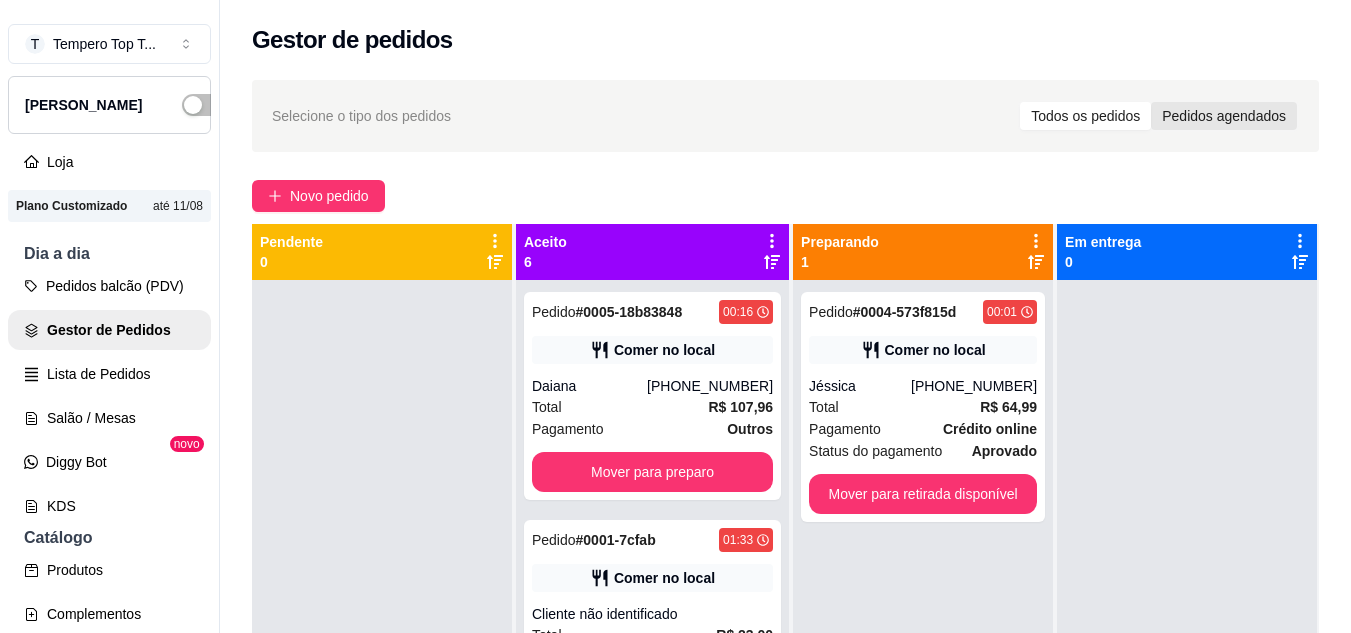 click on "Pedidos agendados" at bounding box center (1224, 116) 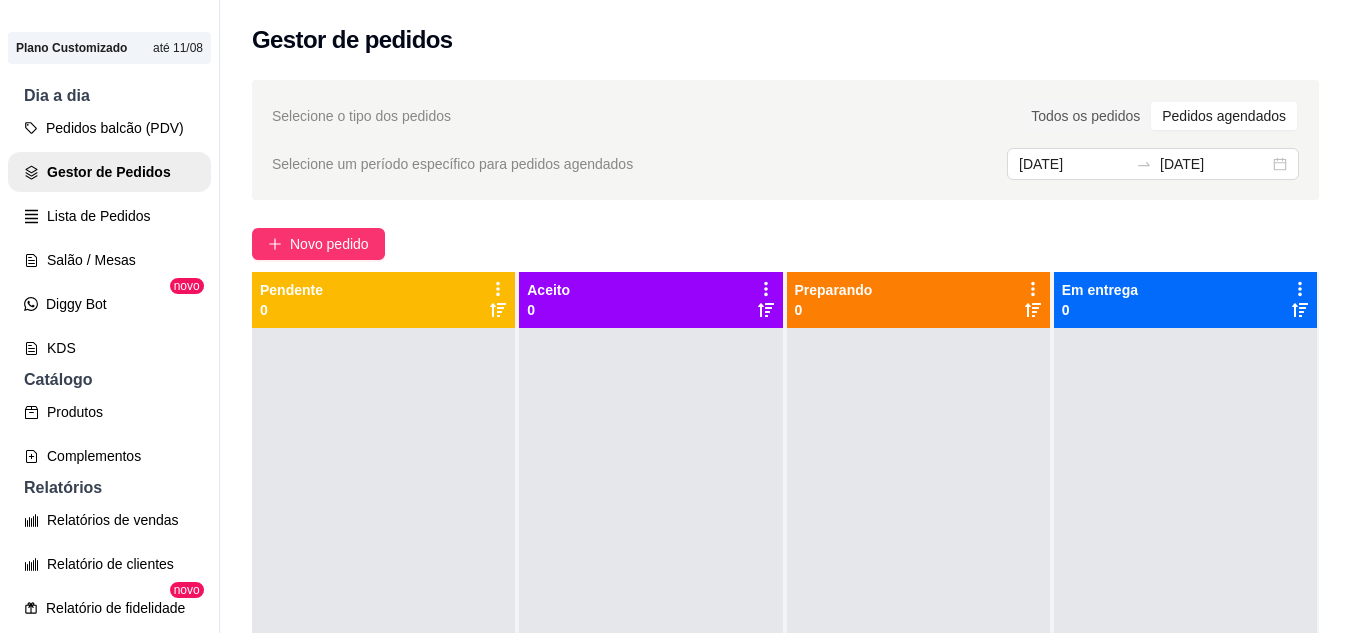 scroll, scrollTop: 179, scrollLeft: 0, axis: vertical 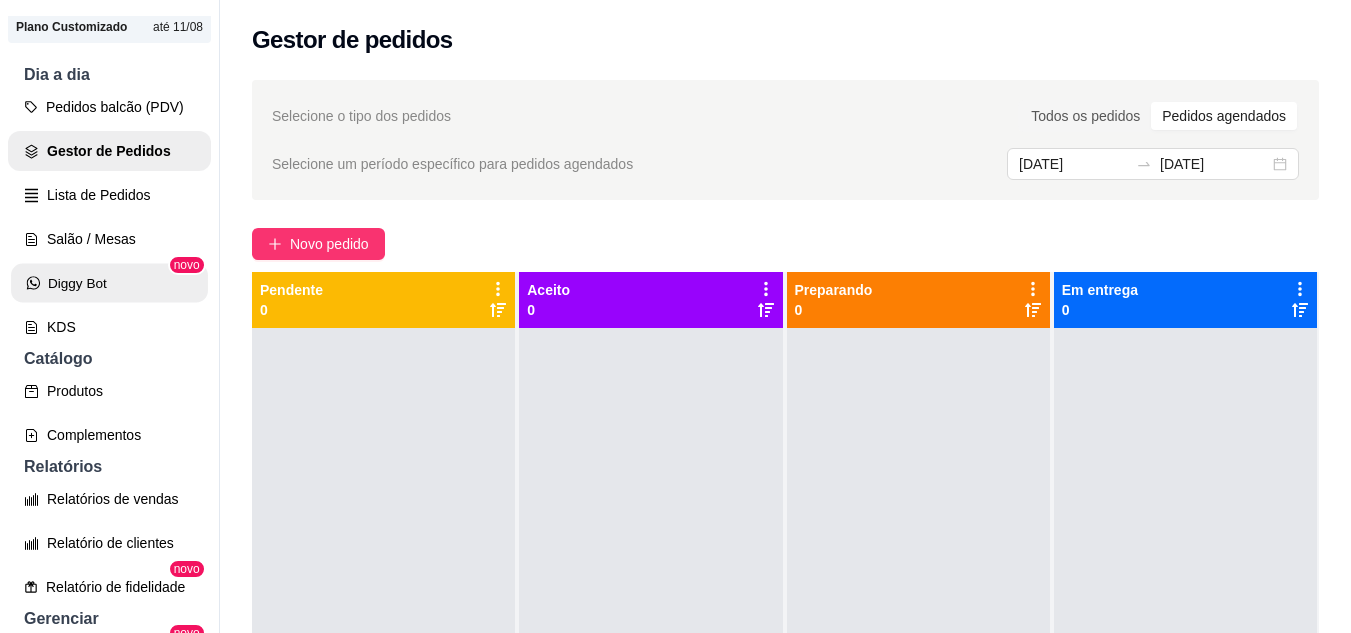 click on "Diggy Bot" at bounding box center [109, 283] 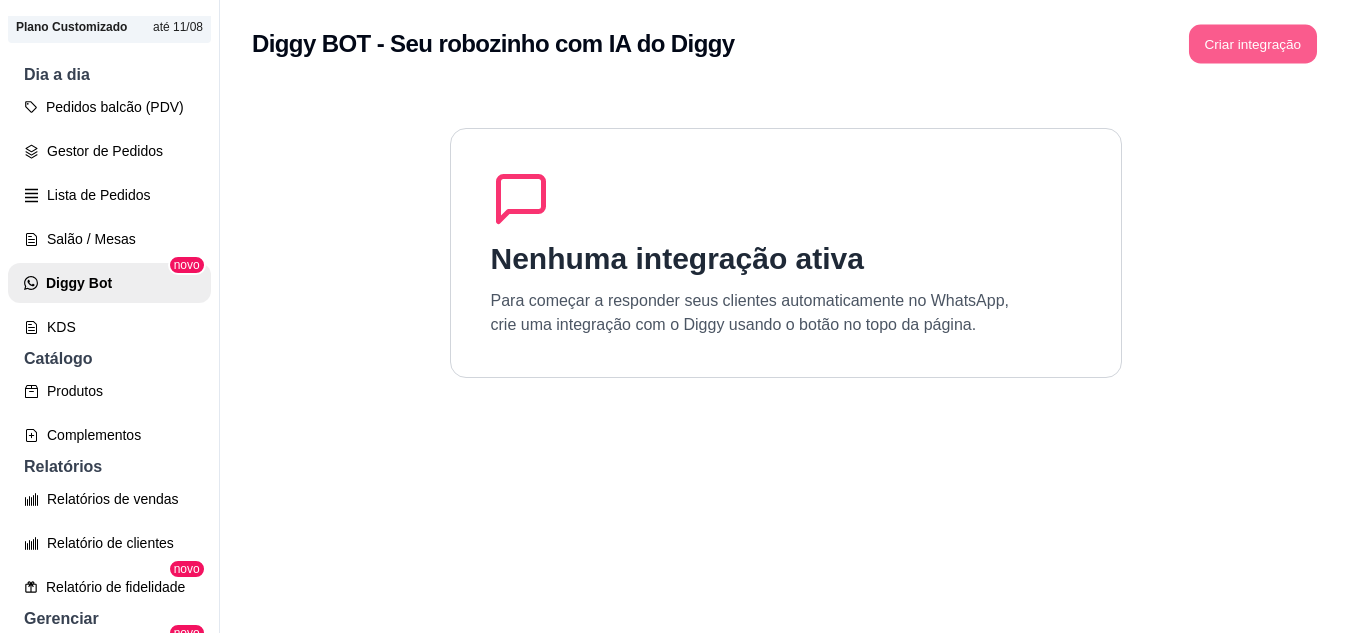 click on "Criar integração" at bounding box center [1253, 44] 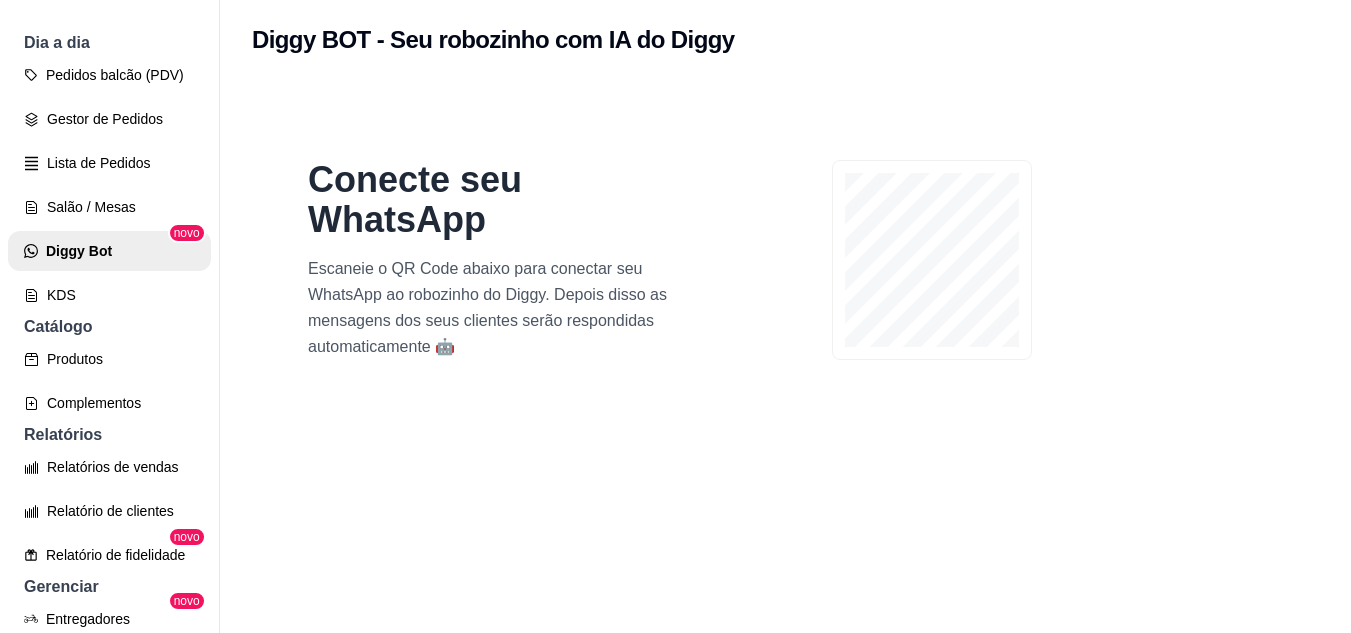 scroll, scrollTop: 0, scrollLeft: 0, axis: both 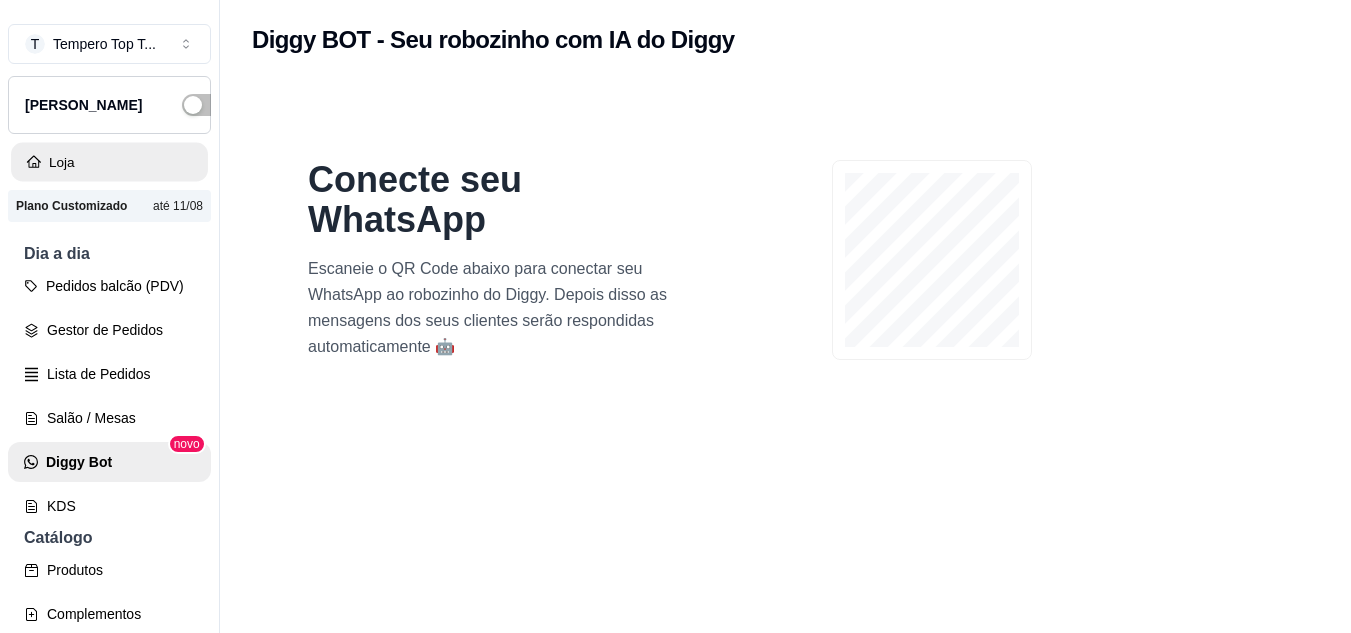 click on "Loja" at bounding box center (109, 162) 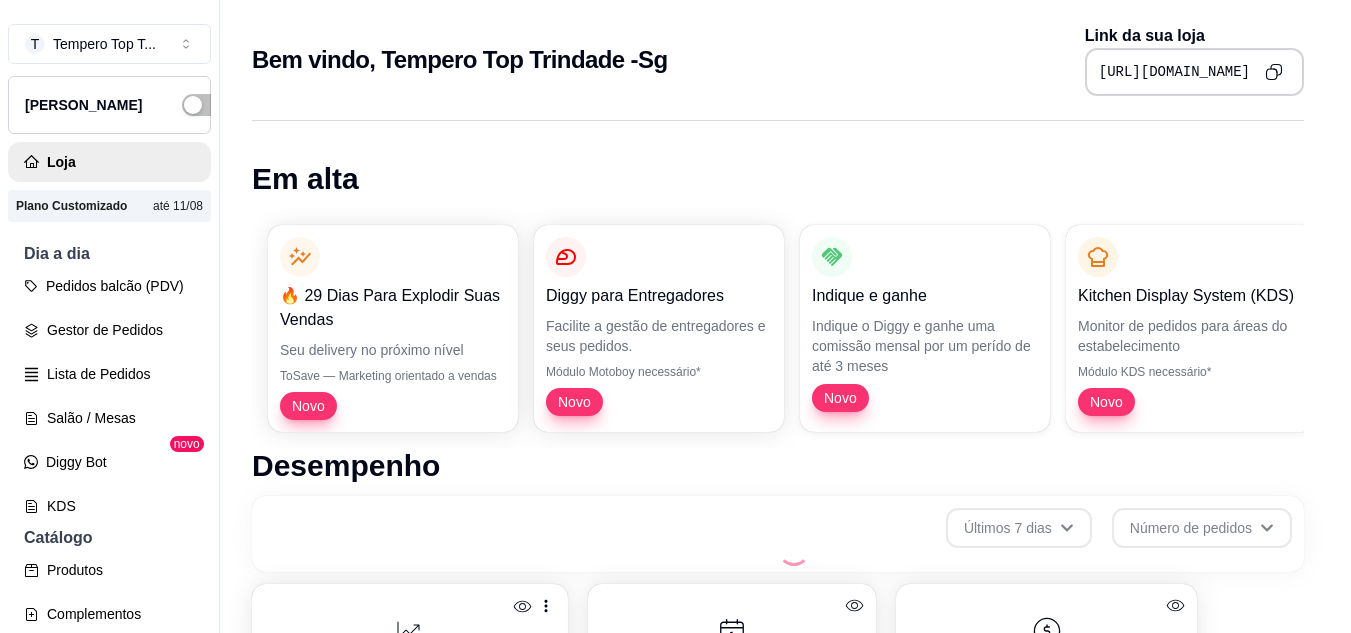scroll, scrollTop: 32, scrollLeft: 0, axis: vertical 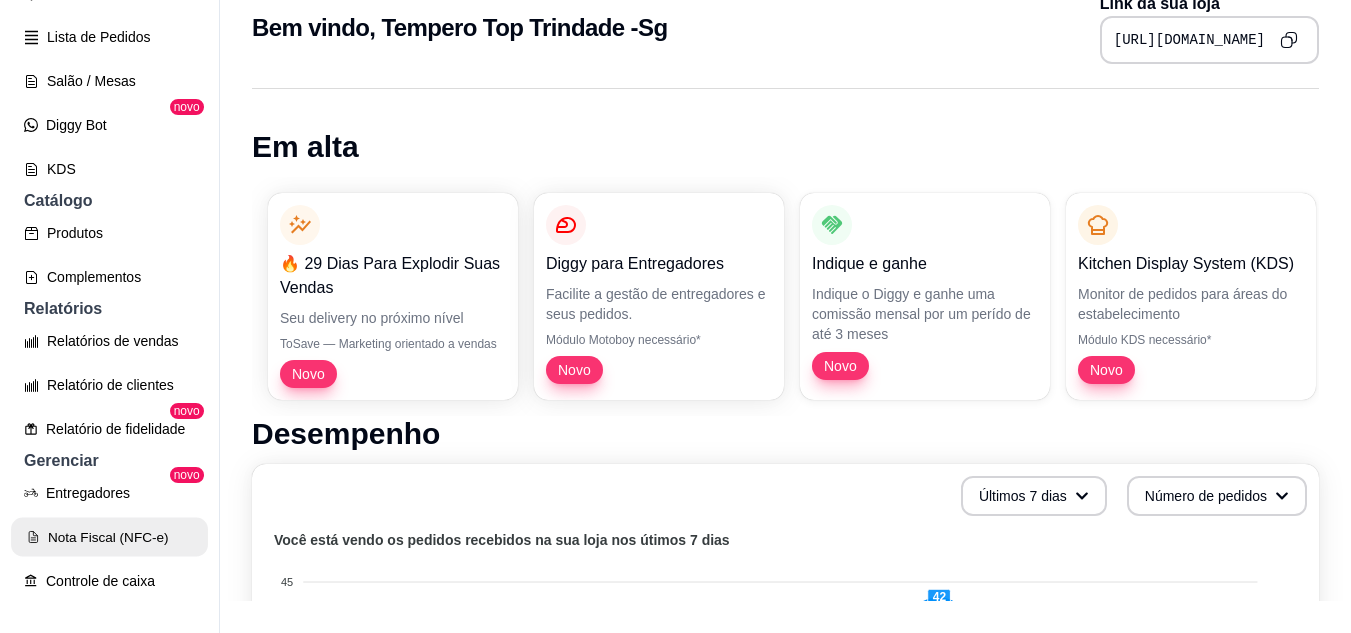 click on "Nota Fiscal (NFC-e)" at bounding box center (109, 537) 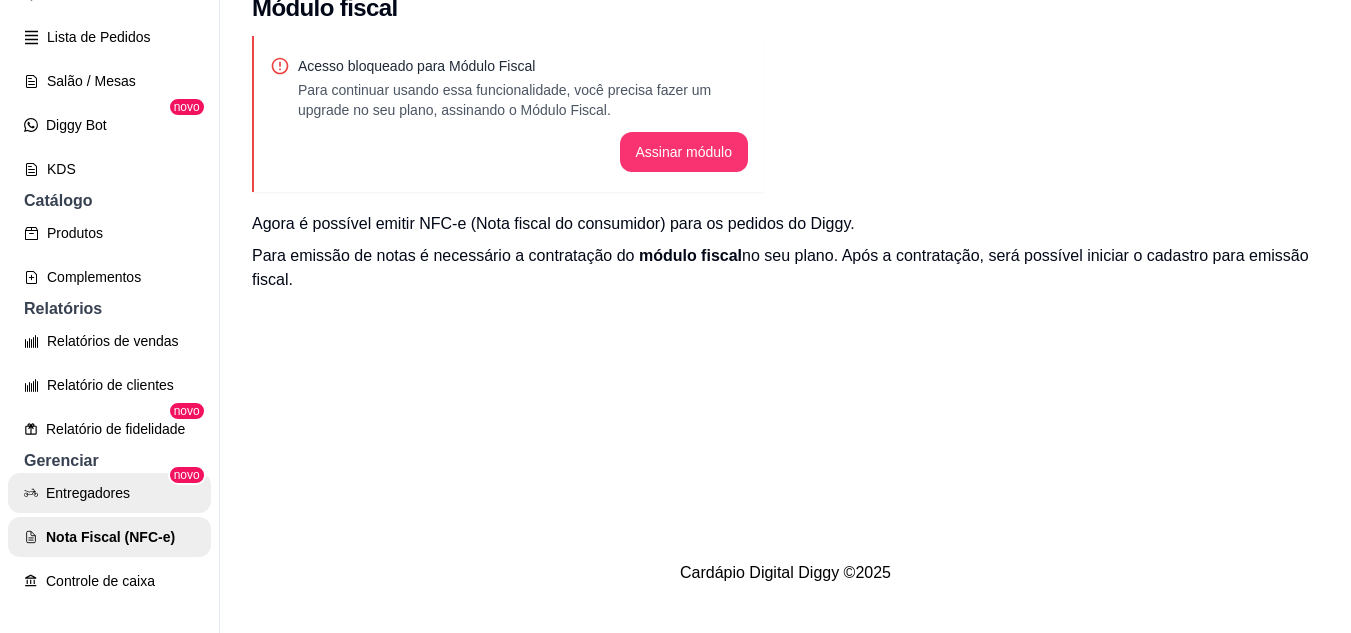 scroll, scrollTop: 0, scrollLeft: 0, axis: both 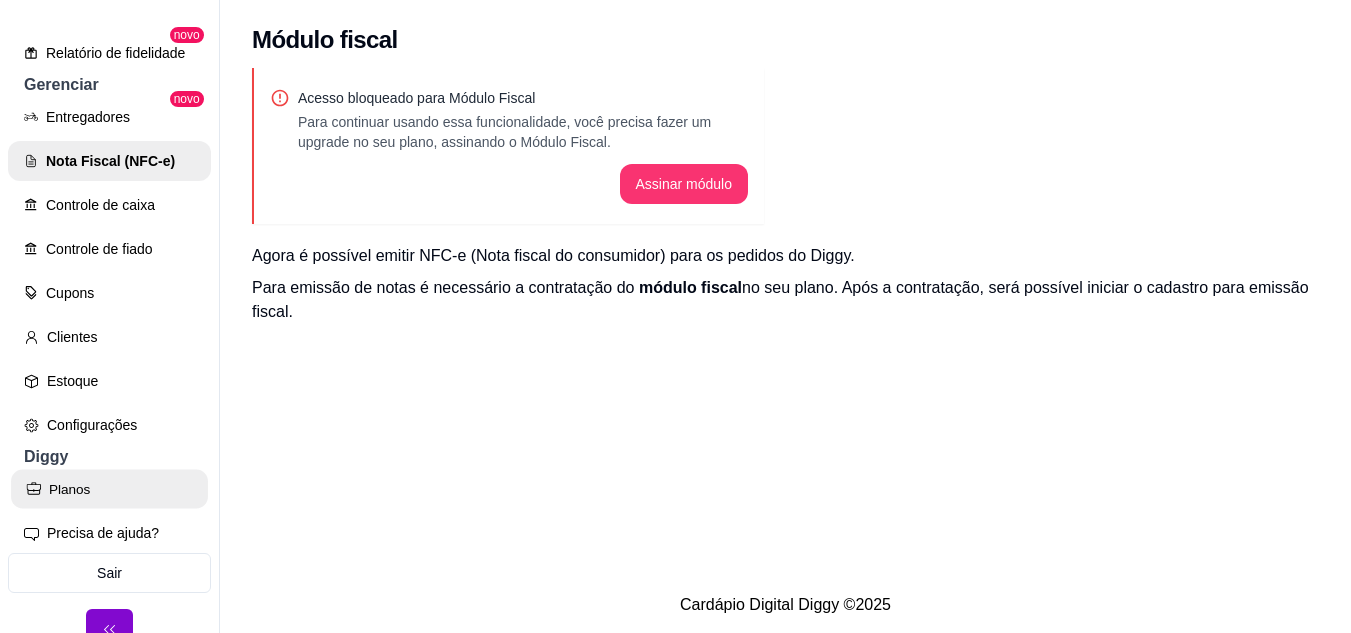 click on "Planos" at bounding box center [109, 489] 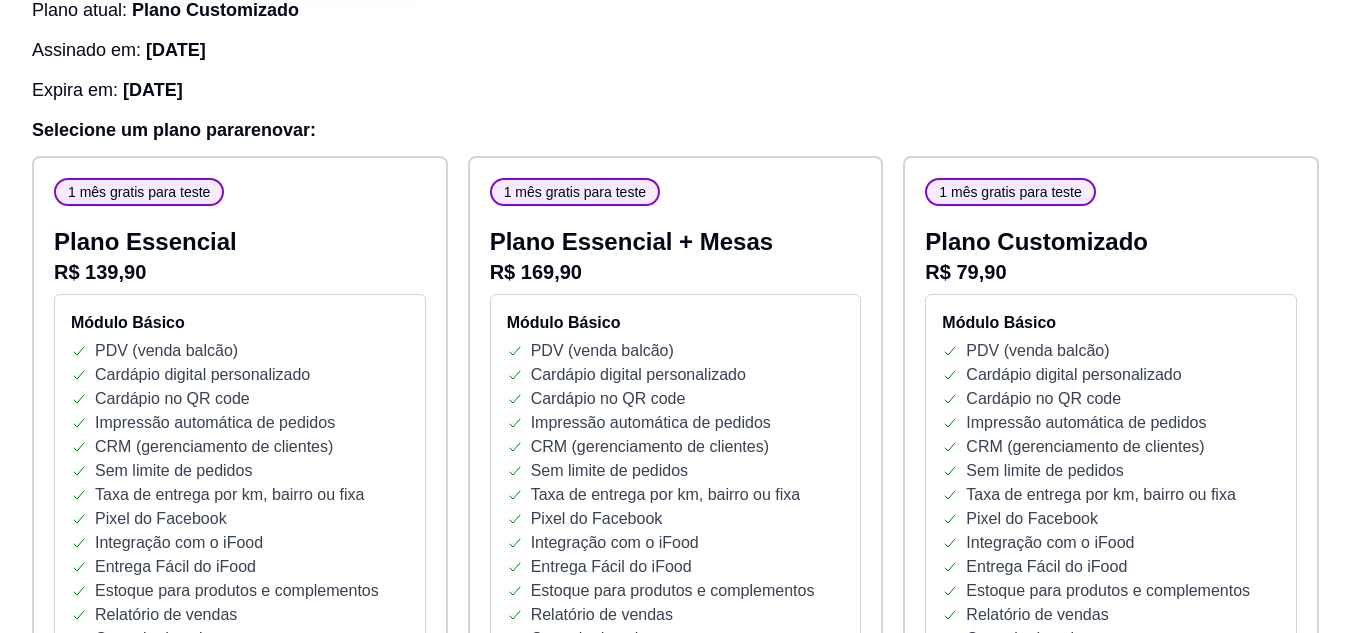 scroll, scrollTop: 325, scrollLeft: 0, axis: vertical 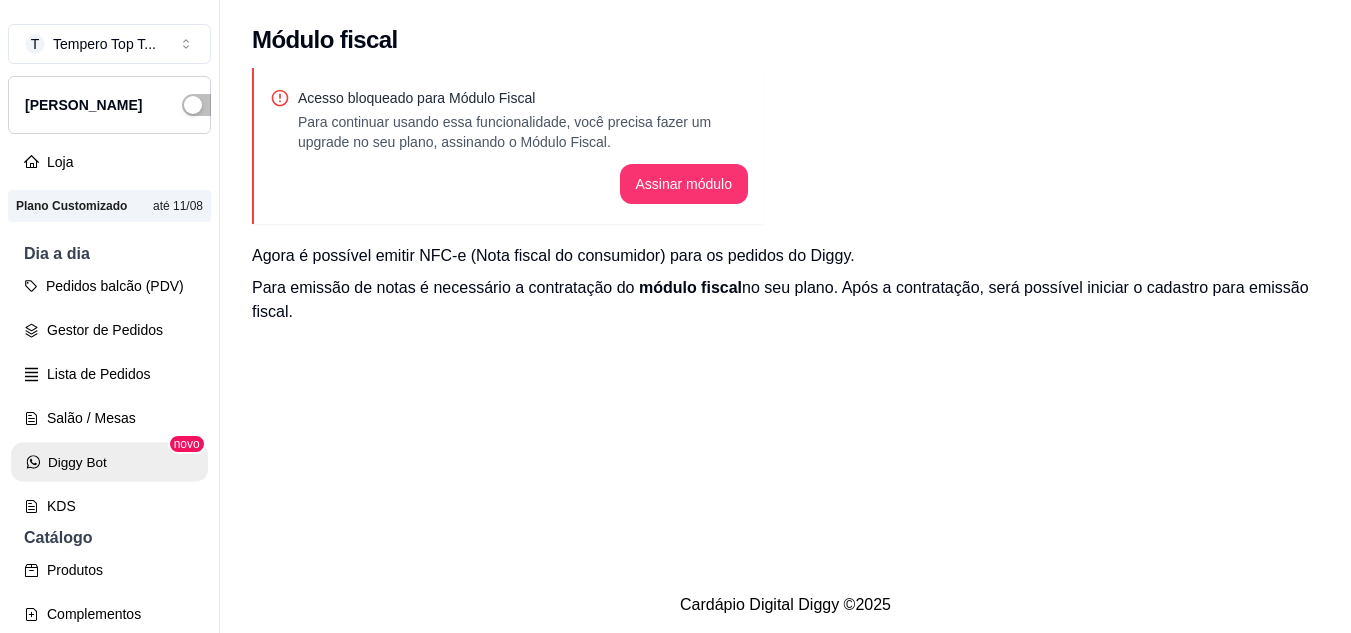 click on "Diggy Bot" at bounding box center (109, 462) 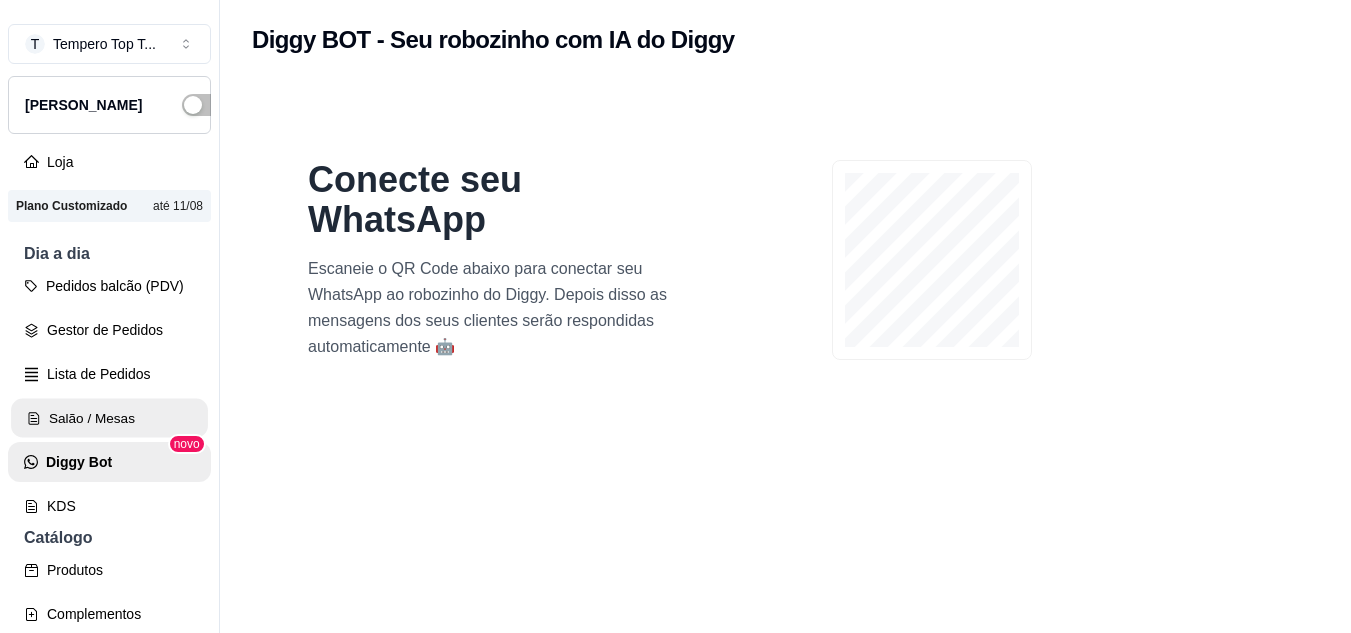 click on "Salão / Mesas" at bounding box center [109, 418] 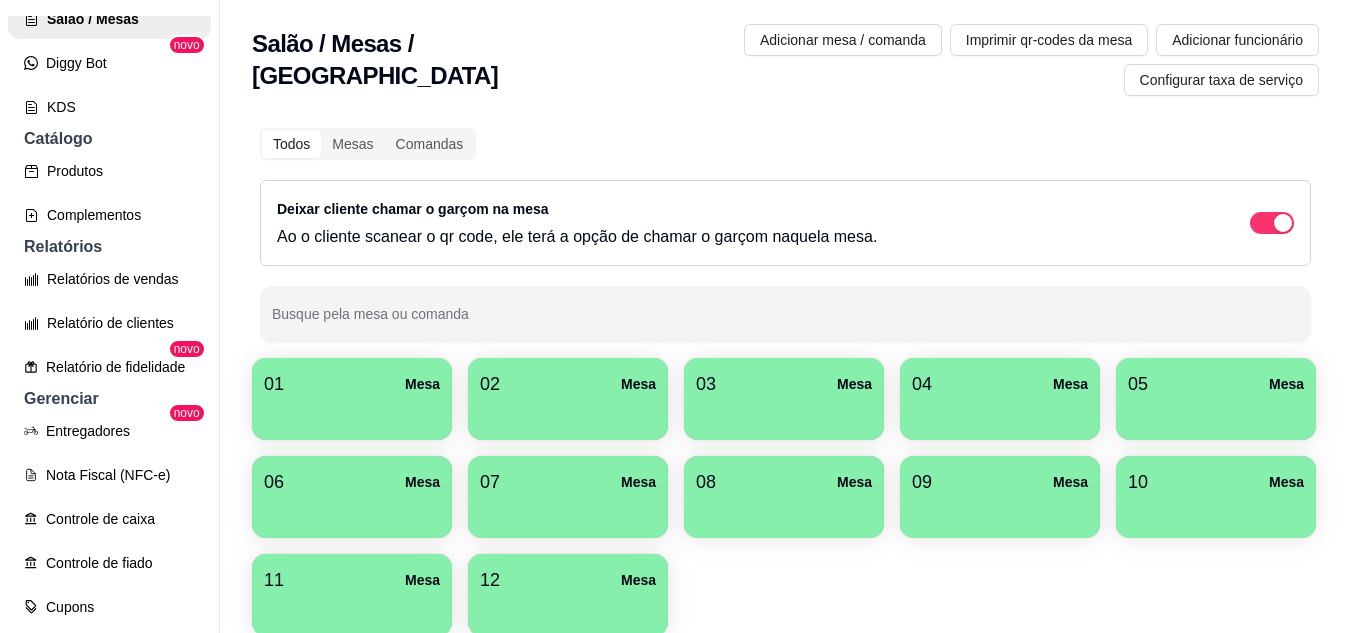 scroll, scrollTop: 404, scrollLeft: 0, axis: vertical 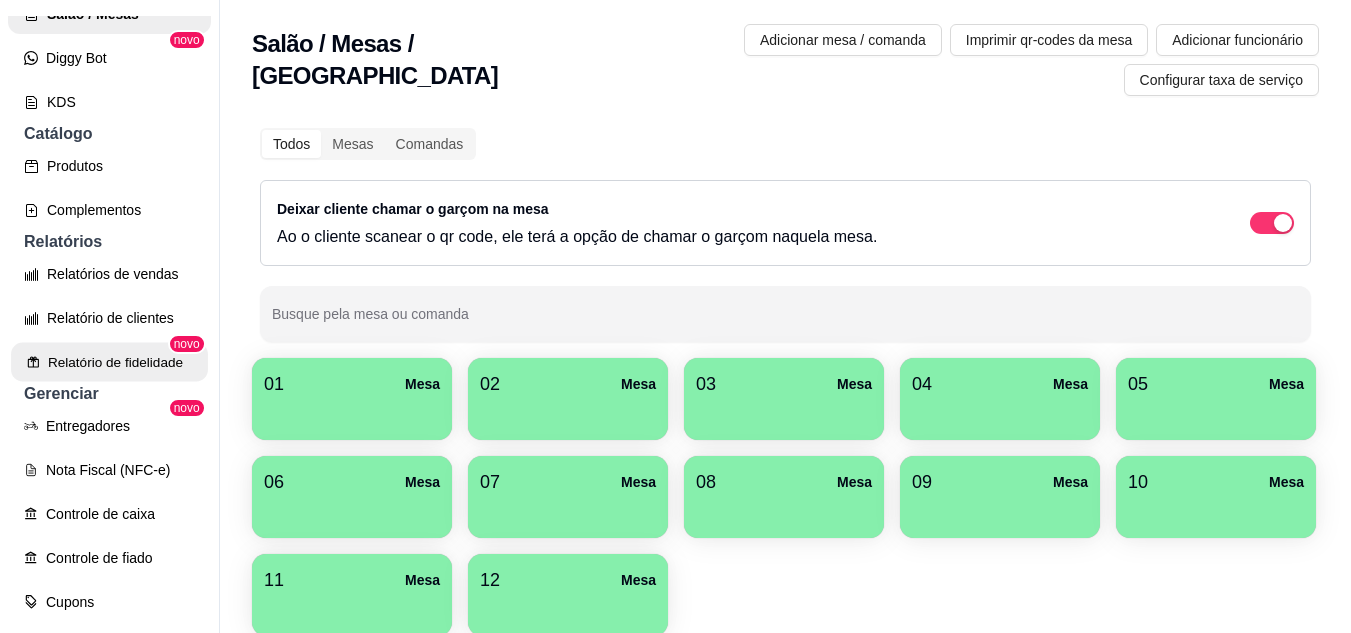 click on "Relatório de fidelidade" at bounding box center [109, 362] 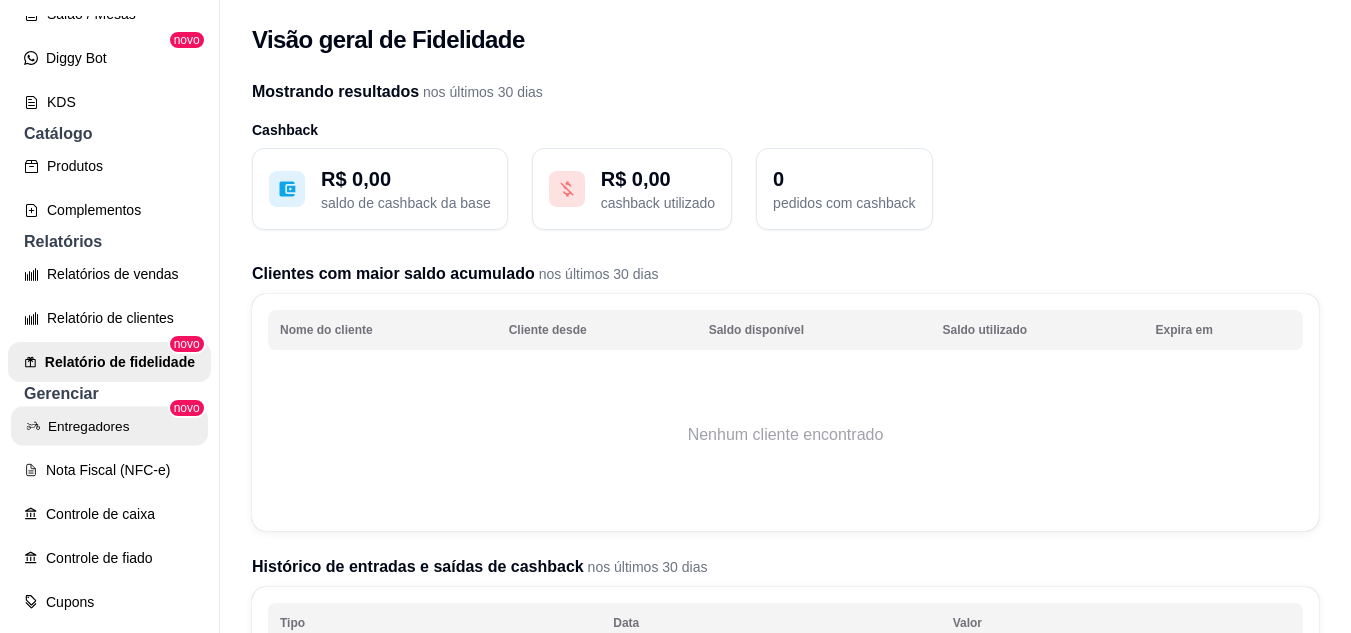 click on "Entregadores" at bounding box center (109, 426) 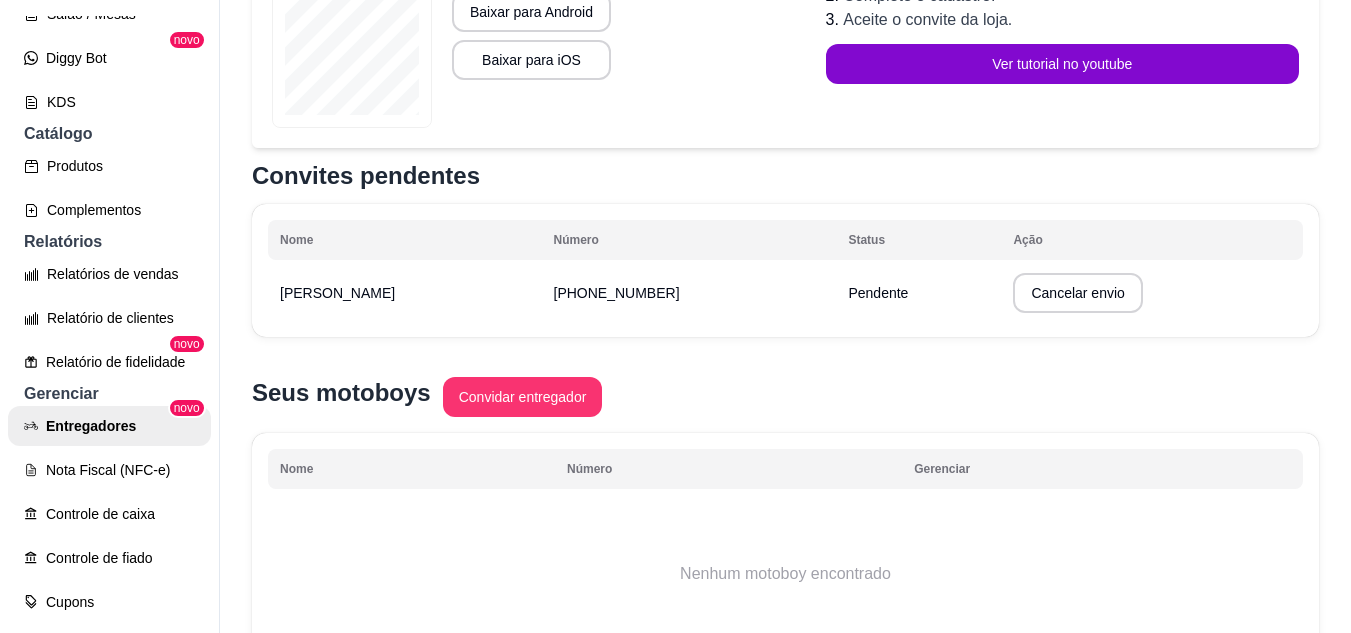 scroll, scrollTop: 408, scrollLeft: 0, axis: vertical 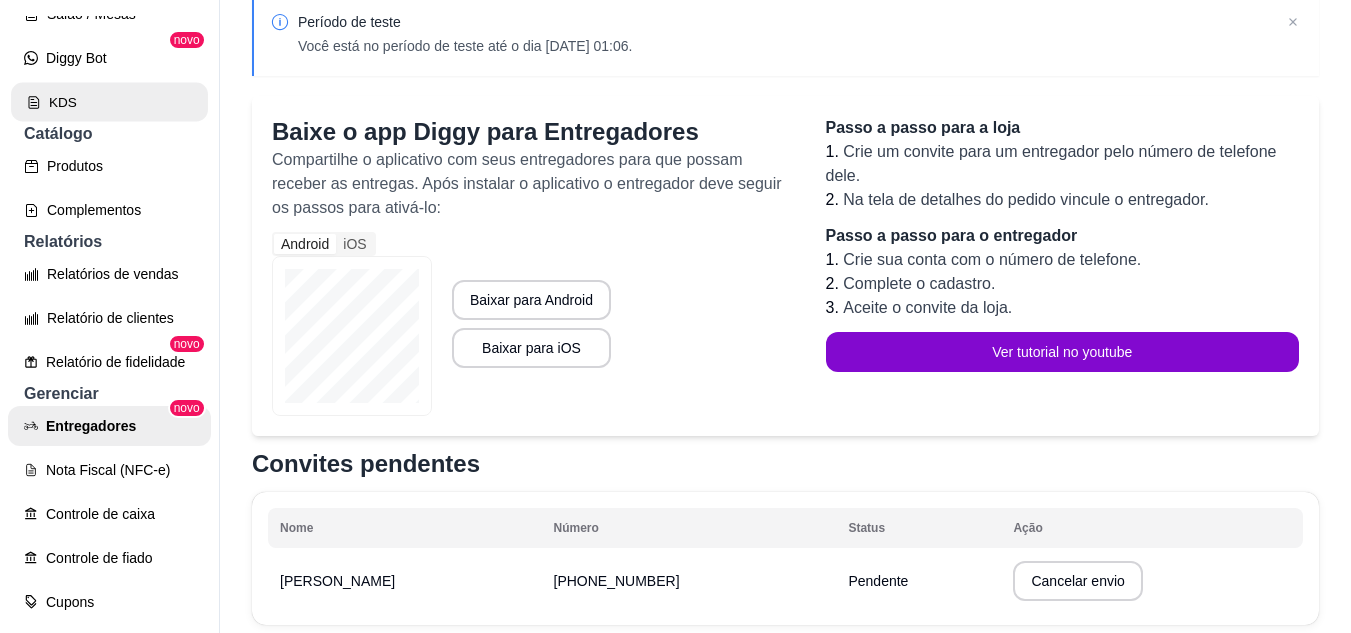 click on "KDS" at bounding box center (109, 102) 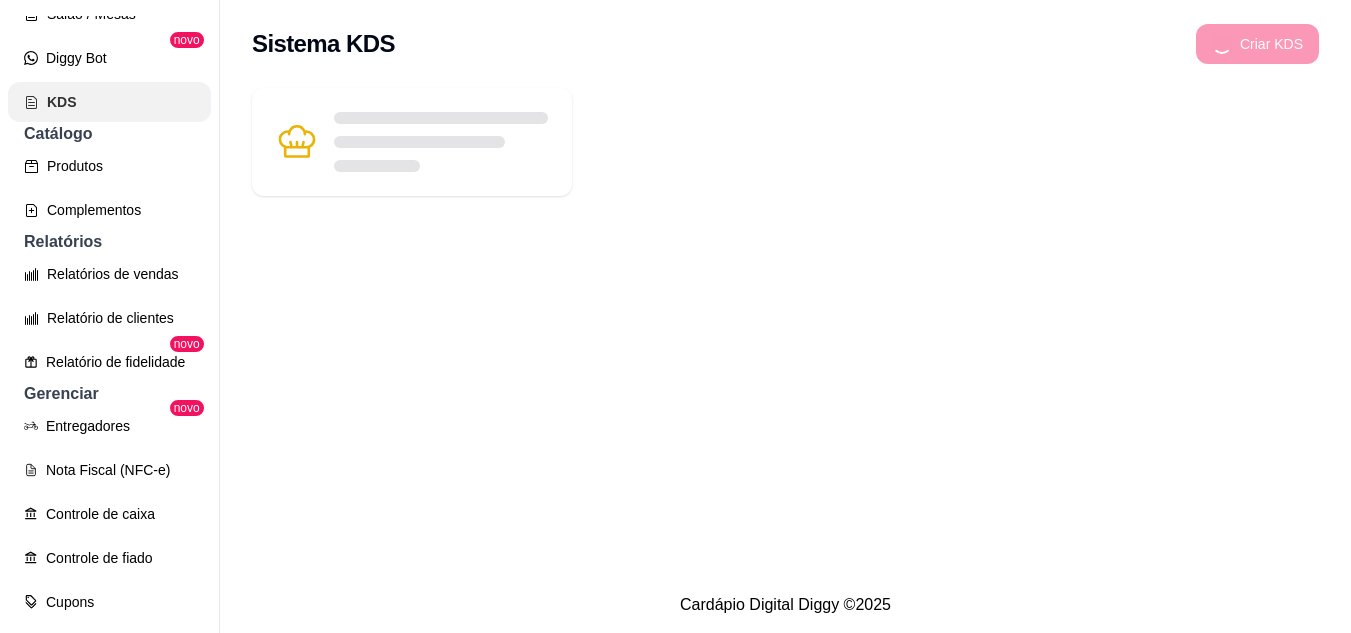 scroll, scrollTop: 0, scrollLeft: 0, axis: both 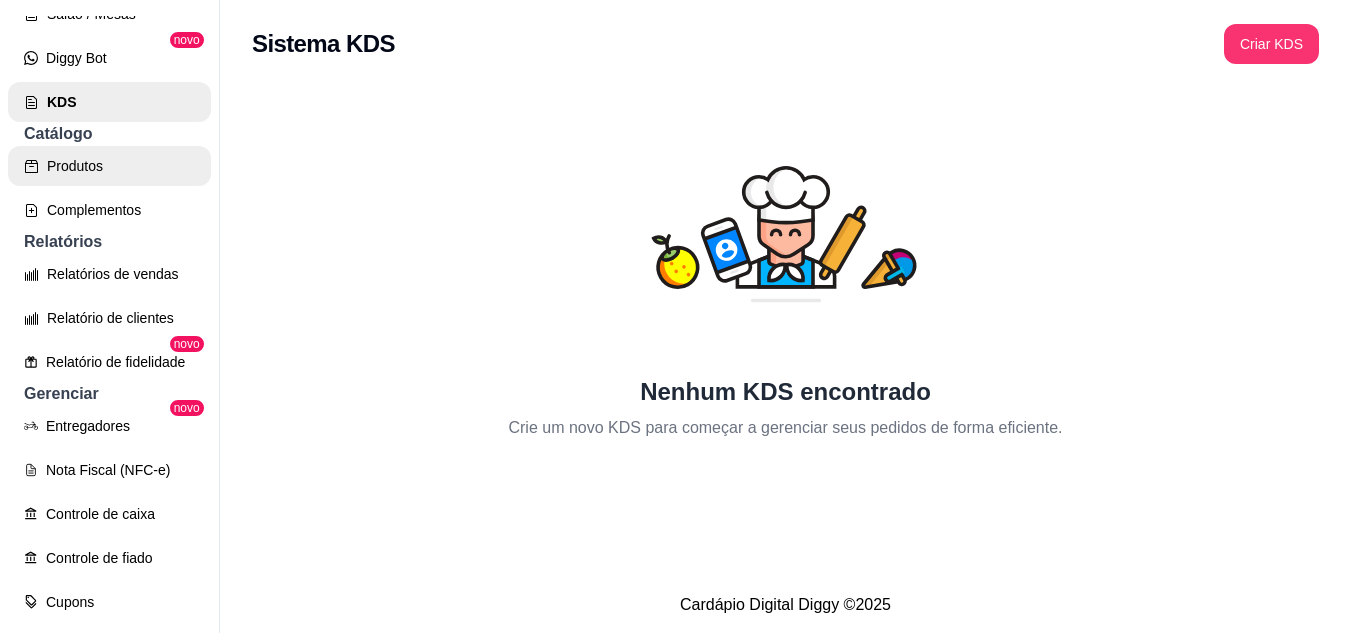 click on "Produtos" at bounding box center [109, 166] 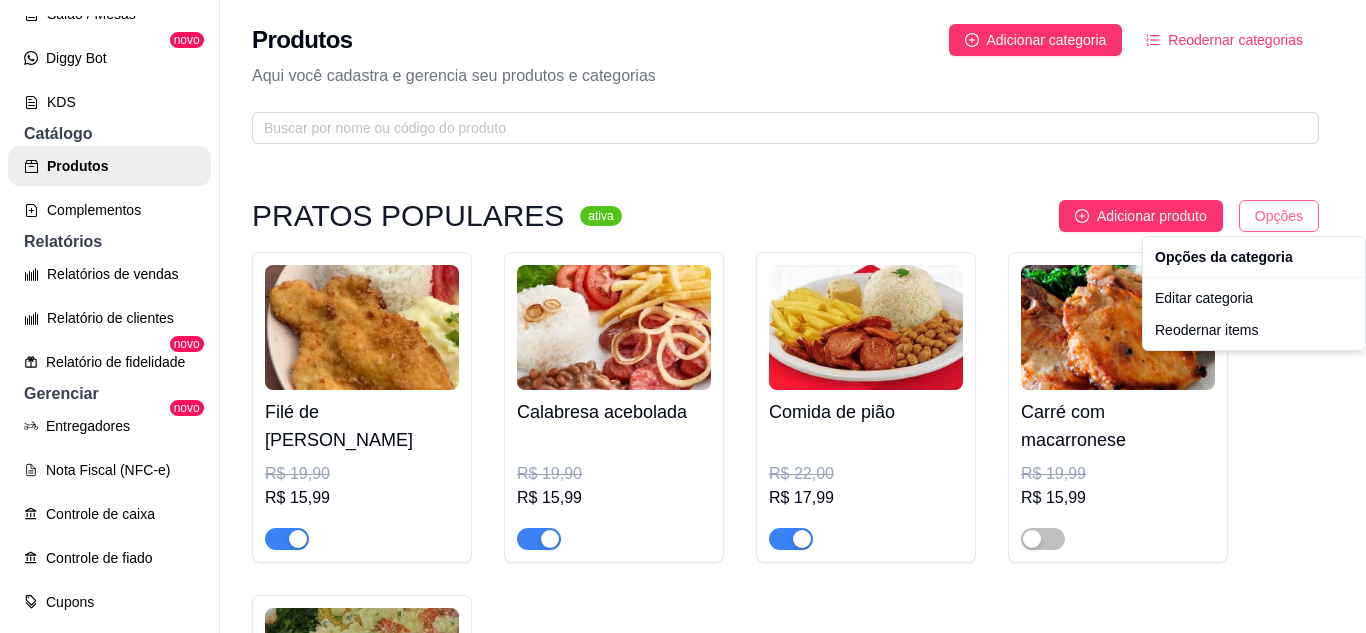 click on "T Tempero Top T ... Loja Aberta Loja Plano Customizado até 11/08   Dia a dia Pedidos balcão (PDV) Gestor de Pedidos Lista de Pedidos Salão / Mesas Diggy Bot novo KDS Catálogo Produtos Complementos Relatórios Relatórios de vendas Relatório de clientes Relatório de fidelidade novo Gerenciar Entregadores novo Nota Fiscal (NFC-e) Controle de caixa Controle de fiado Cupons Clientes Estoque Configurações Diggy Planos Precisa de ajuda? Sair Produtos Adicionar categoria Reodernar categorias Aqui você cadastra e gerencia seu produtos e categorias PRATOS POPULARES  ativa Adicionar produto Opções Filé de frango á milanesa    R$ 19,90 R$ 15,99 Calabresa acebolada    R$ 19,90 R$ 15,99 Comida de pião   R$ 22,00 R$ 17,99 Carré com macarronese   R$ 19,99 R$ 15,99 Linguiça mineira   R$ 22,00 R$ 17,99 PRATOS EXECUTIVOS  ativa Adicionar produto Opções Contra filé com fritas   R$ 33,00 R$ 29,99 Carne assada suculenta   R$ 25,00 R$ 23,00 Feijoada tradicional   R$ 27,50 R$ 25,00   R$ 25,50   4" at bounding box center (683, 316) 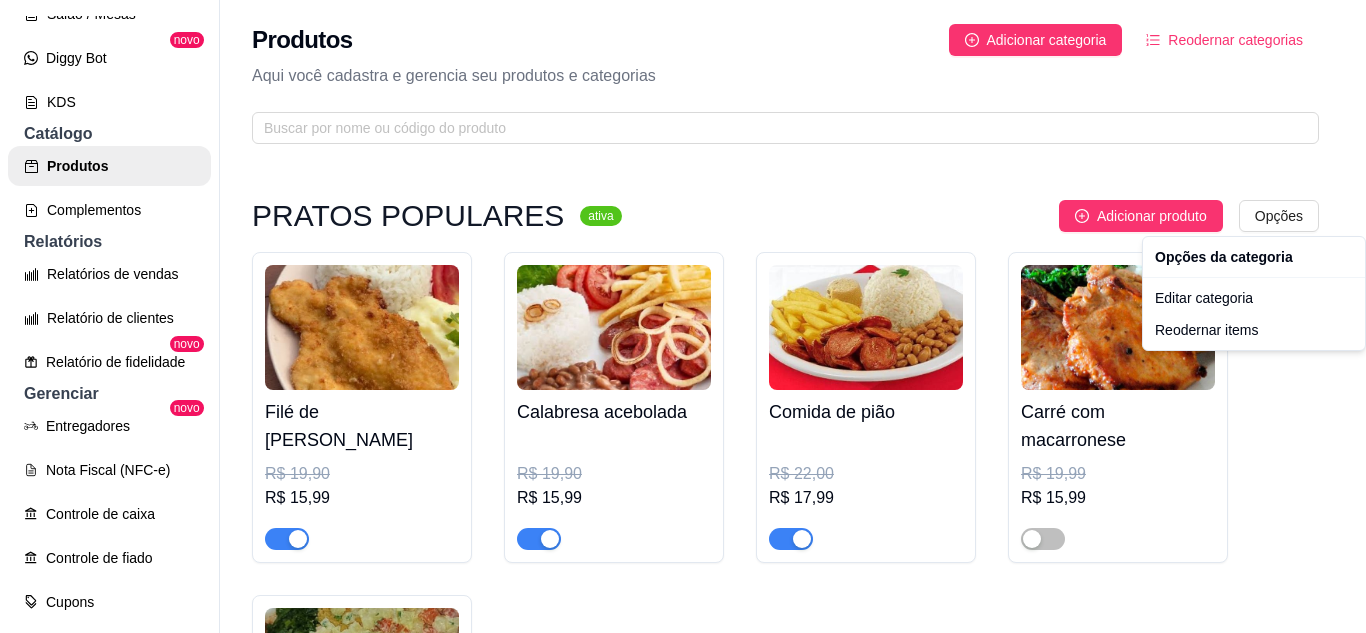 click on "T Tempero Top T ... Loja Aberta Loja Plano Customizado até 11/08   Dia a dia Pedidos balcão (PDV) Gestor de Pedidos Lista de Pedidos Salão / Mesas Diggy Bot novo KDS Catálogo Produtos Complementos Relatórios Relatórios de vendas Relatório de clientes Relatório de fidelidade novo Gerenciar Entregadores novo Nota Fiscal (NFC-e) Controle de caixa Controle de fiado Cupons Clientes Estoque Configurações Diggy Planos Precisa de ajuda? Sair Produtos Adicionar categoria Reodernar categorias Aqui você cadastra e gerencia seu produtos e categorias PRATOS POPULARES  ativa Adicionar produto Opções Filé de frango á milanesa    R$ 19,90 R$ 15,99 Calabresa acebolada    R$ 19,90 R$ 15,99 Comida de pião   R$ 22,00 R$ 17,99 Carré com macarronese   R$ 19,99 R$ 15,99 Linguiça mineira   R$ 22,00 R$ 17,99 PRATOS EXECUTIVOS  ativa Adicionar produto Opções Contra filé com fritas   R$ 33,00 R$ 29,99 Carne assada suculenta   R$ 25,00 R$ 23,00 Feijoada tradicional   R$ 27,50 R$ 25,00   R$ 25,50   4" at bounding box center (683, 316) 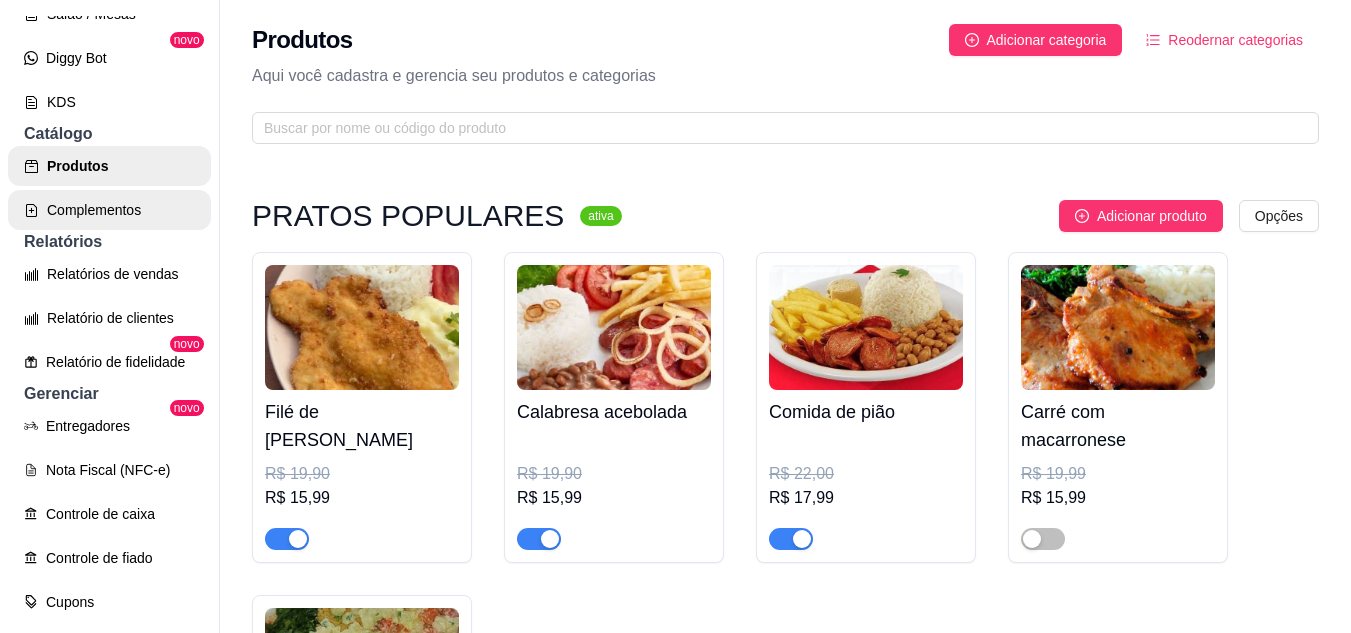 click on "Complementos" at bounding box center [109, 210] 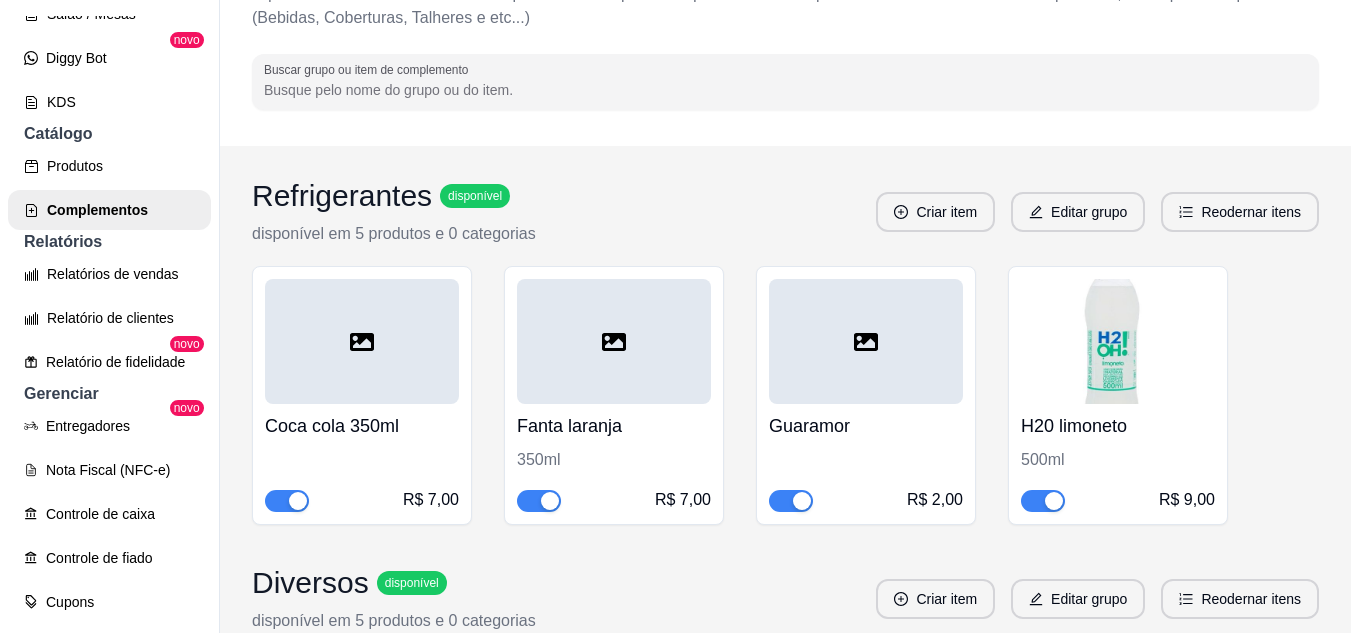scroll, scrollTop: 0, scrollLeft: 0, axis: both 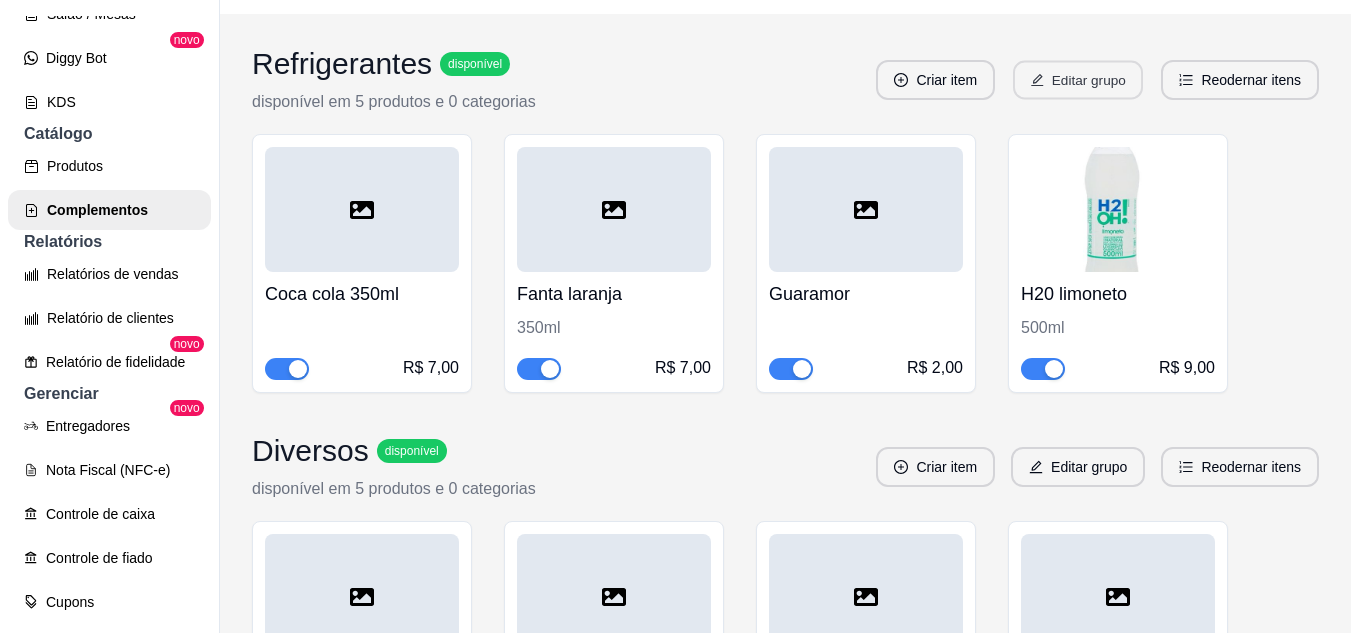 click 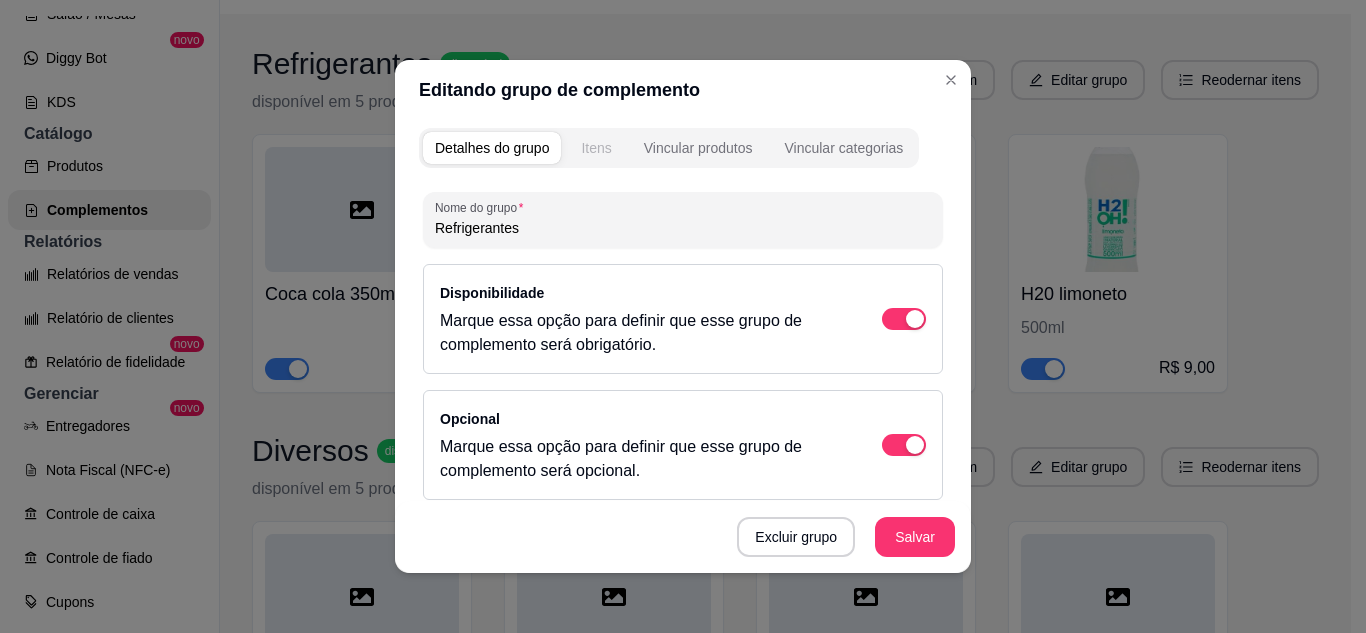 click on "Itens" at bounding box center (596, 148) 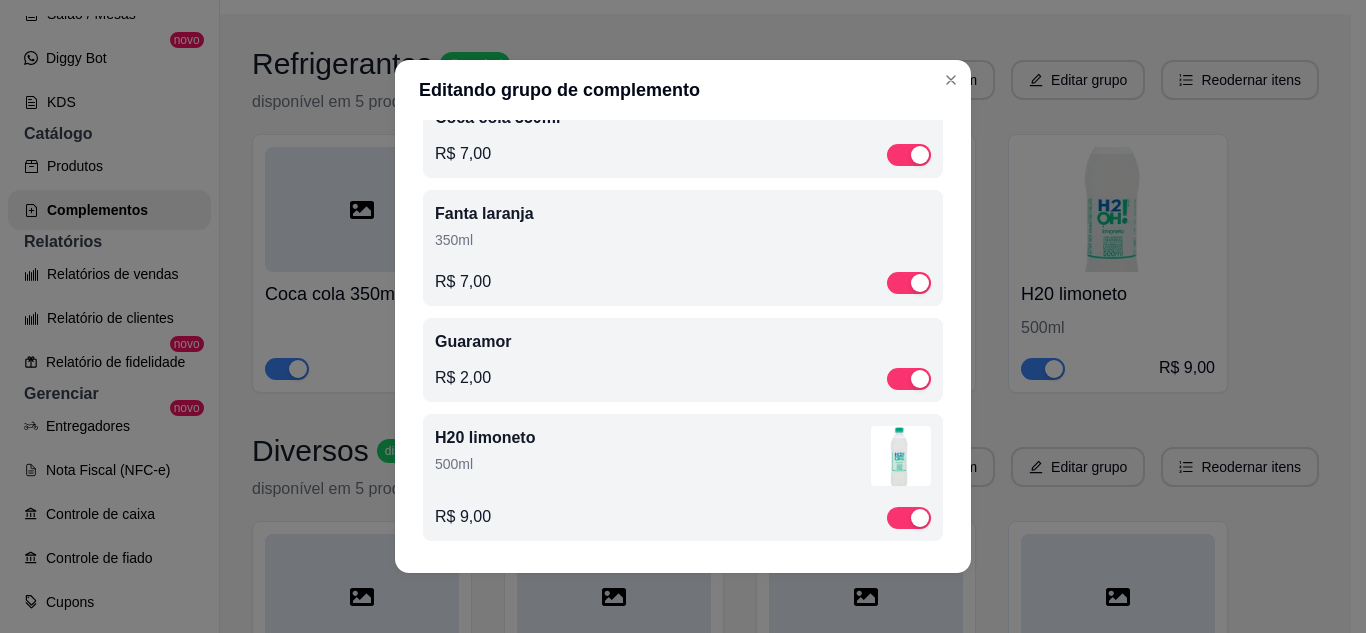 scroll, scrollTop: 0, scrollLeft: 0, axis: both 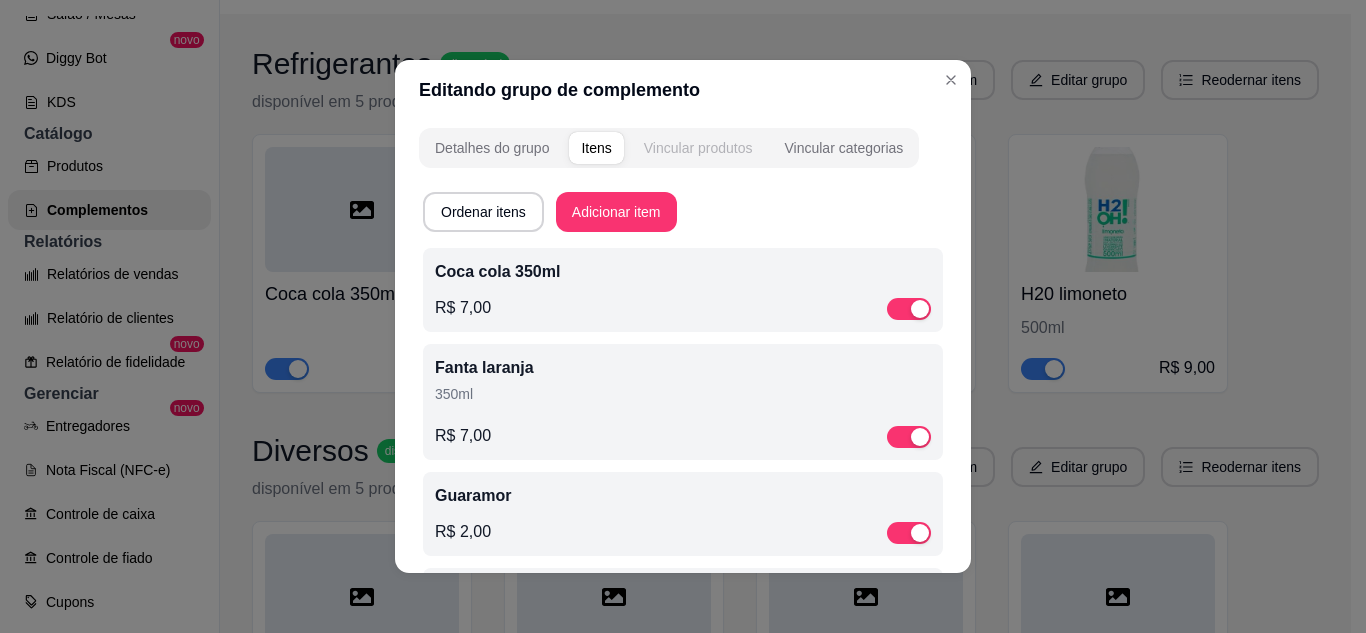 click on "Vincular produtos" at bounding box center (698, 148) 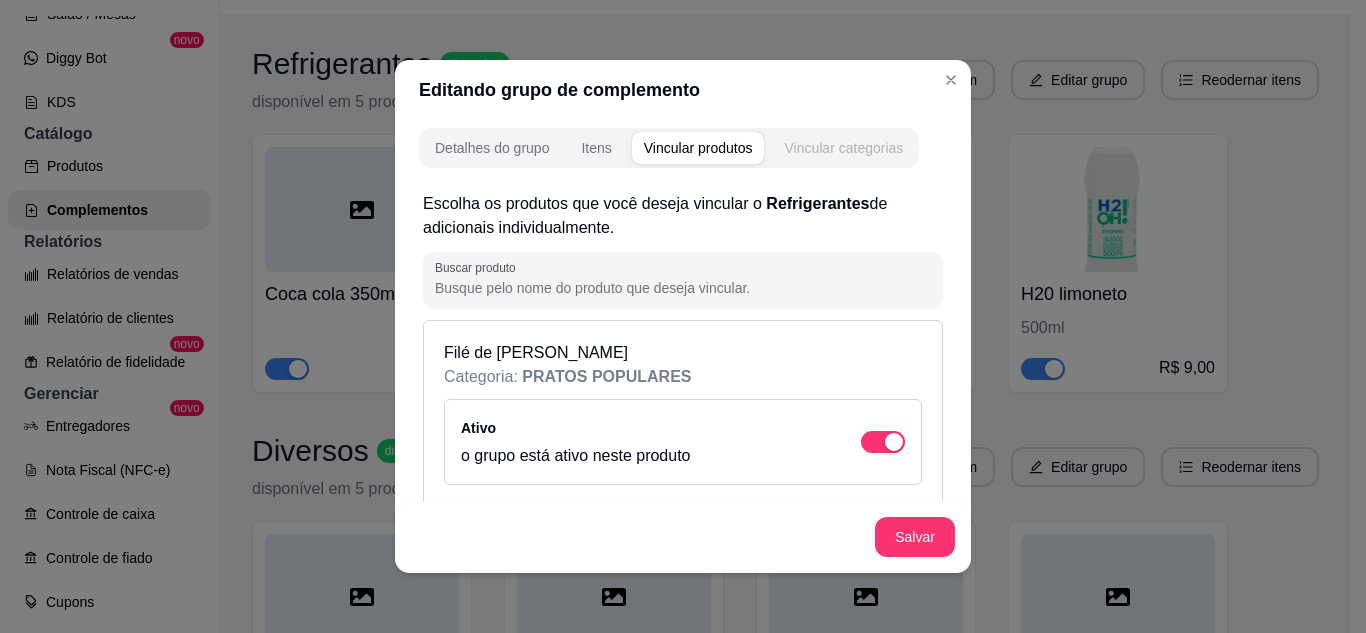 click on "Vincular categorias" at bounding box center [843, 148] 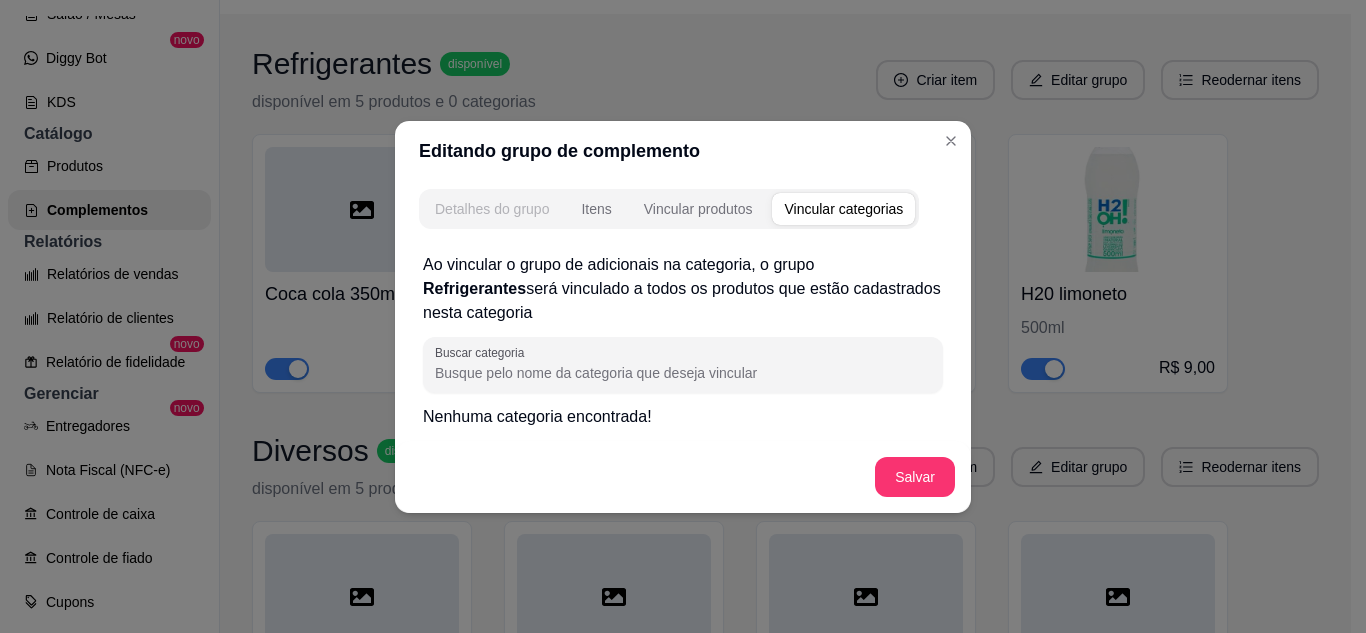 click on "Detalhes do grupo" at bounding box center [492, 209] 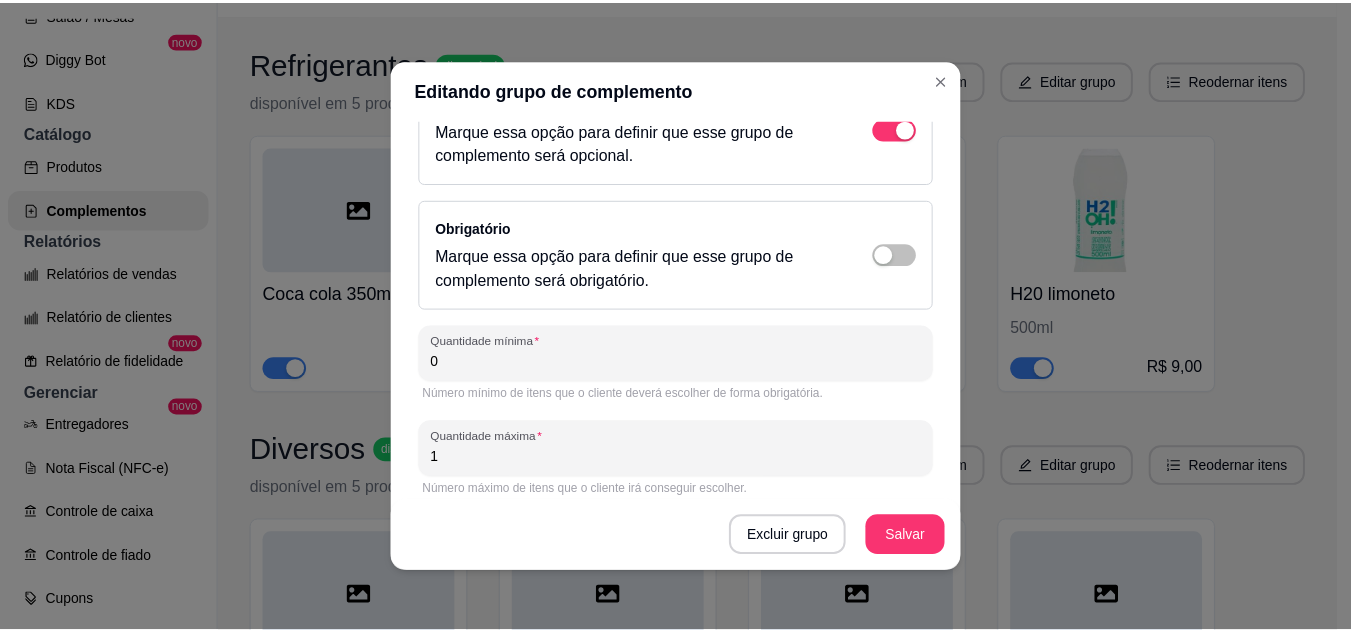 scroll, scrollTop: 329, scrollLeft: 0, axis: vertical 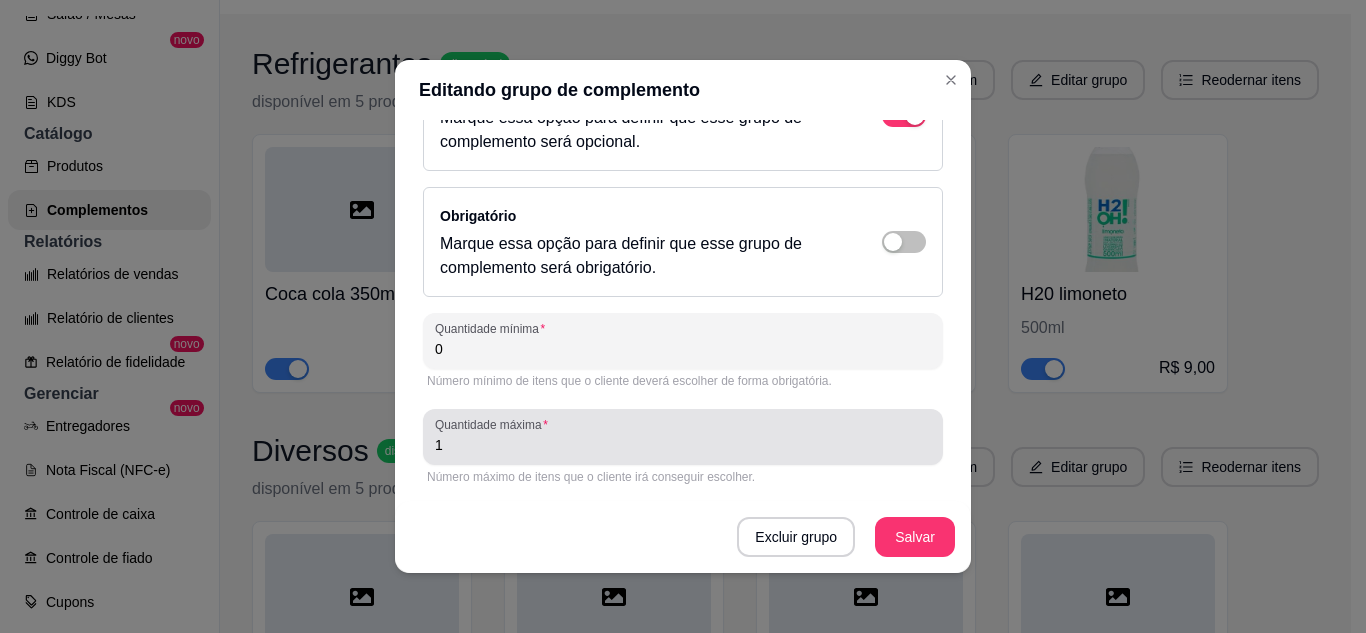 click on "1" at bounding box center [683, 437] 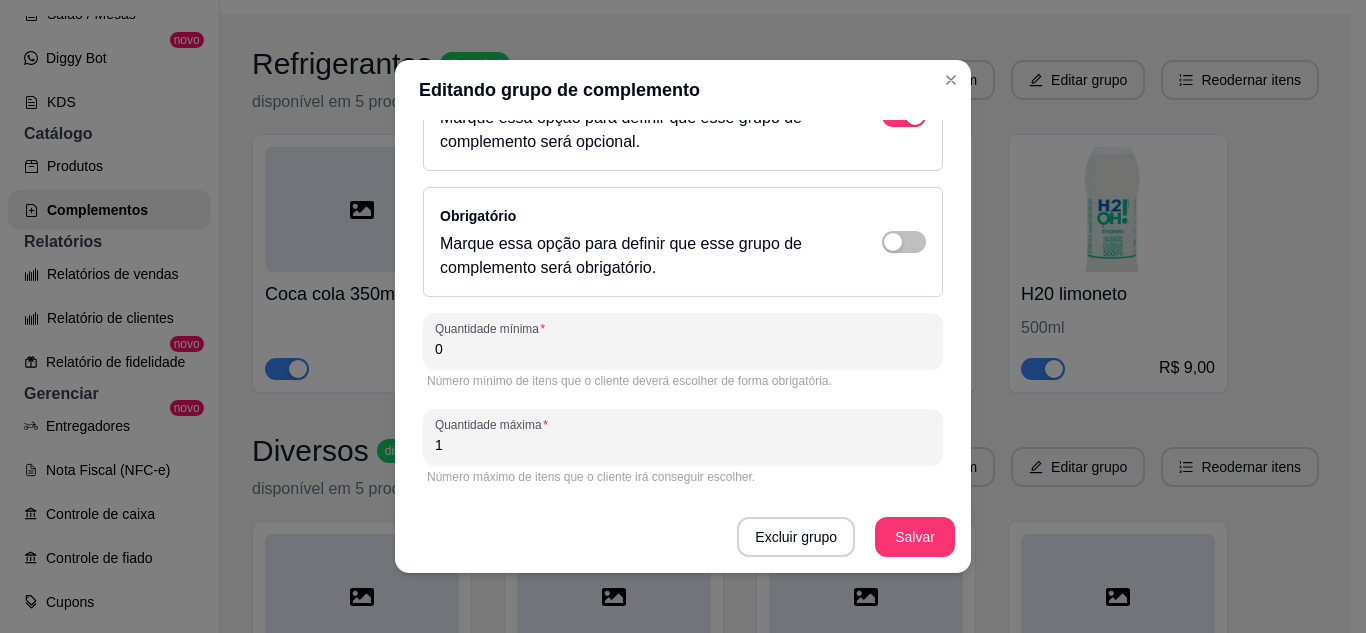 click on "Nome do grupo Refrigerantes Disponibilidade Marque essa opção para definir que esse grupo de complemento será obrigatório. Opcional Marque essa opção para definir que esse grupo de complemento será opcional. Obrigatório Marque essa opção para definir que esse grupo de complemento será obrigatório. Quantidade mínima 0 Número mínimo de itens que o cliente deverá escolher de forma obrigatória. Quantidade máxima 1 Número máximo de itens que o cliente irá conseguir escolher." at bounding box center [683, 176] 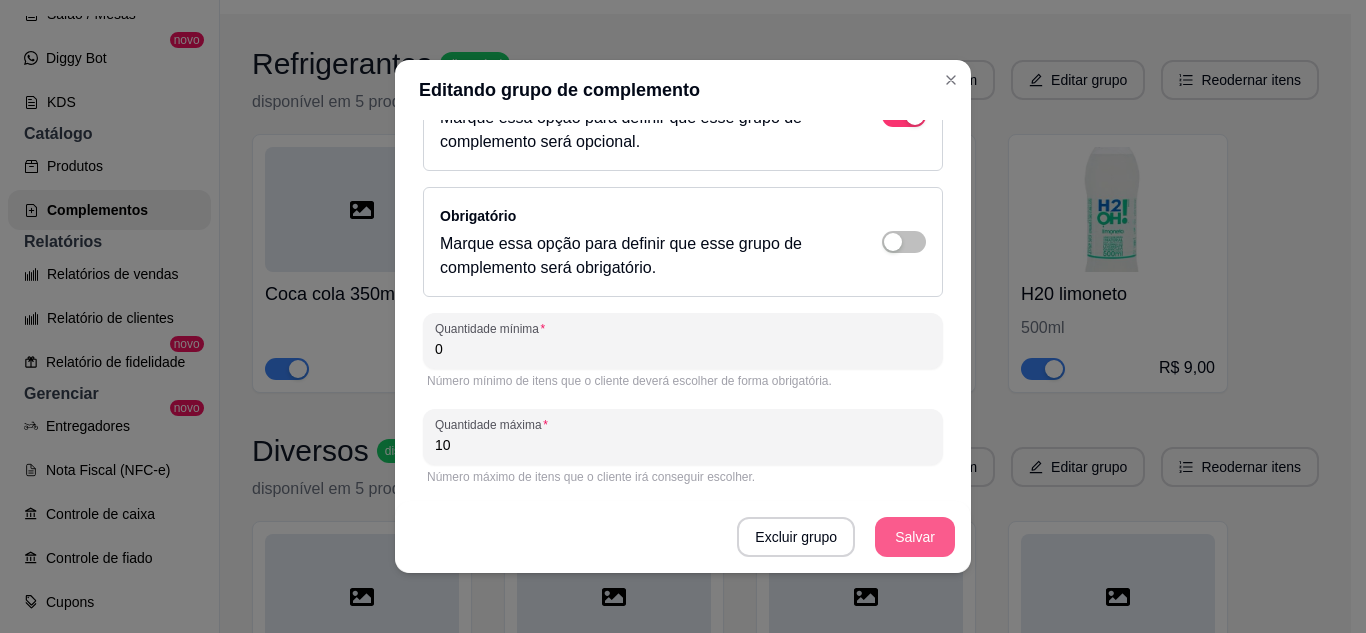 type on "10" 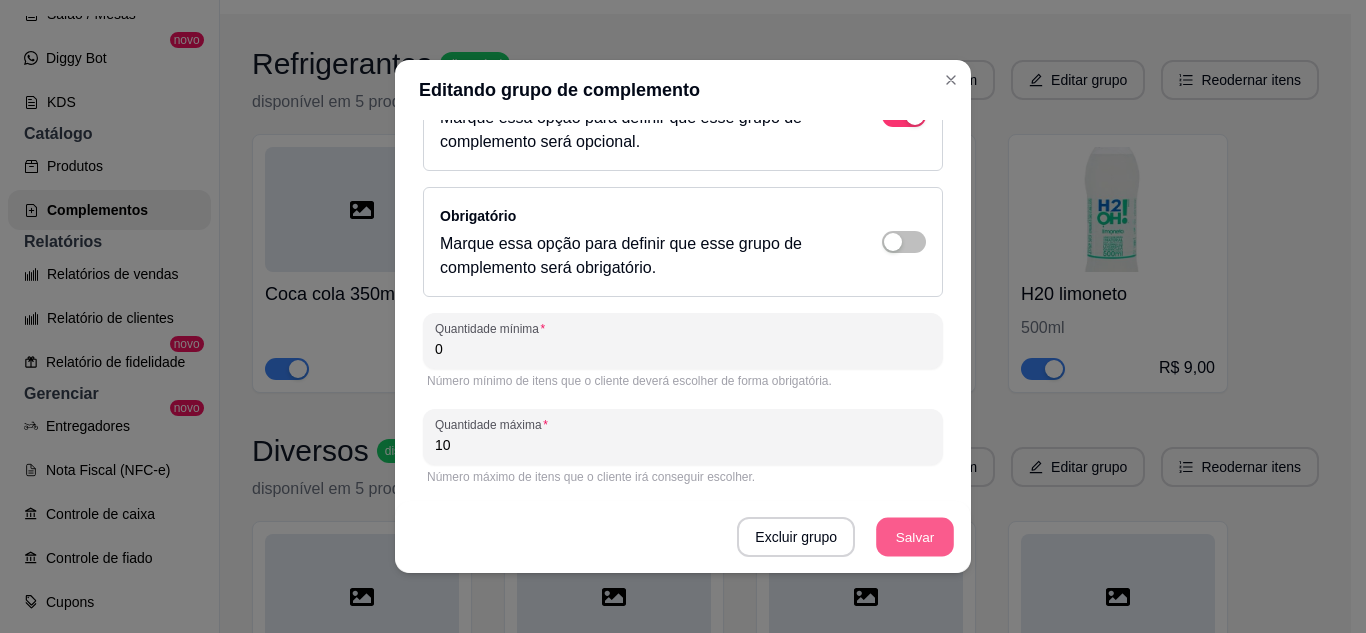click on "Salvar" at bounding box center [915, 537] 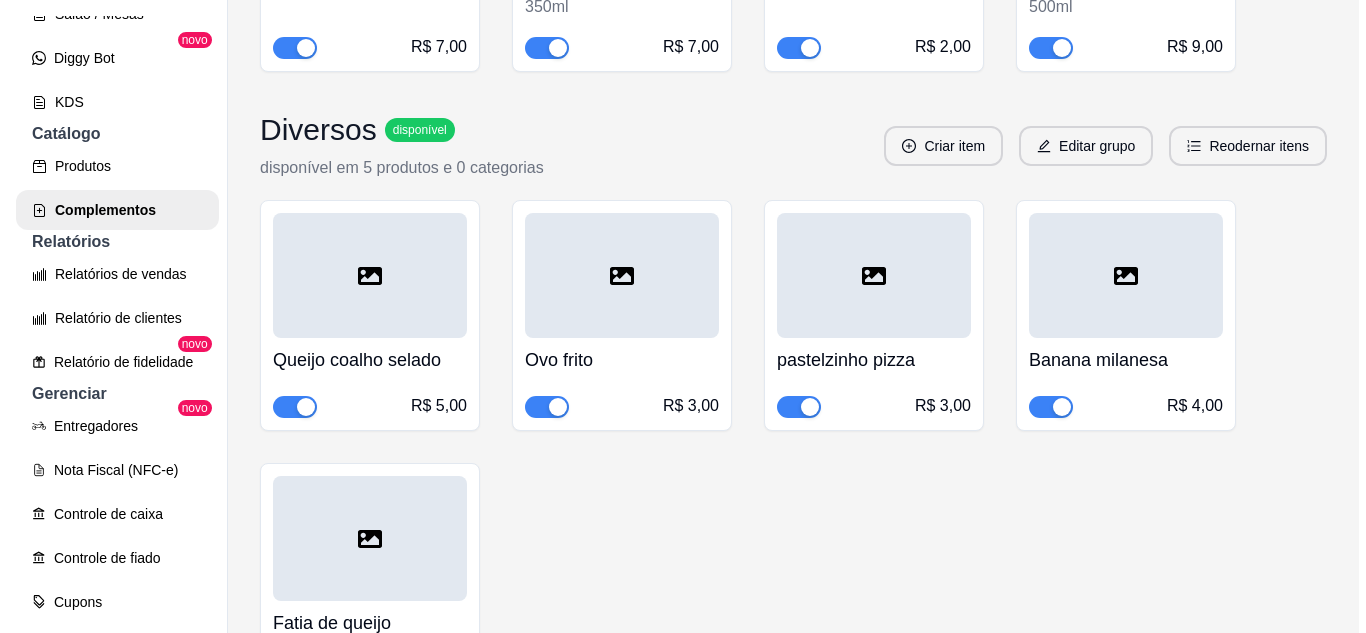 scroll, scrollTop: 581, scrollLeft: 0, axis: vertical 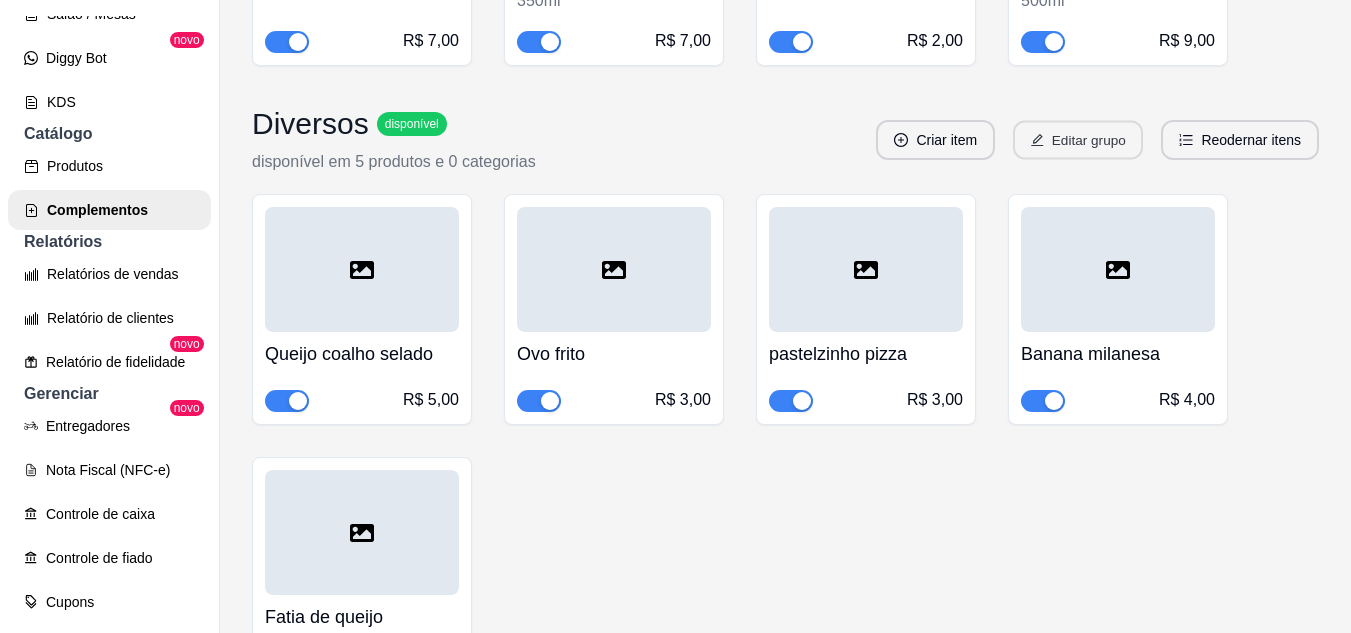 click on "Editar grupo" at bounding box center [1078, 140] 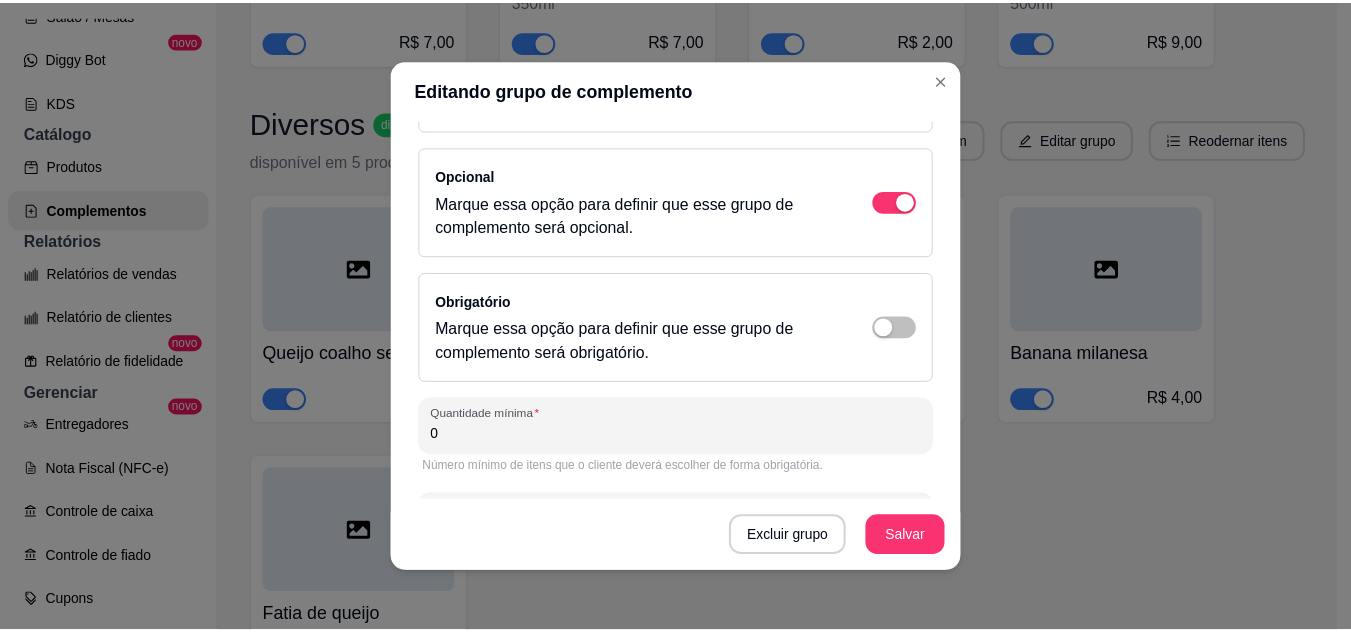 scroll, scrollTop: 329, scrollLeft: 0, axis: vertical 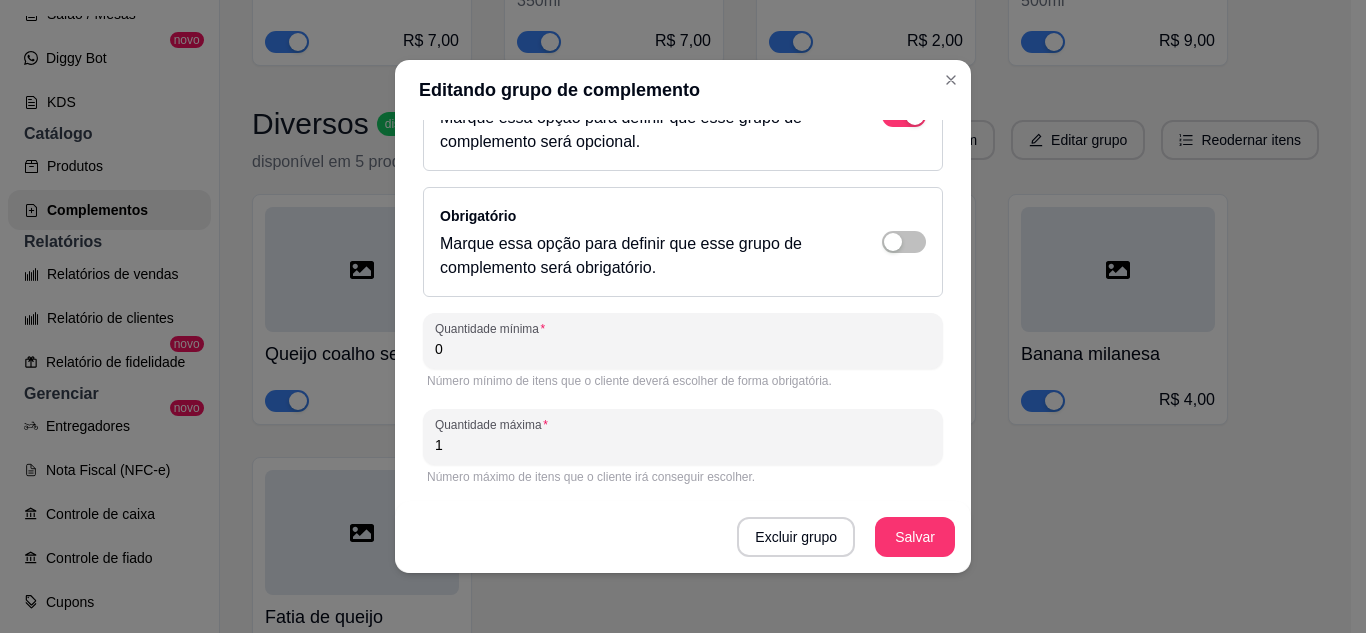 click on "1" at bounding box center (683, 445) 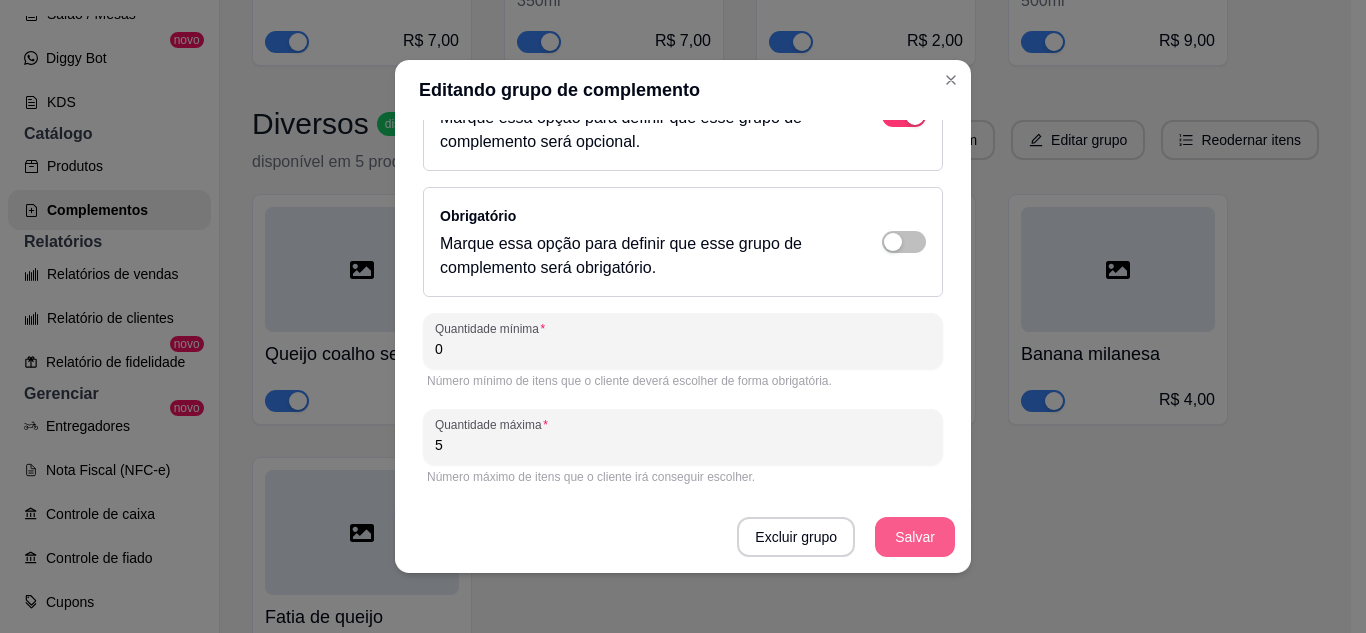 type on "5" 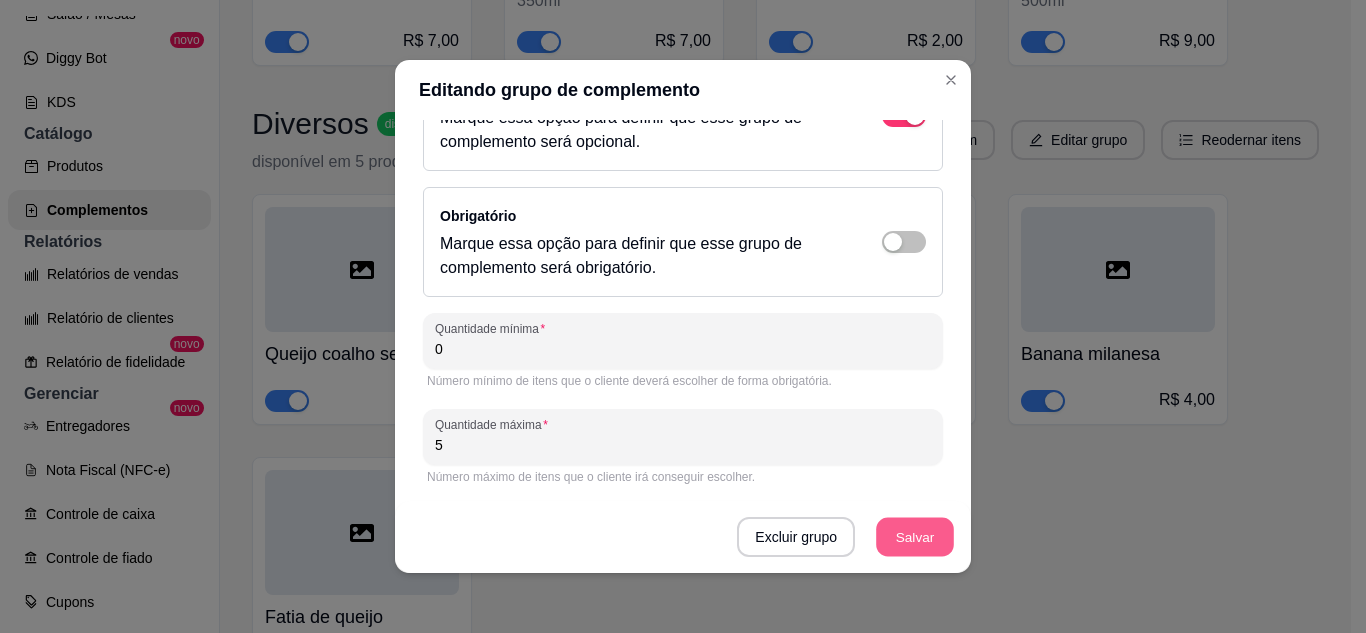 click on "Salvar" at bounding box center [915, 537] 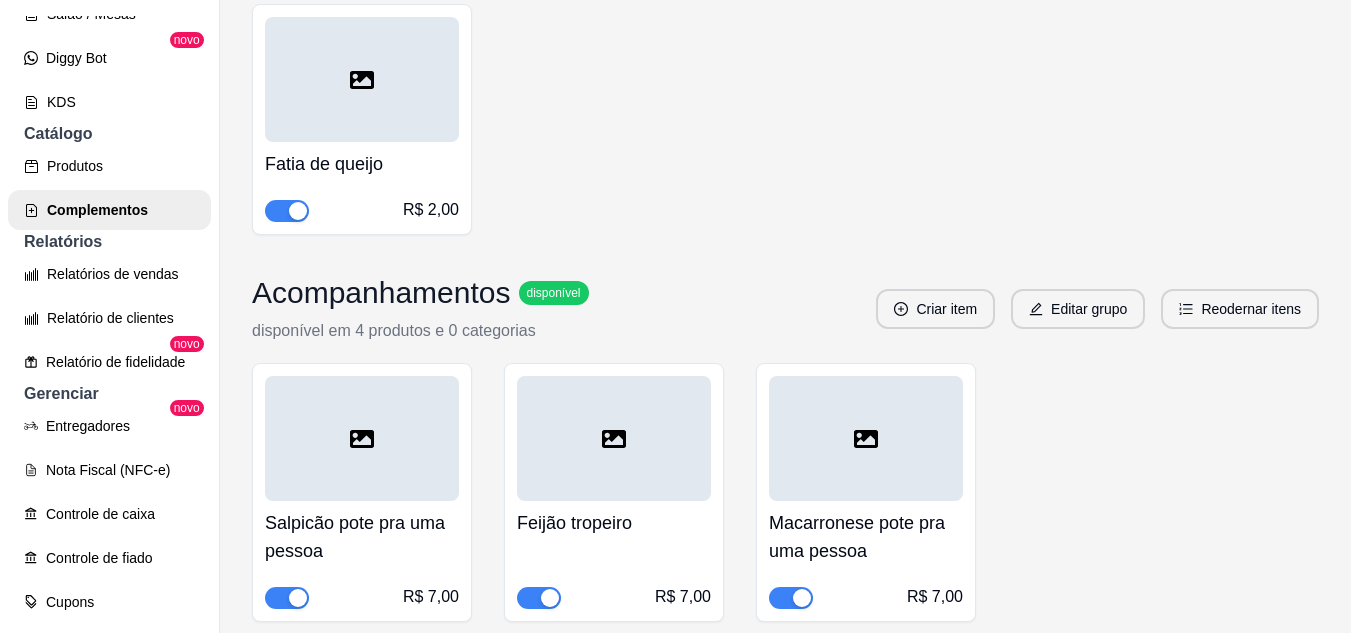 scroll, scrollTop: 1040, scrollLeft: 0, axis: vertical 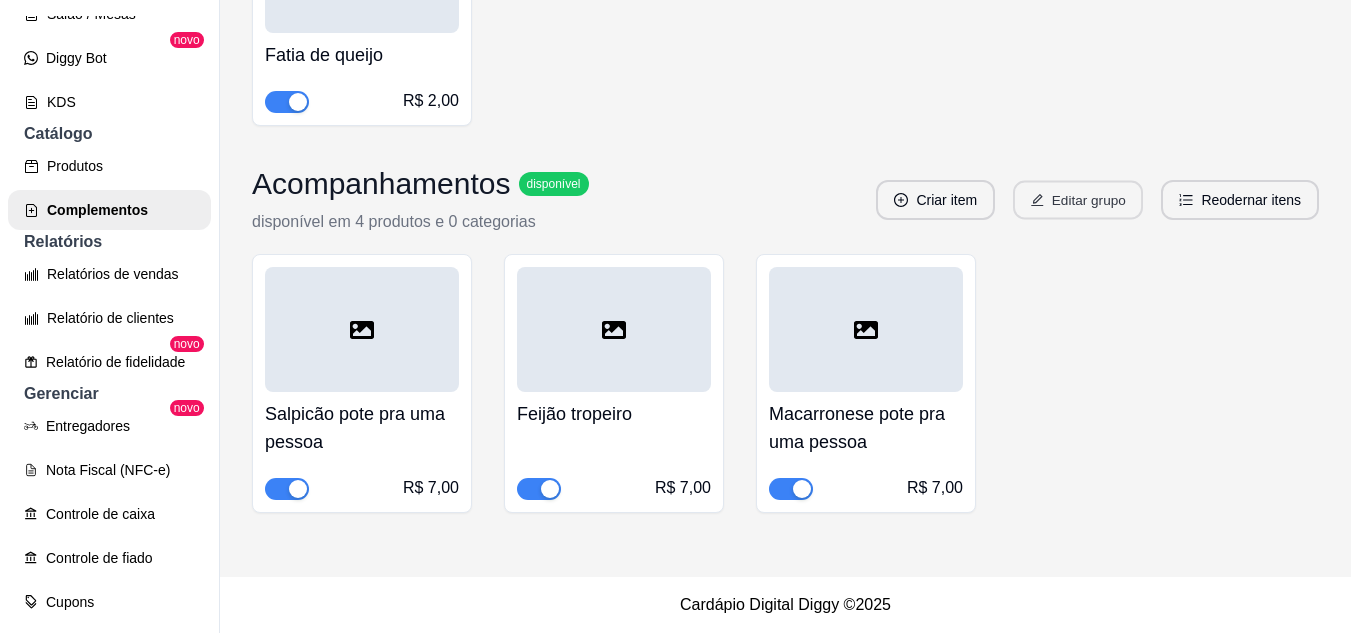 click on "Editar grupo" at bounding box center (1078, 200) 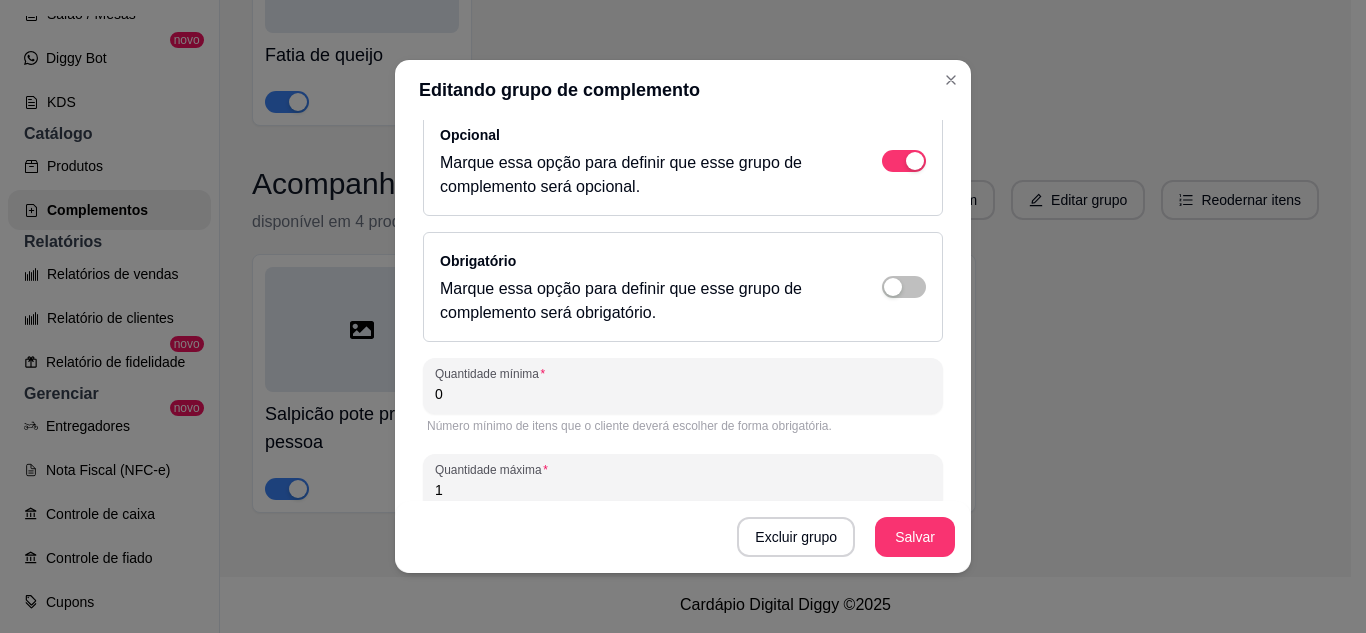 scroll, scrollTop: 329, scrollLeft: 0, axis: vertical 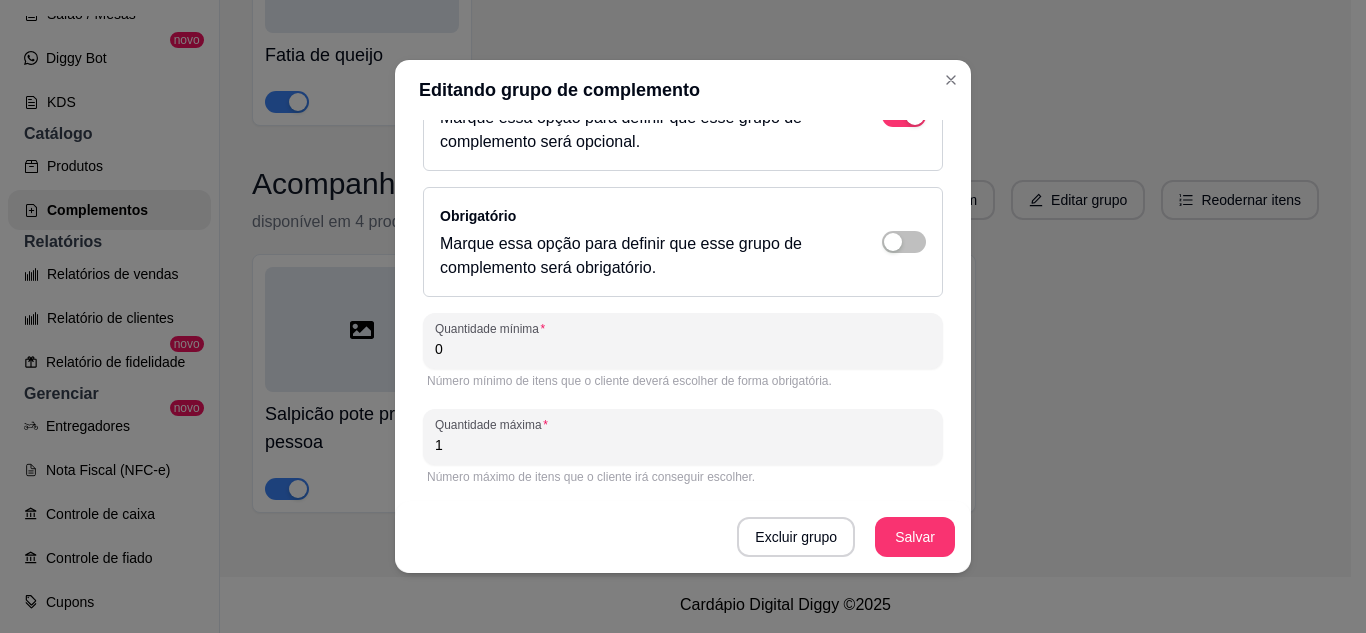 click on "1" at bounding box center [683, 445] 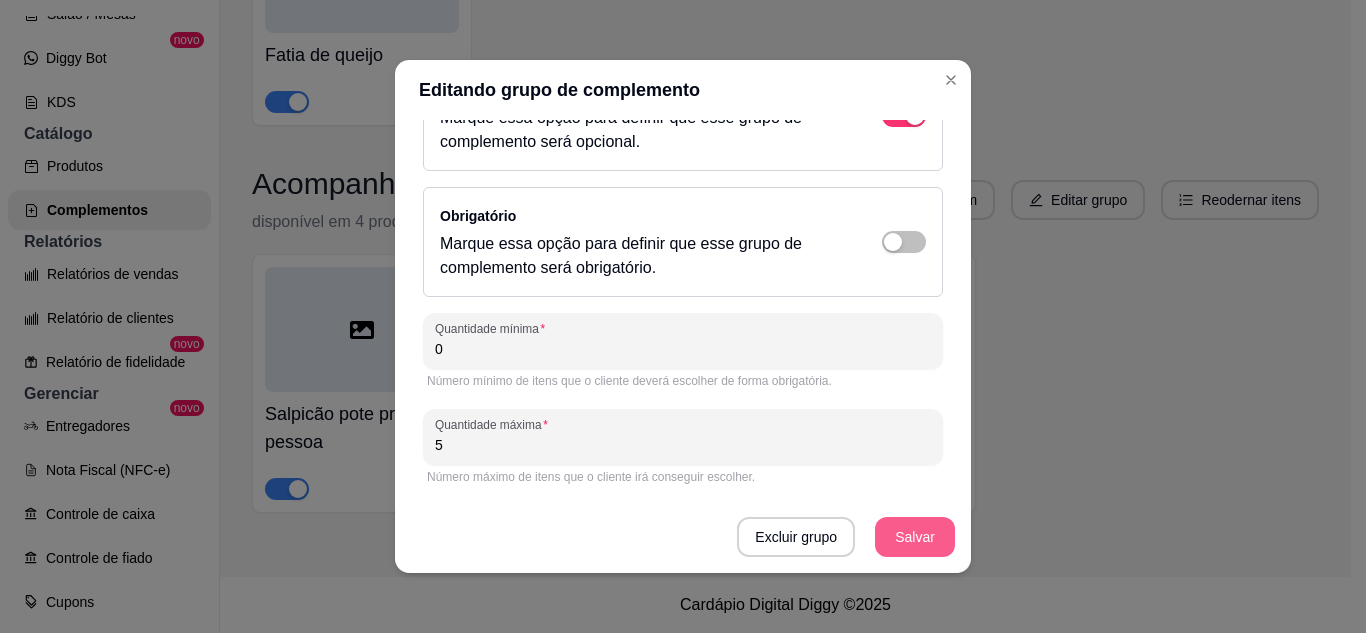 type on "5" 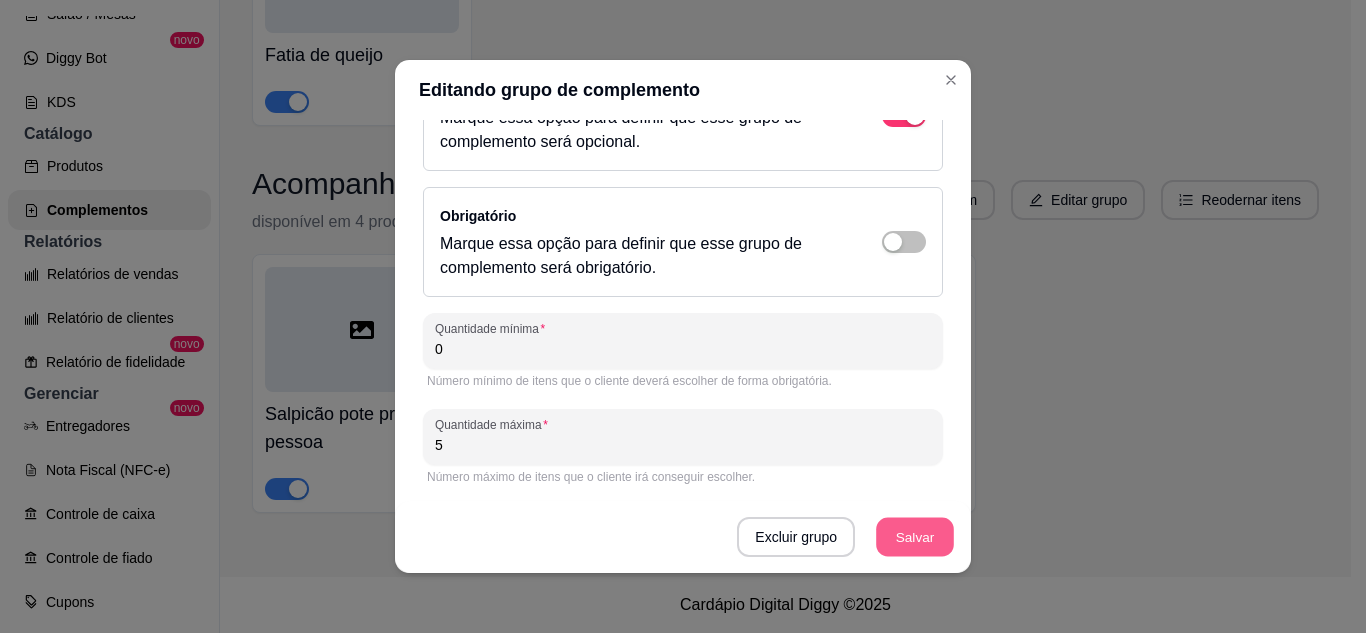 click on "Salvar" at bounding box center (915, 537) 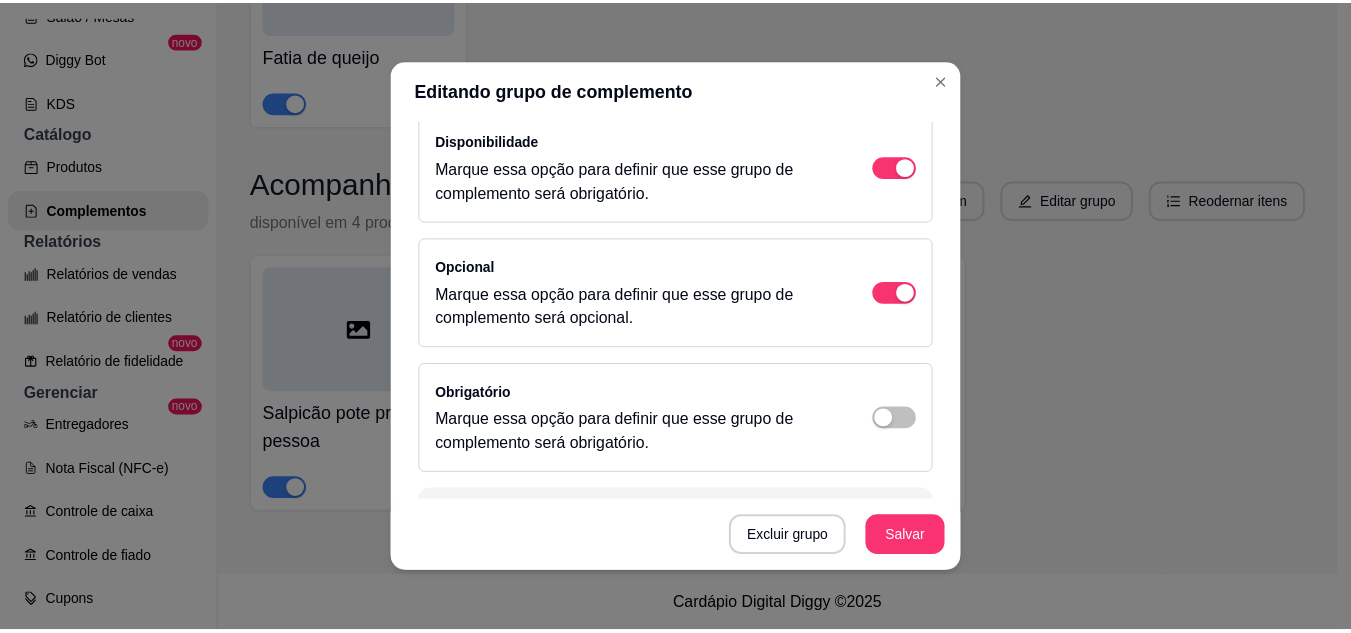 scroll, scrollTop: 69, scrollLeft: 0, axis: vertical 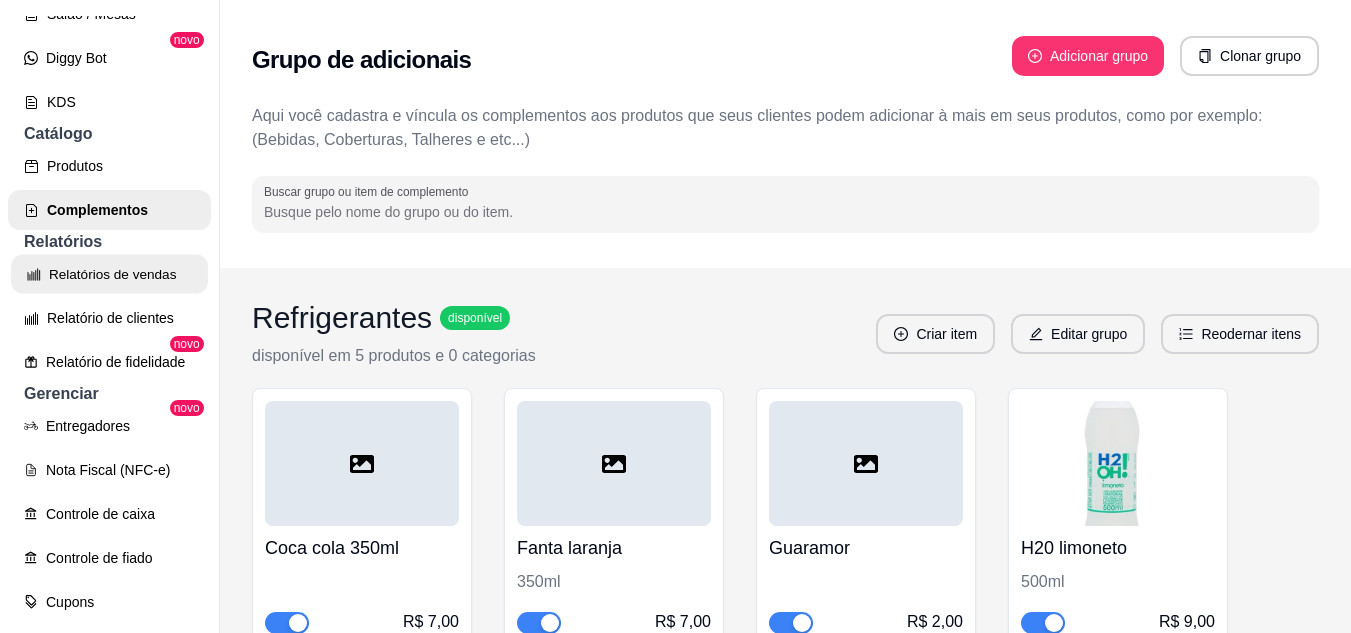 click on "Relatórios de vendas" at bounding box center (109, 274) 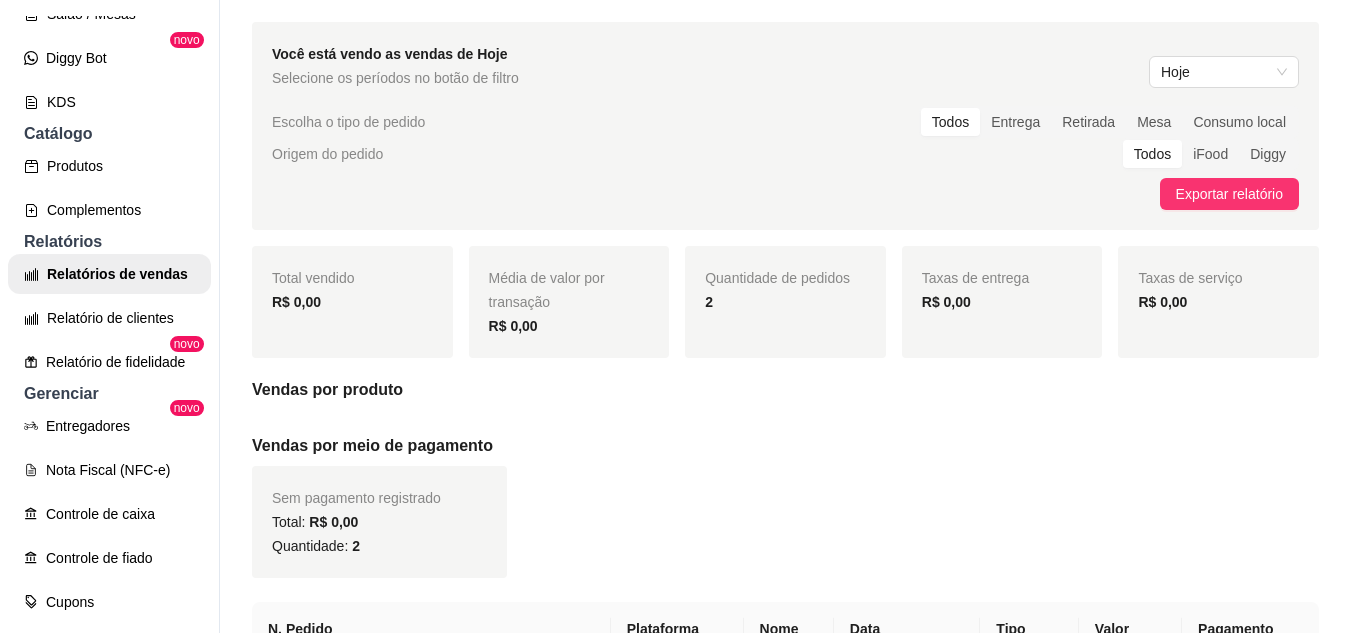 scroll, scrollTop: 23, scrollLeft: 0, axis: vertical 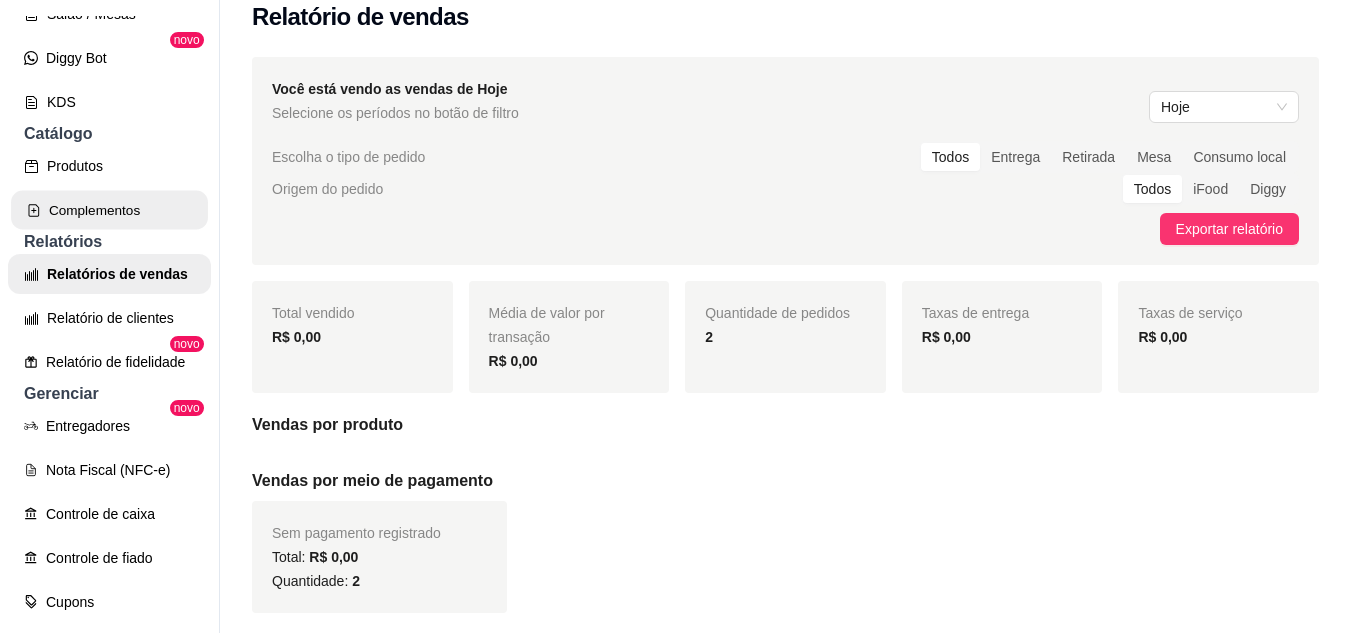 click on "Complementos" at bounding box center (109, 210) 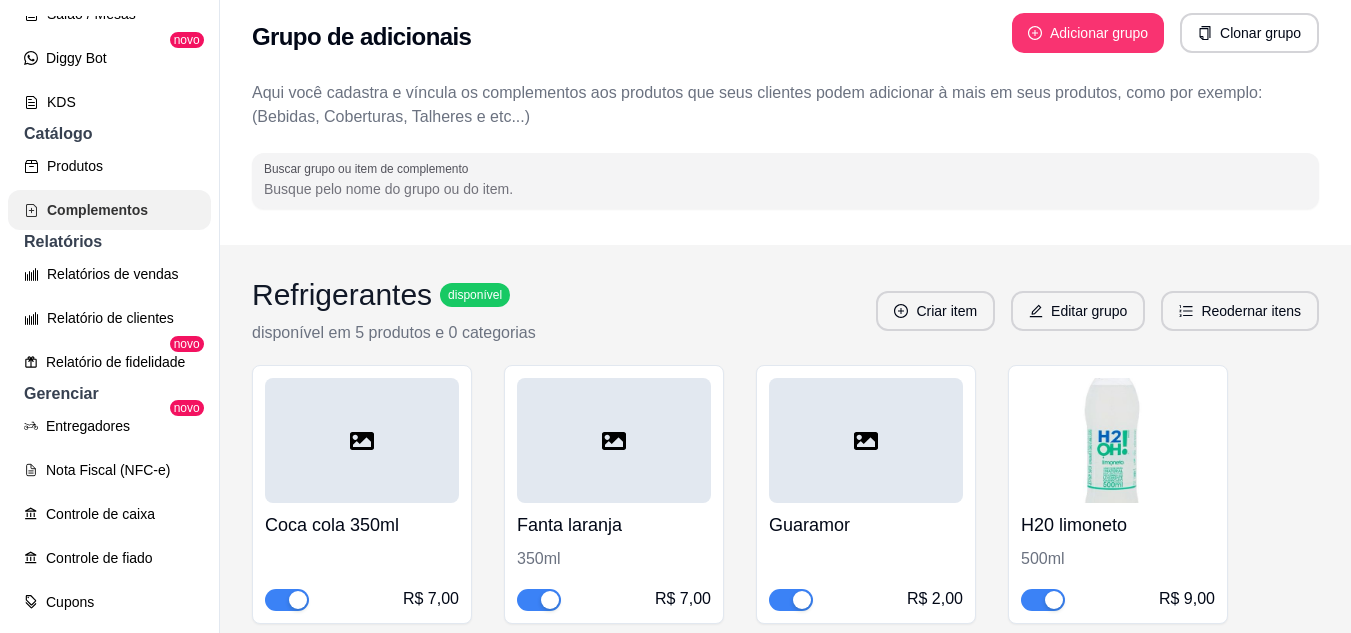 scroll, scrollTop: 0, scrollLeft: 0, axis: both 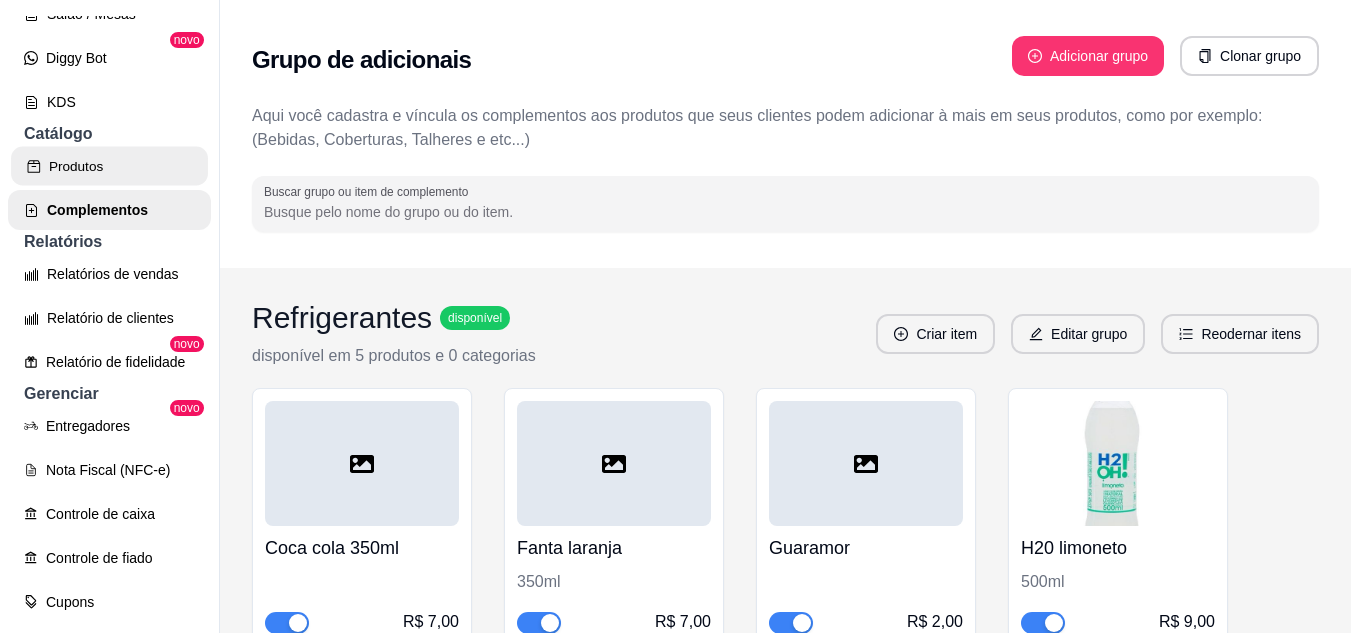 click on "Produtos" at bounding box center (109, 166) 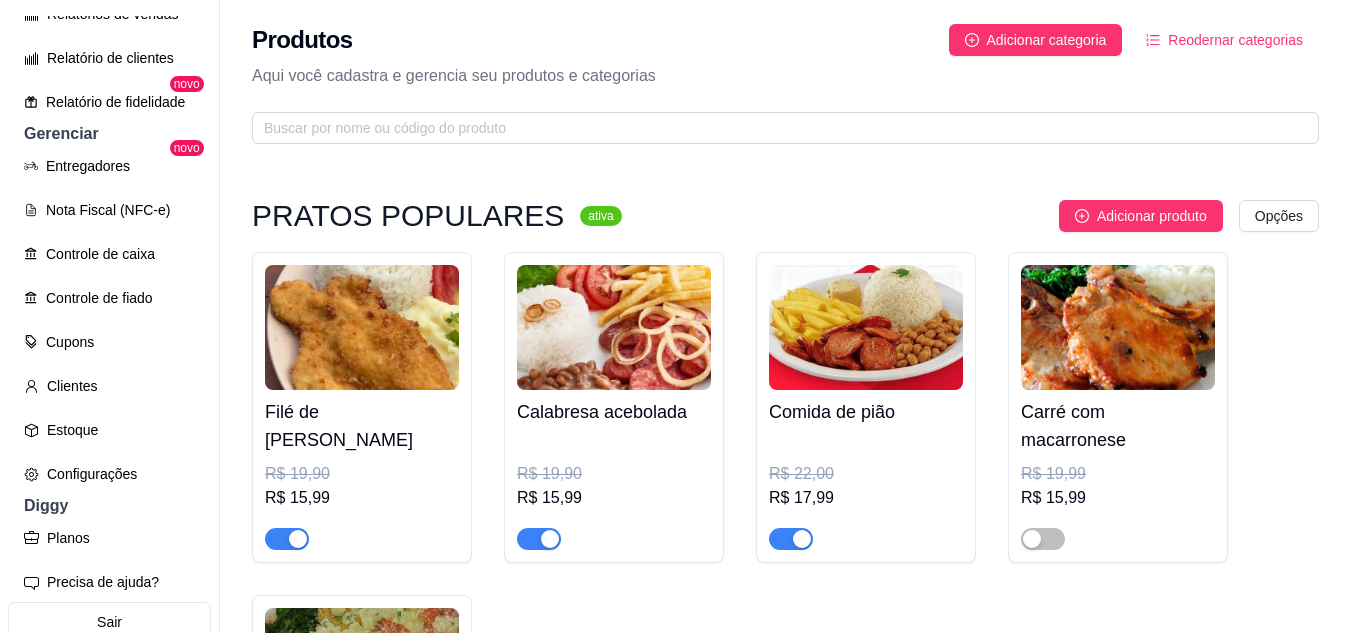 scroll, scrollTop: 670, scrollLeft: 0, axis: vertical 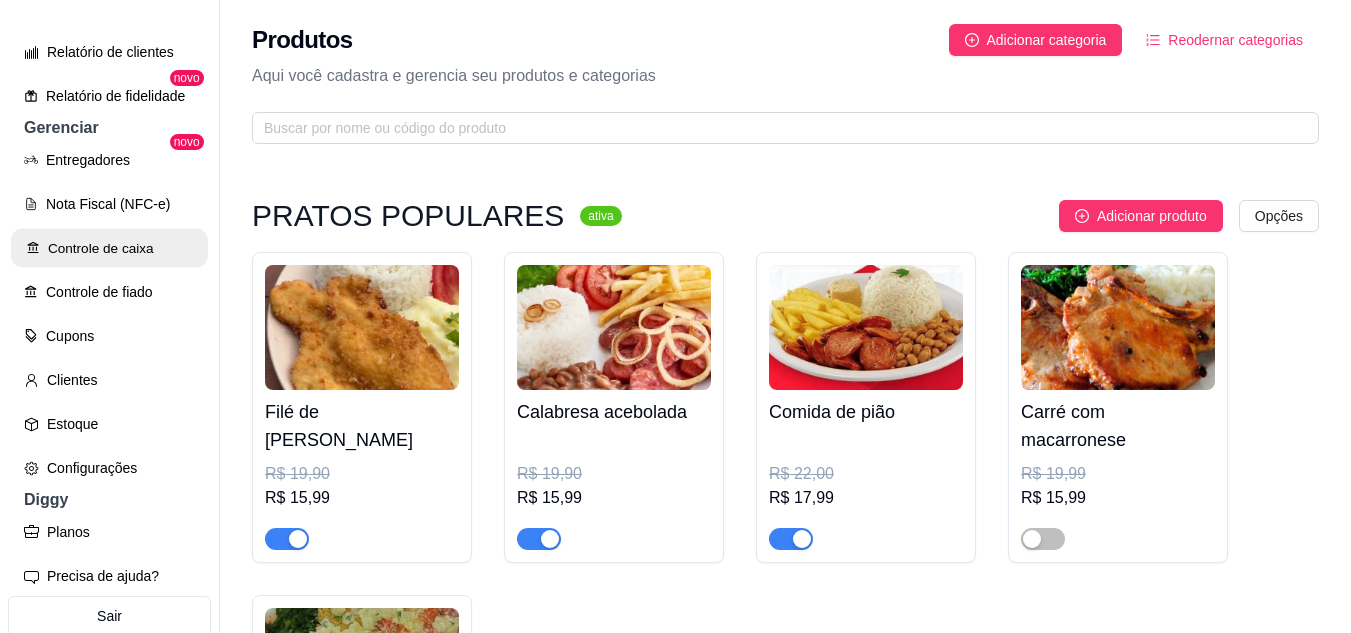 click on "Controle de caixa" at bounding box center (109, 248) 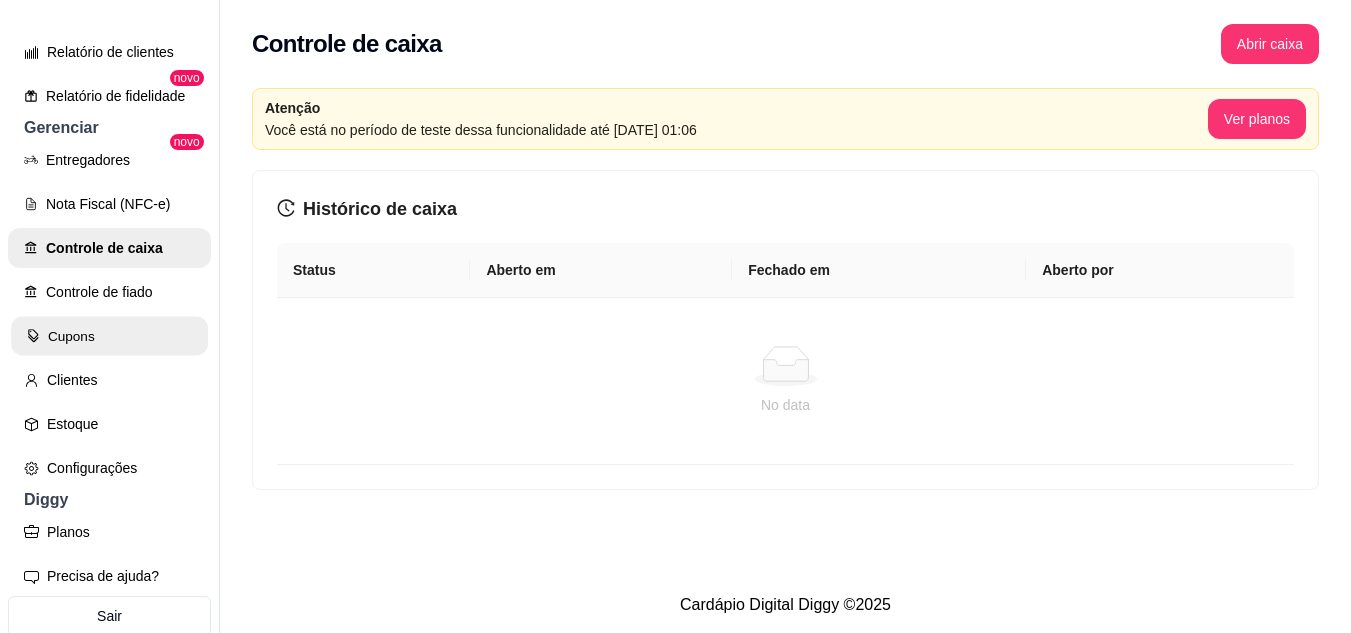 click on "Cupons" at bounding box center [109, 336] 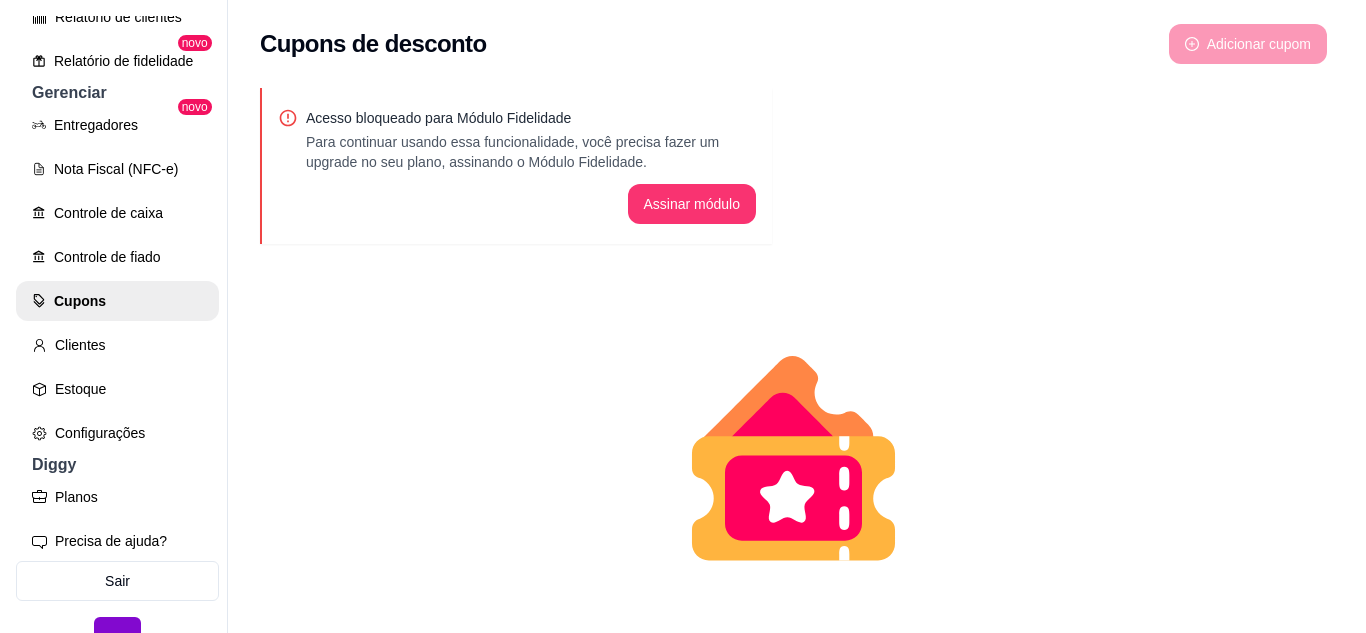 scroll, scrollTop: 737, scrollLeft: 0, axis: vertical 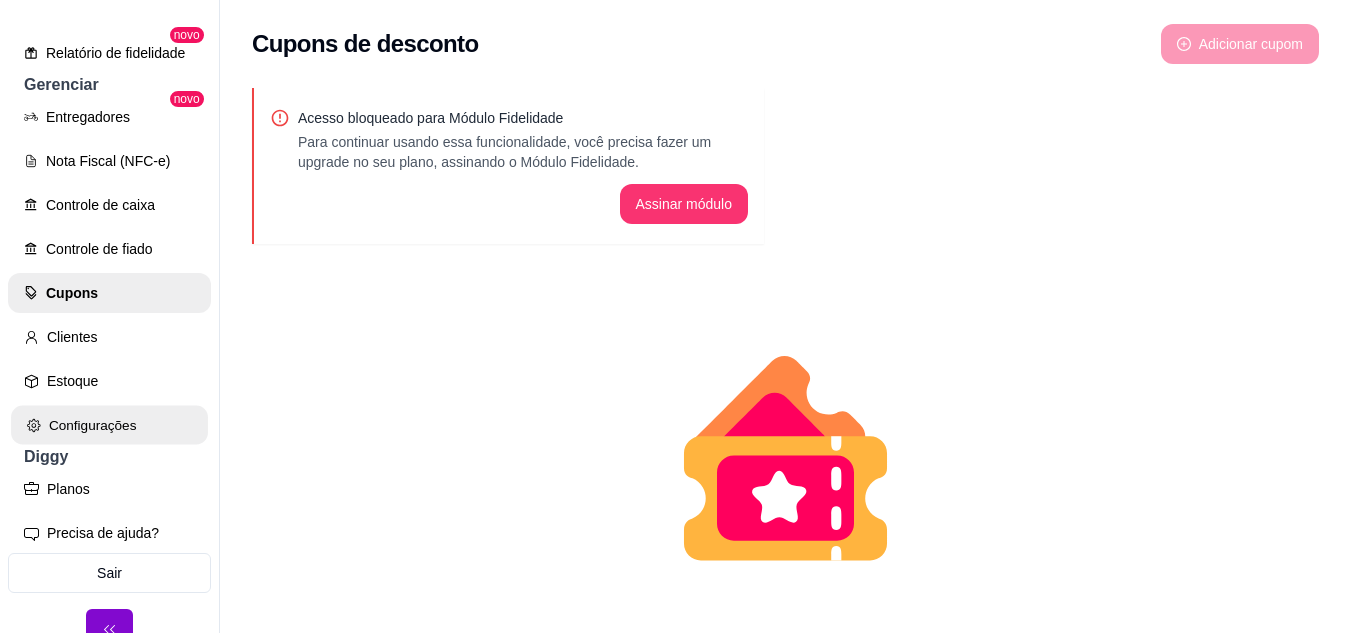 click on "Configurações" at bounding box center (109, 425) 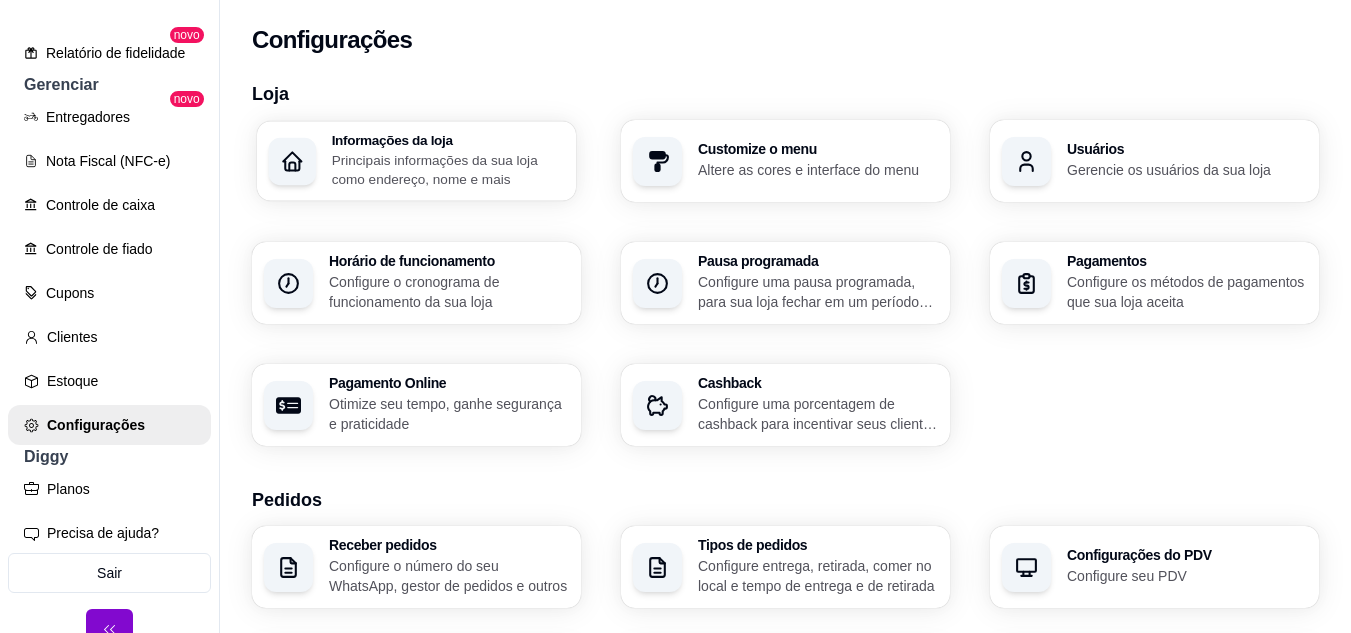 click on "Principais informações da sua loja como endereço, nome e mais" at bounding box center [448, 169] 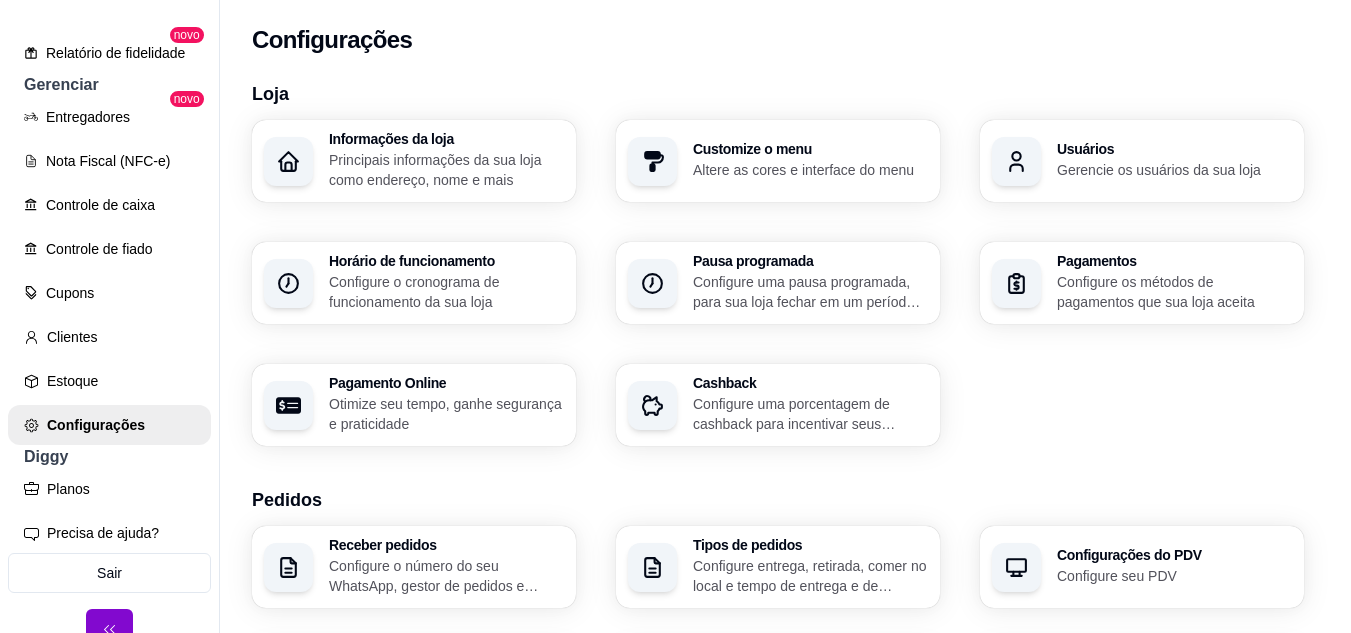type on "Tempero Top – O sabor que conquista!Somos uma espetaria especializada em espetos variados, comidas caseiras de qualidade e caldos irresistíveis. No Tempero Top, cada prato é preparado com muito amor, carinho e aquele tempero especial que só a gente tem.Aqui você encontra um cardápio completo para satisfazer sua fome em grande estilo, com churrasco no ponto certo, caldos encorpados e saborosos, além de refeições caseiras feitas com ingredientes selecionados, sempre fresquinhos.Estamos localizados no coração do Polo Gastronômico da Trindade, na cidade de [GEOGRAPHIC_DATA] – [GEOGRAPHIC_DATA], na [STREET_ADDRESS]. Nosso atendimento vai de quinta a domingo, das 19h às 3h da manhã – perfeito para quem busca uma ótima refeição no jantar ou na madrugada.Venha nos visitar e experimente o melhor da comida caseira e do churrasco no Tempero Top!Aqui, quem prova… volta sempre!" 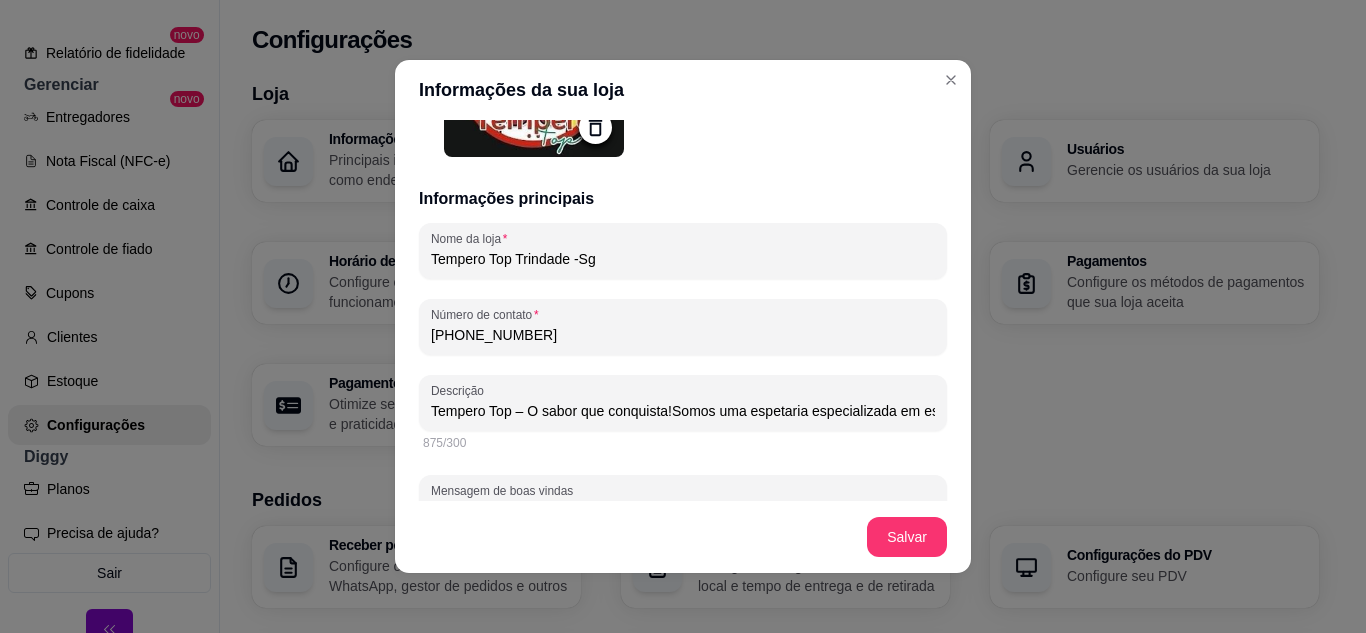 scroll, scrollTop: 258, scrollLeft: 0, axis: vertical 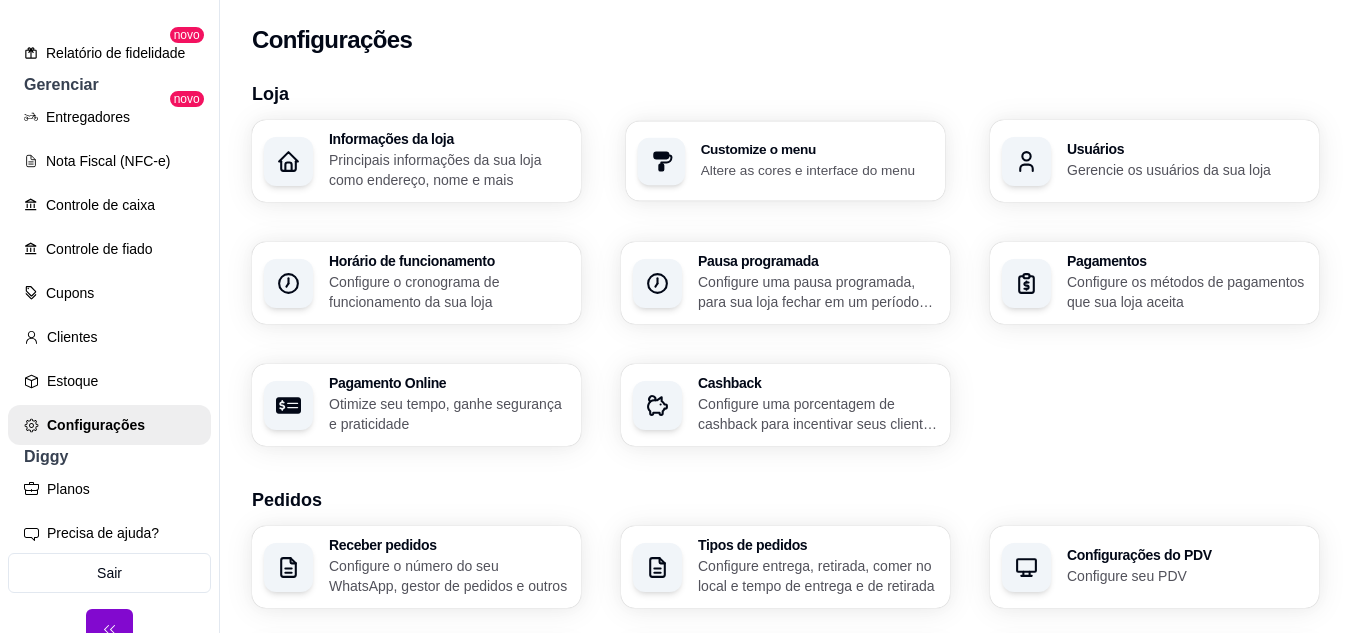 click on "Customize o menu" at bounding box center [817, 150] 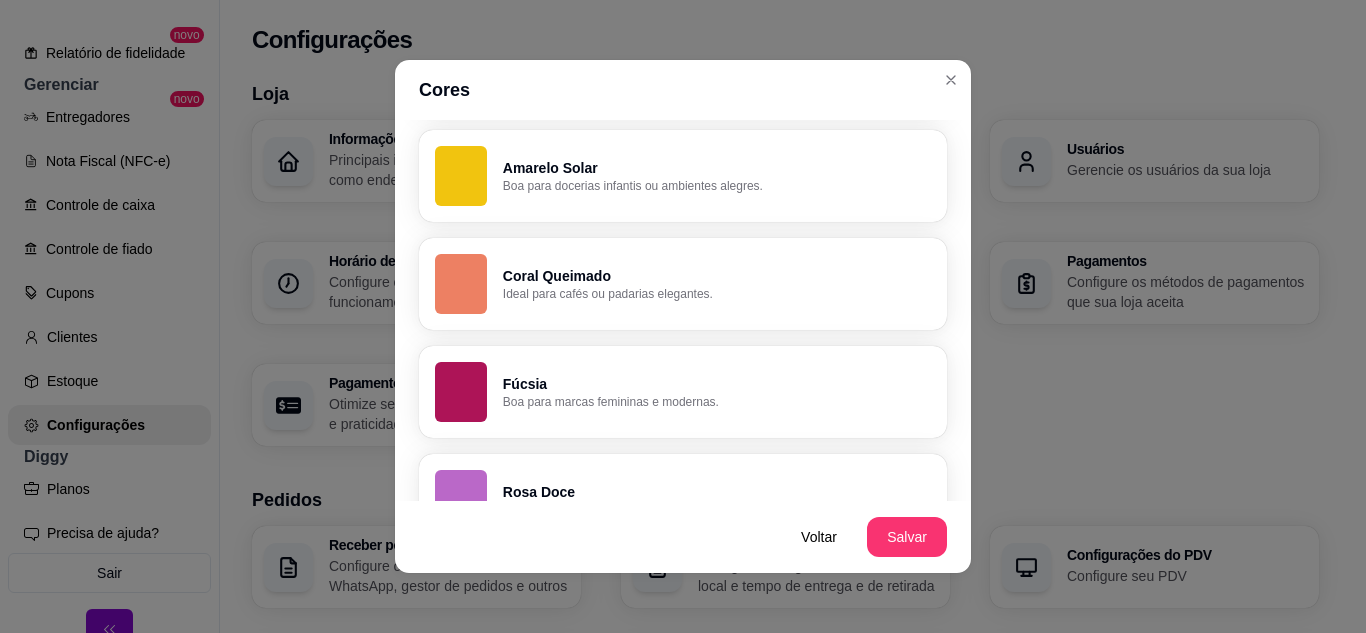 scroll, scrollTop: 1527, scrollLeft: 0, axis: vertical 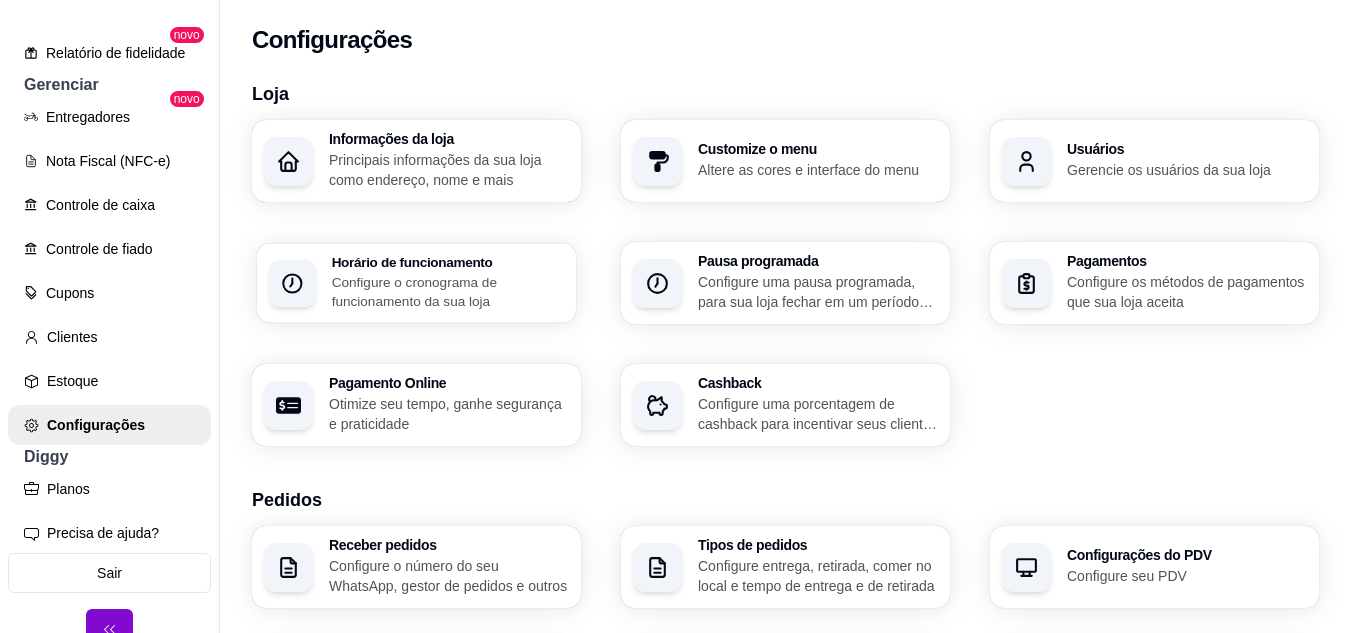 click on "Configure o cronograma de funcionamento da sua loja" at bounding box center [448, 291] 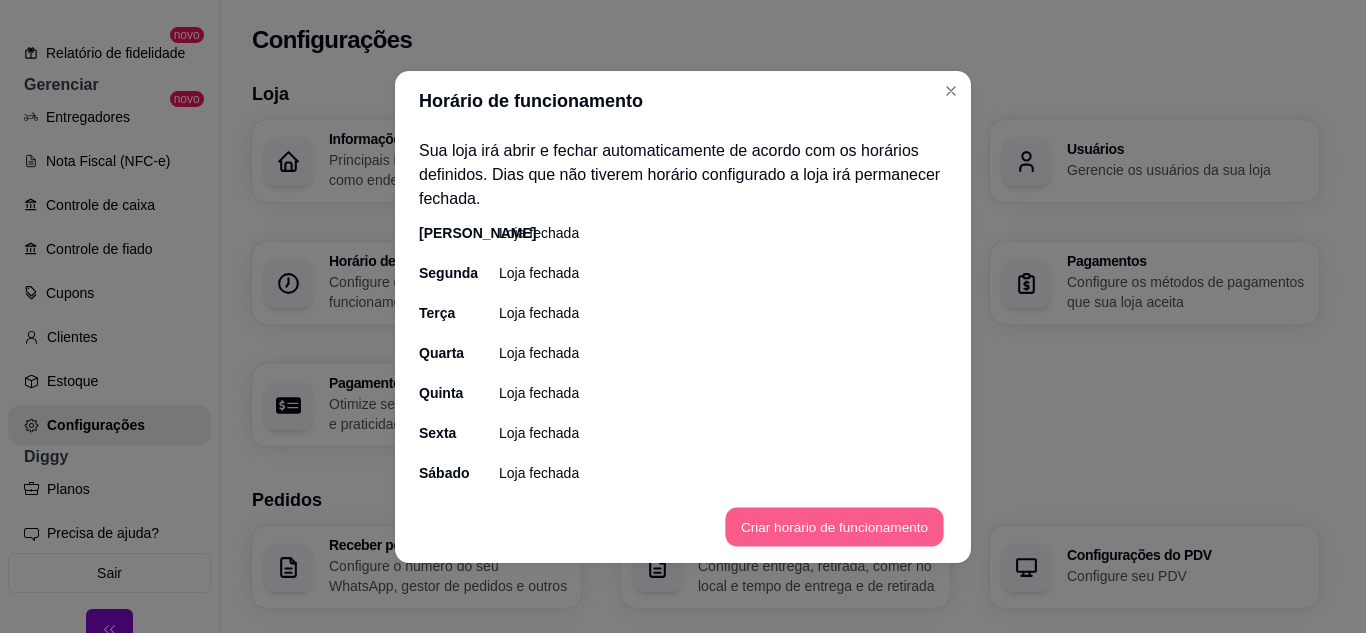 click on "Criar horário de funcionamento" at bounding box center [834, 526] 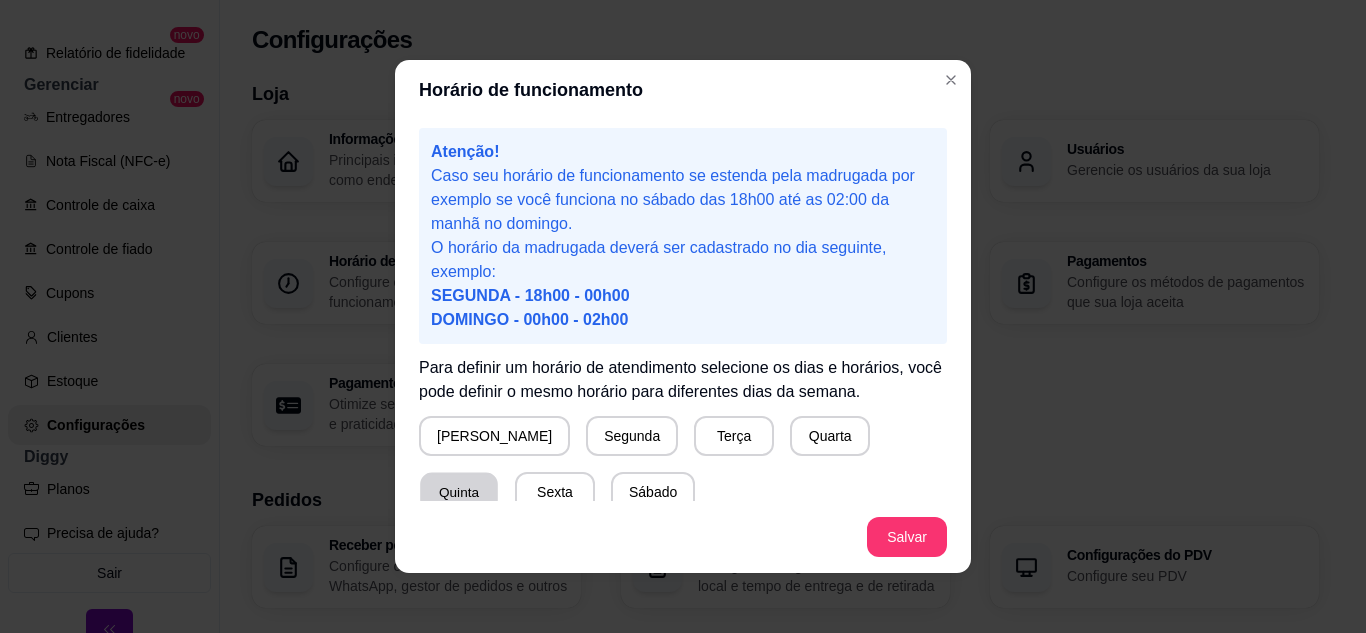 click on "Quinta" at bounding box center (459, 492) 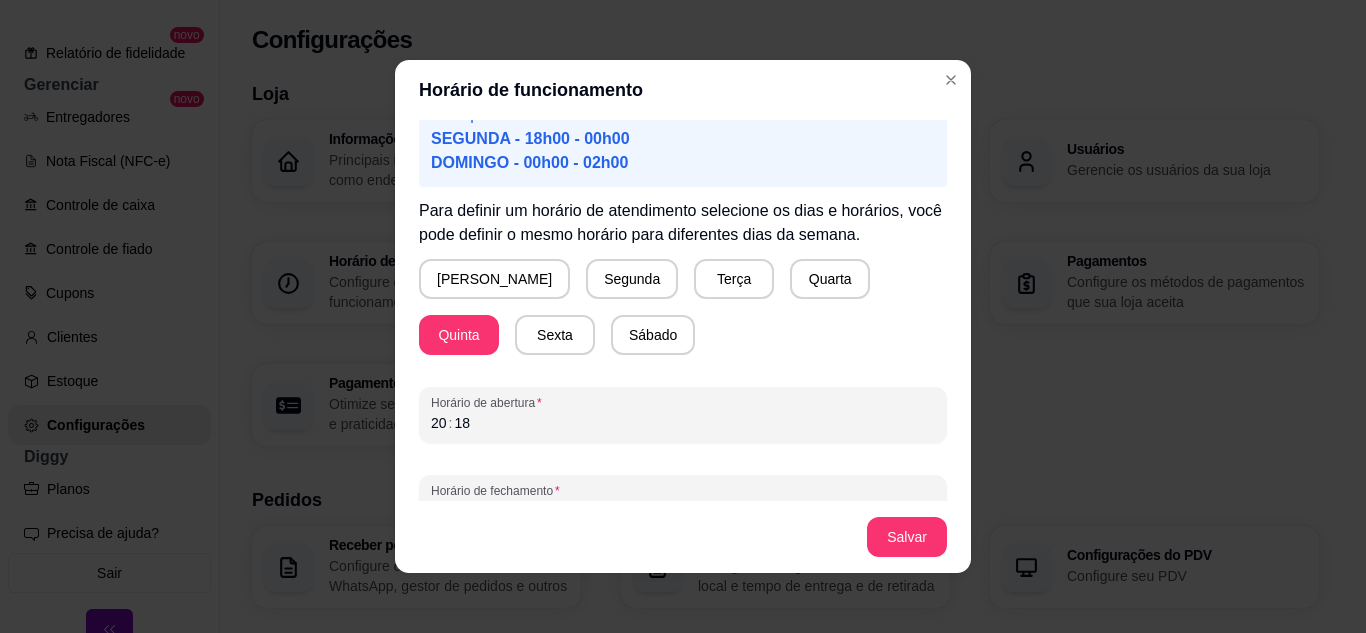 scroll, scrollTop: 160, scrollLeft: 0, axis: vertical 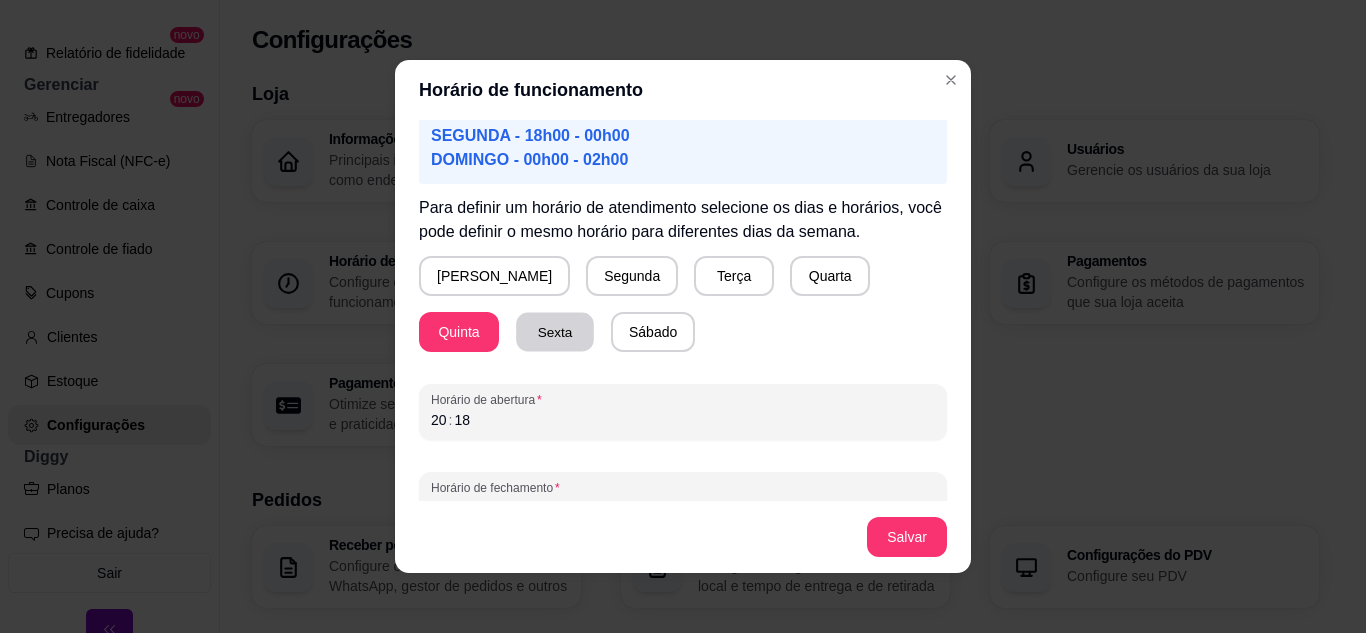 click on "Sexta" at bounding box center (555, 332) 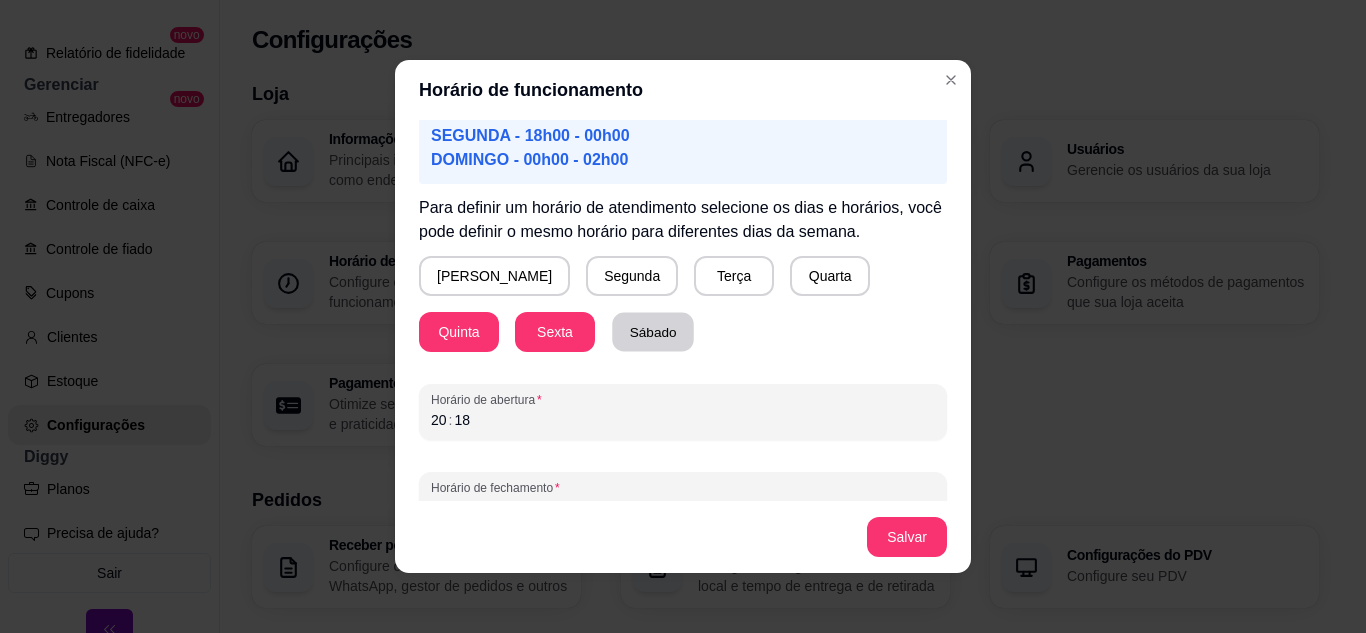 click on "Sábado" at bounding box center [653, 332] 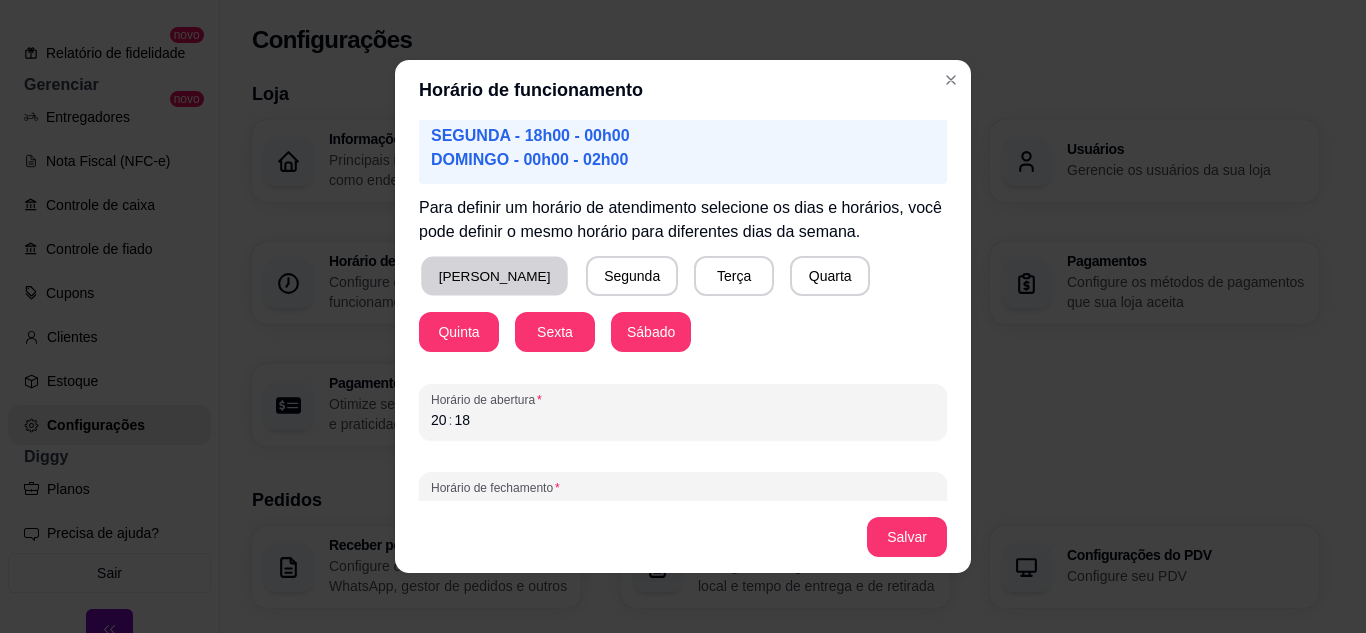 click on "[PERSON_NAME]" at bounding box center [494, 276] 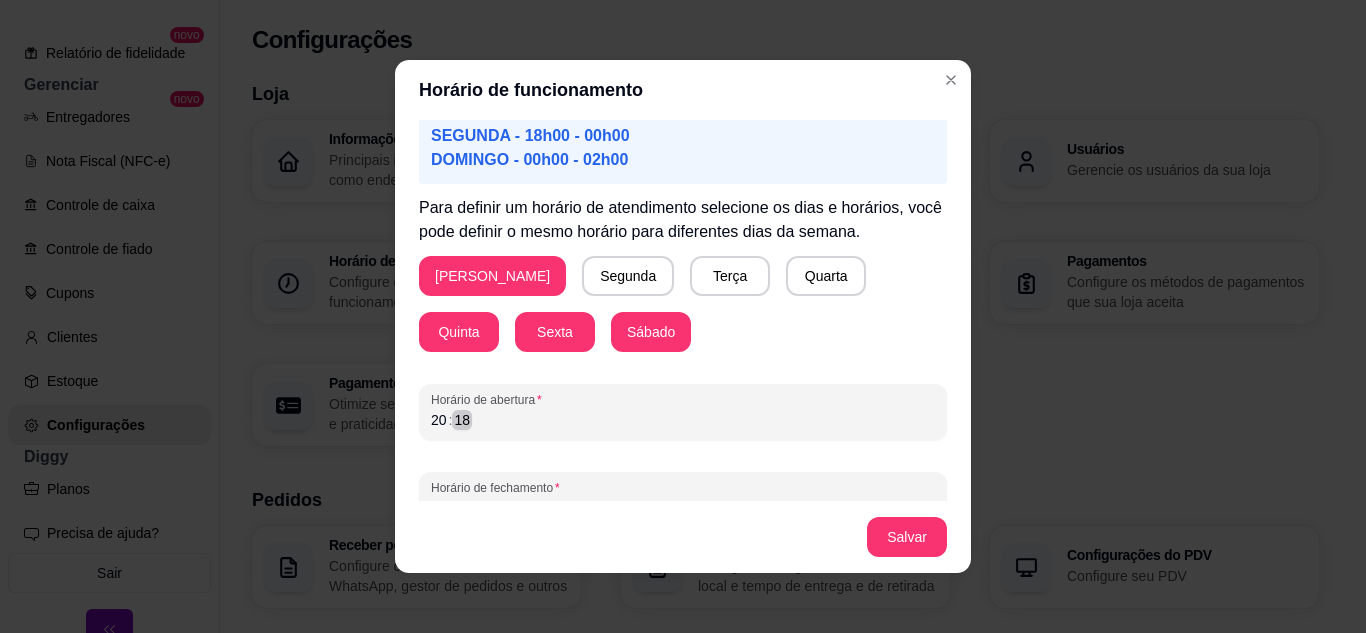 click on "Horário de abertura 20 : 18" at bounding box center [683, 412] 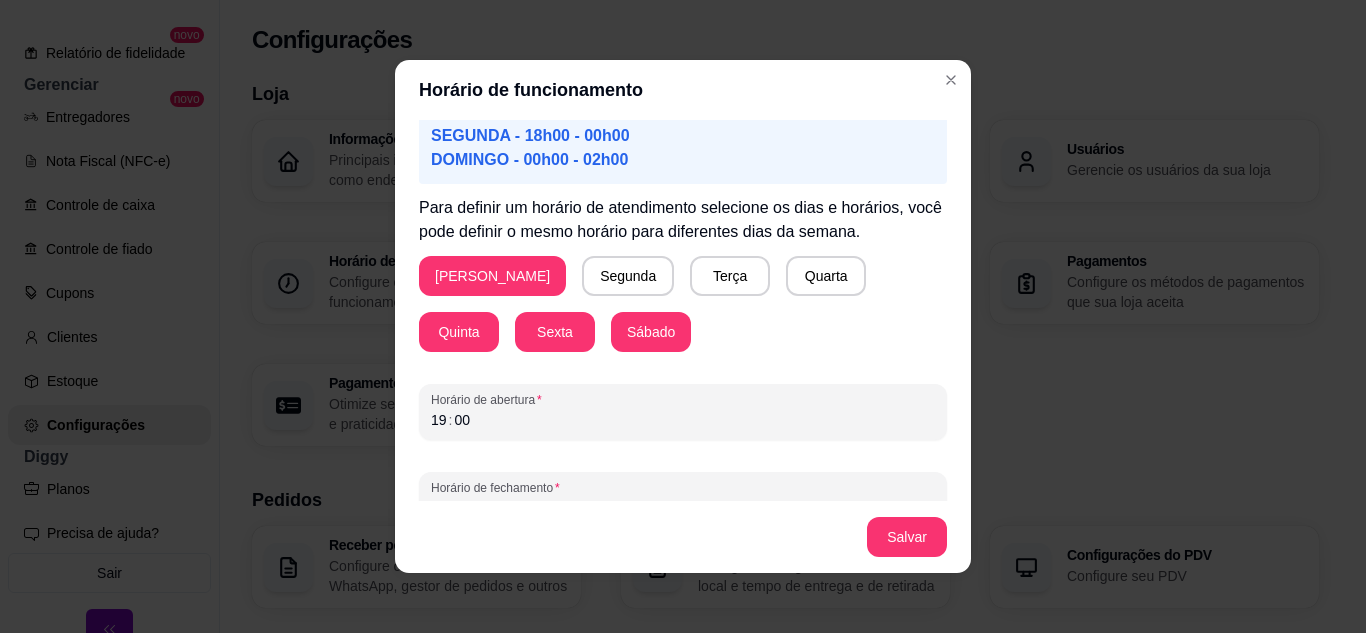 scroll, scrollTop: 195, scrollLeft: 0, axis: vertical 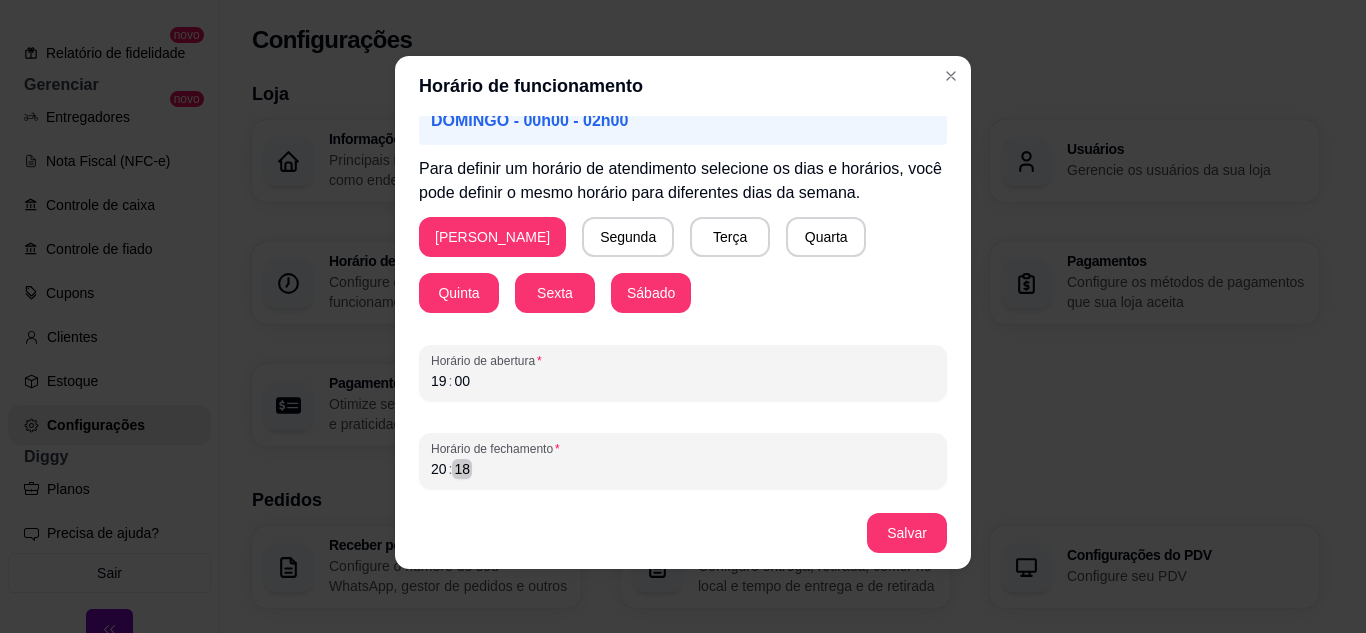 click on "20 : 18" at bounding box center (683, 469) 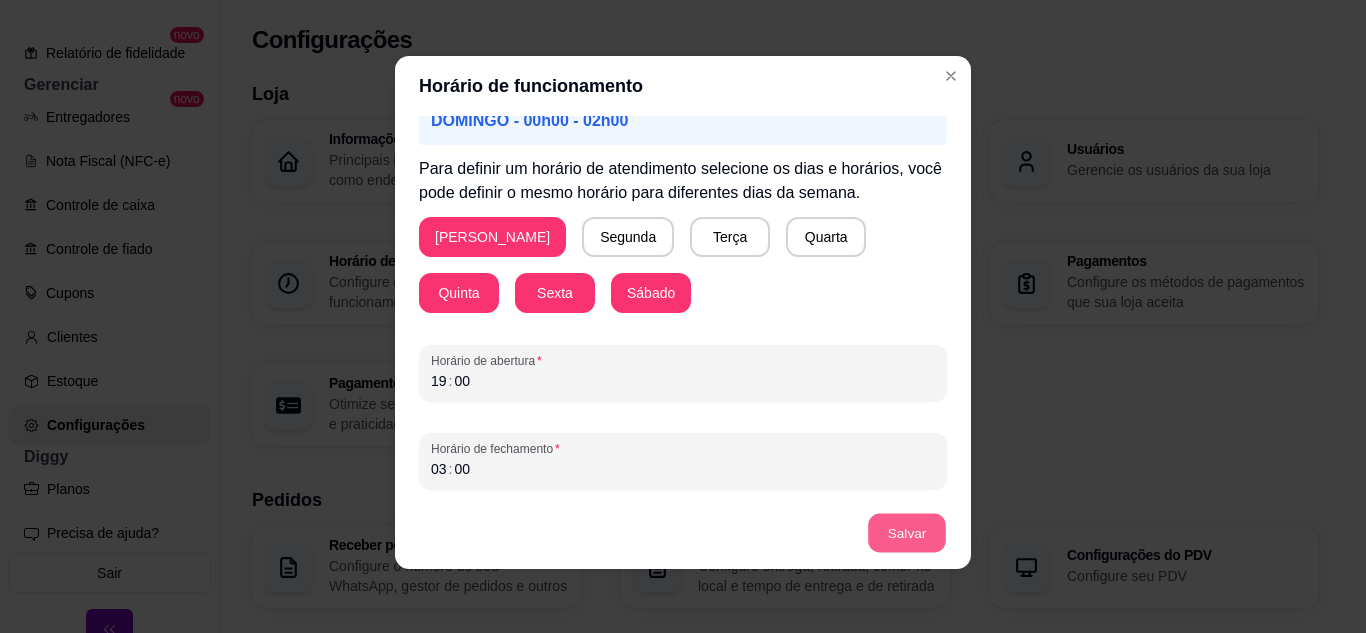 click on "Salvar" at bounding box center (907, 533) 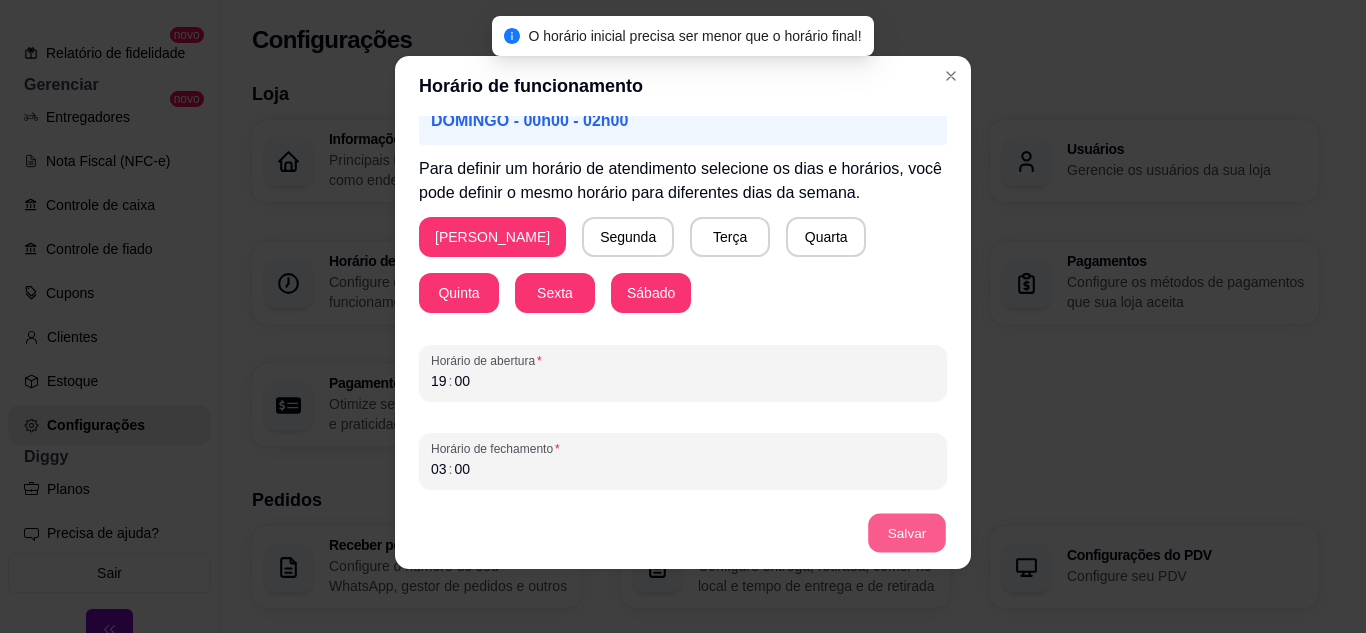 click on "Salvar" at bounding box center (907, 533) 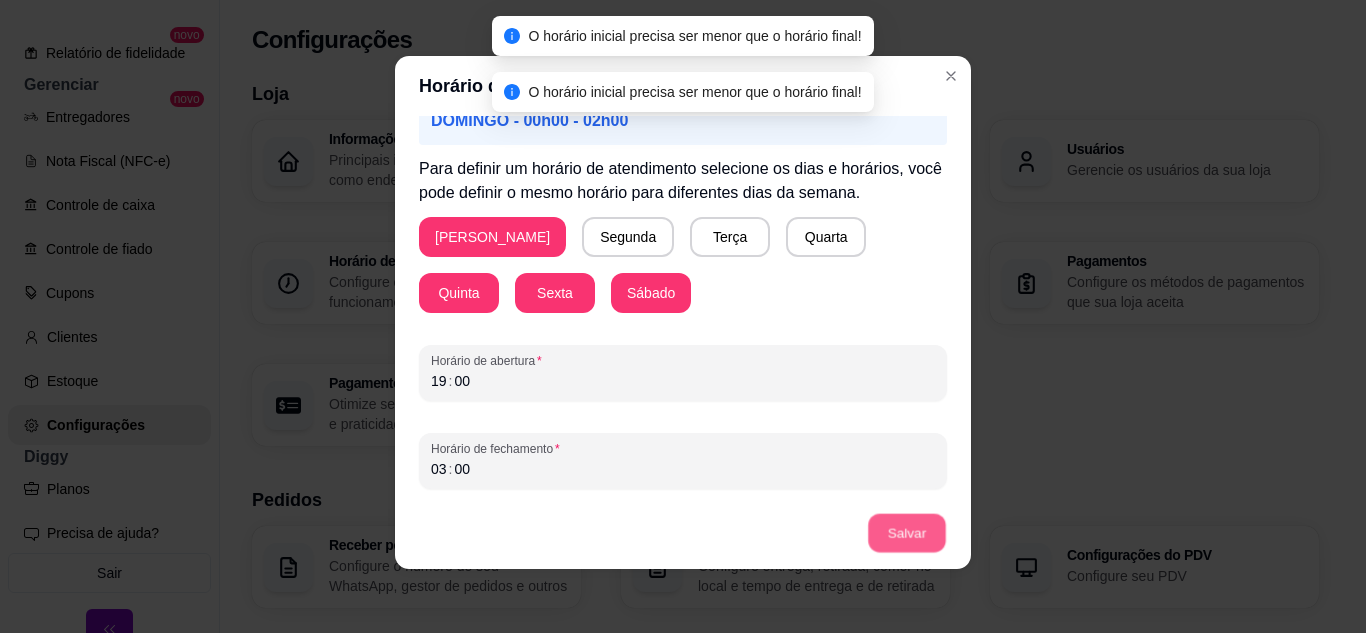 click on "Salvar" at bounding box center (907, 533) 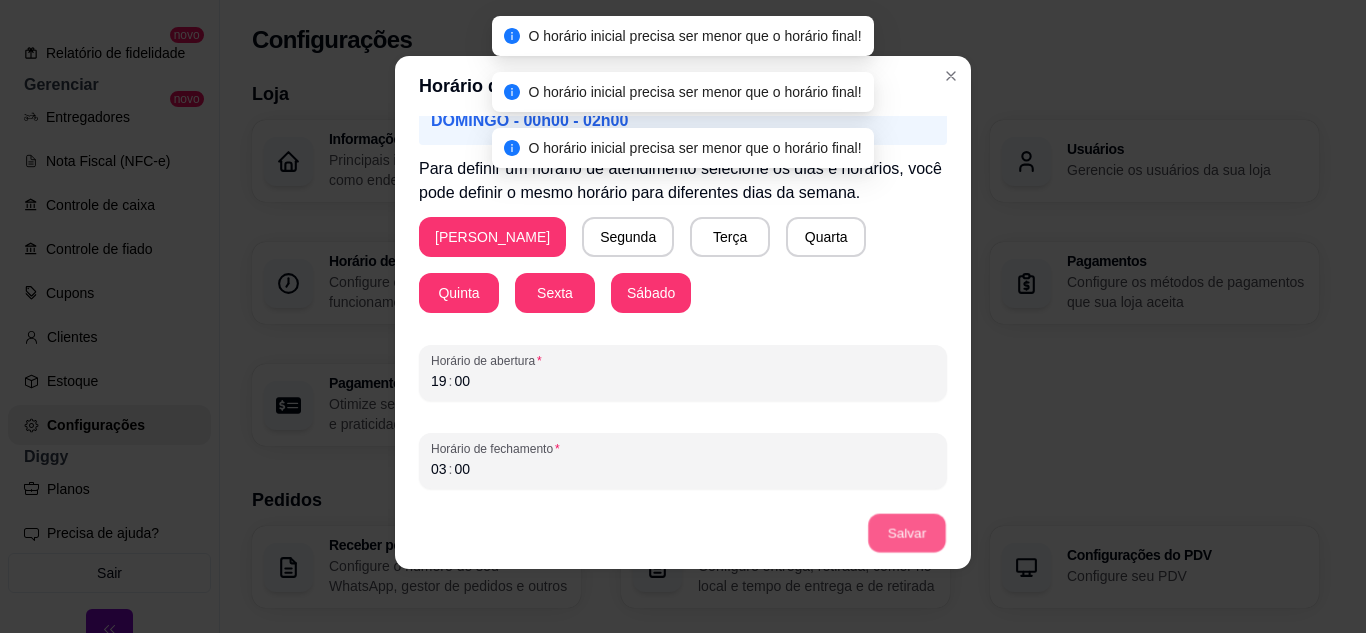 click on "Salvar" at bounding box center [907, 533] 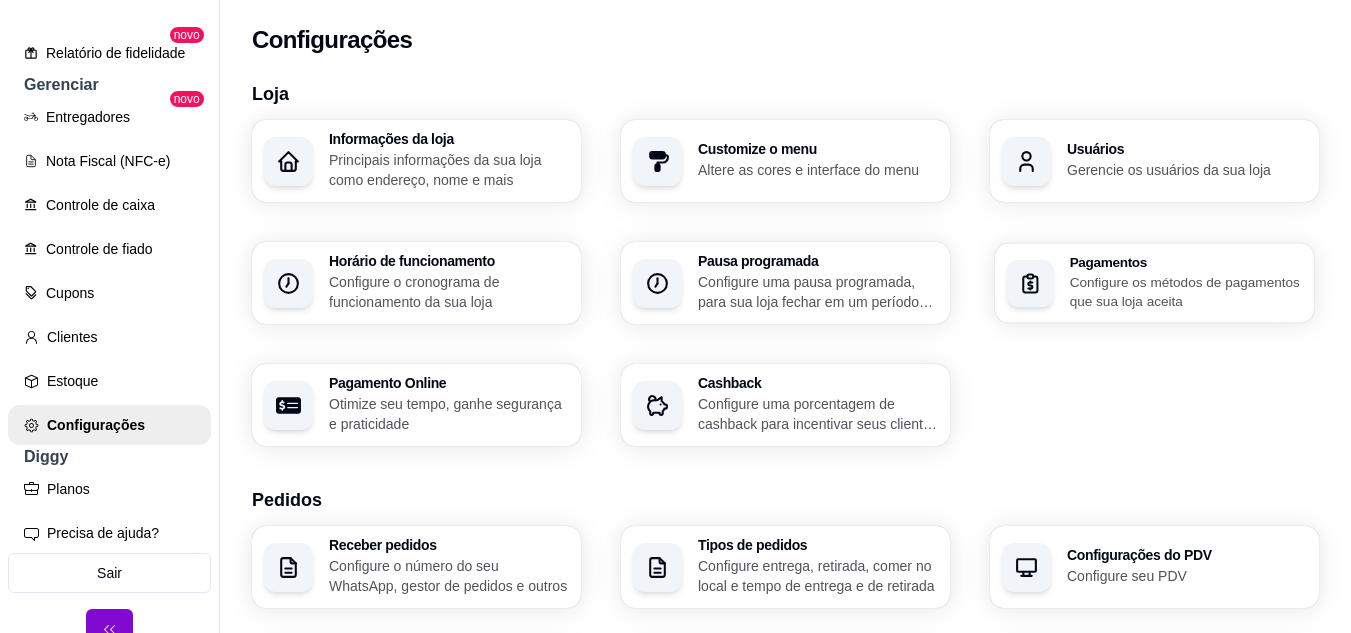 click on "Configure os métodos de pagamentos que sua loja aceita" at bounding box center (1186, 291) 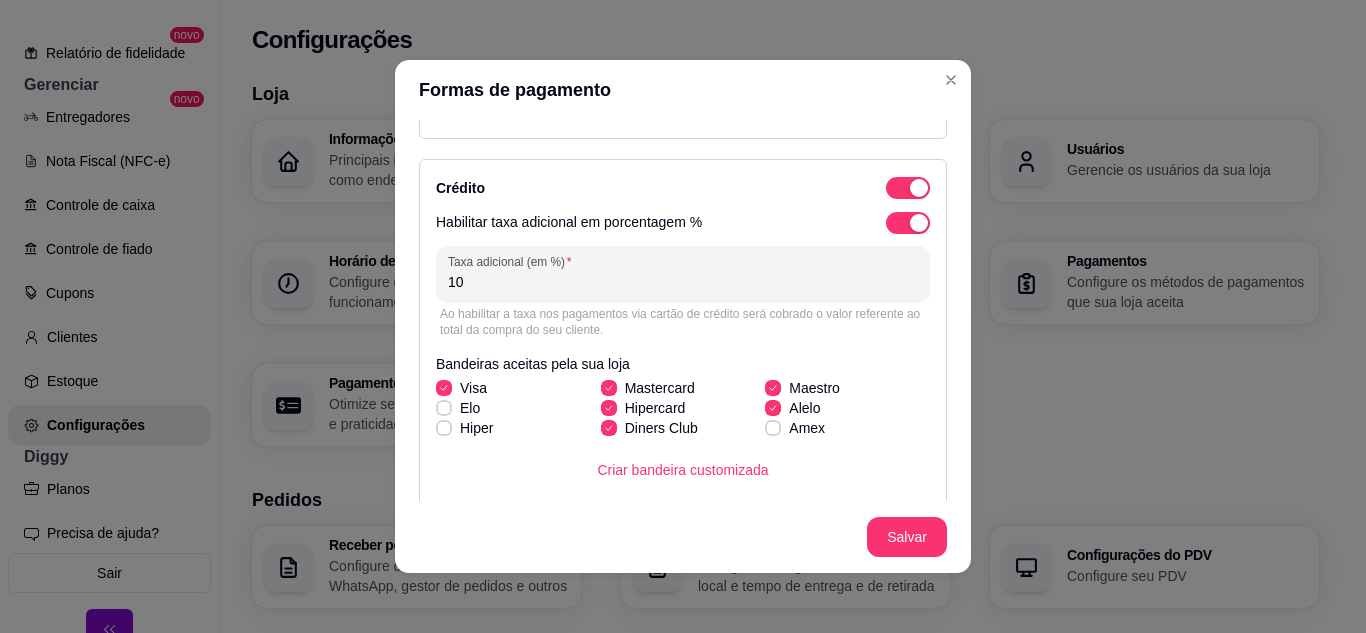 scroll, scrollTop: 340, scrollLeft: 0, axis: vertical 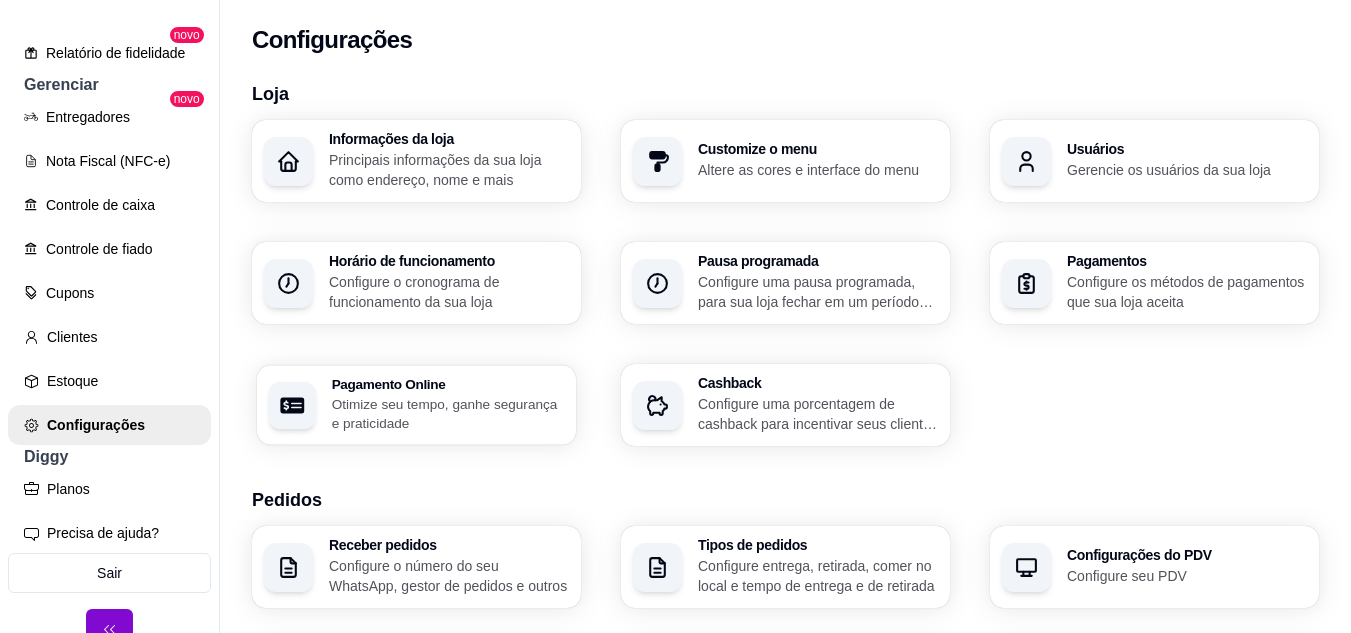 click on "Pagamento Online Otimize seu tempo, ganhe segurança e praticidade" at bounding box center [448, 405] 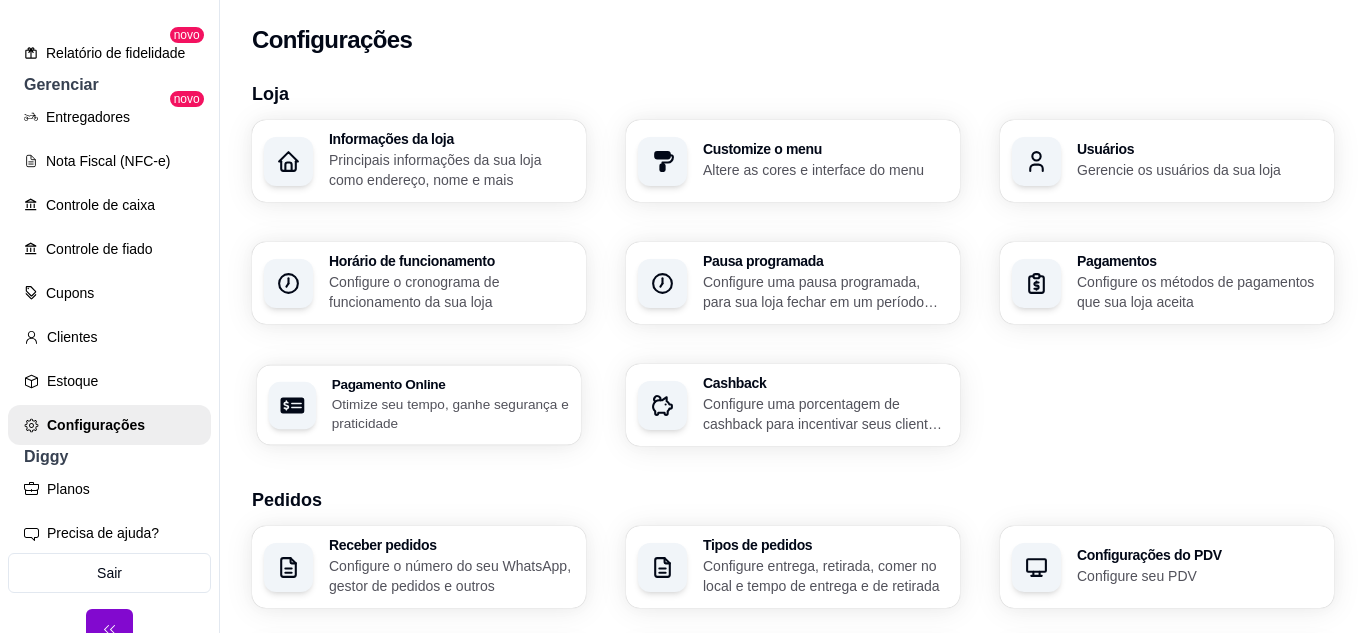 select on "4.98" 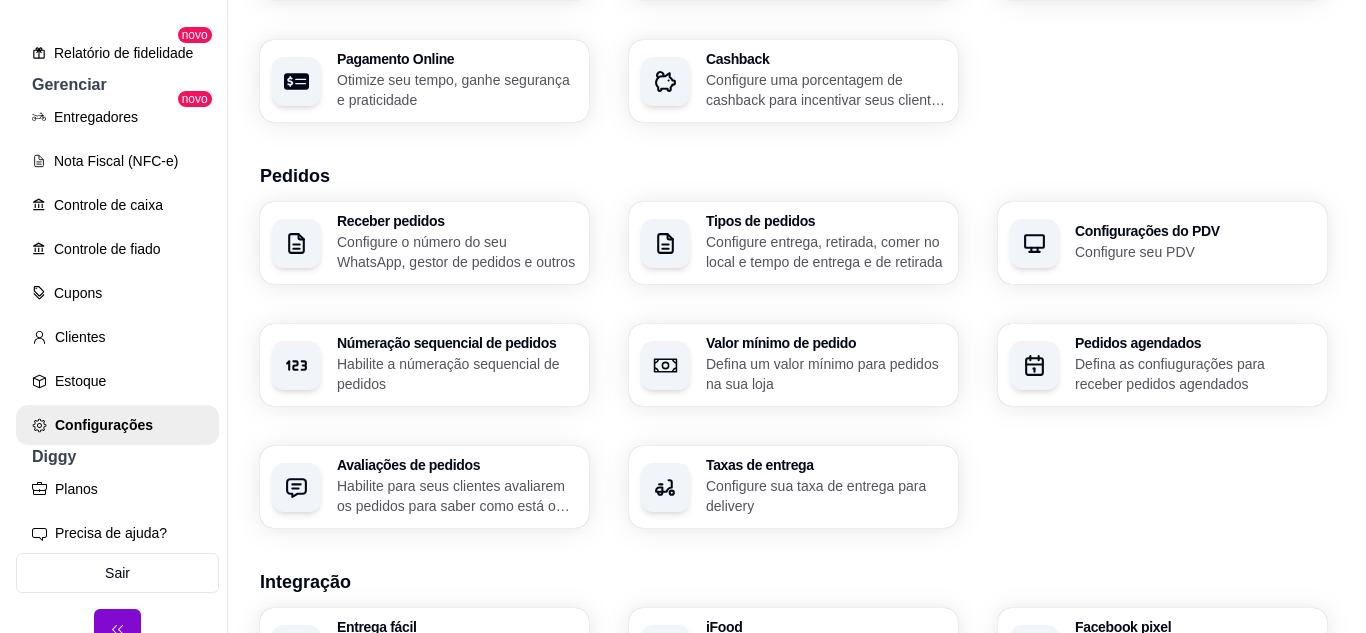 scroll, scrollTop: 373, scrollLeft: 0, axis: vertical 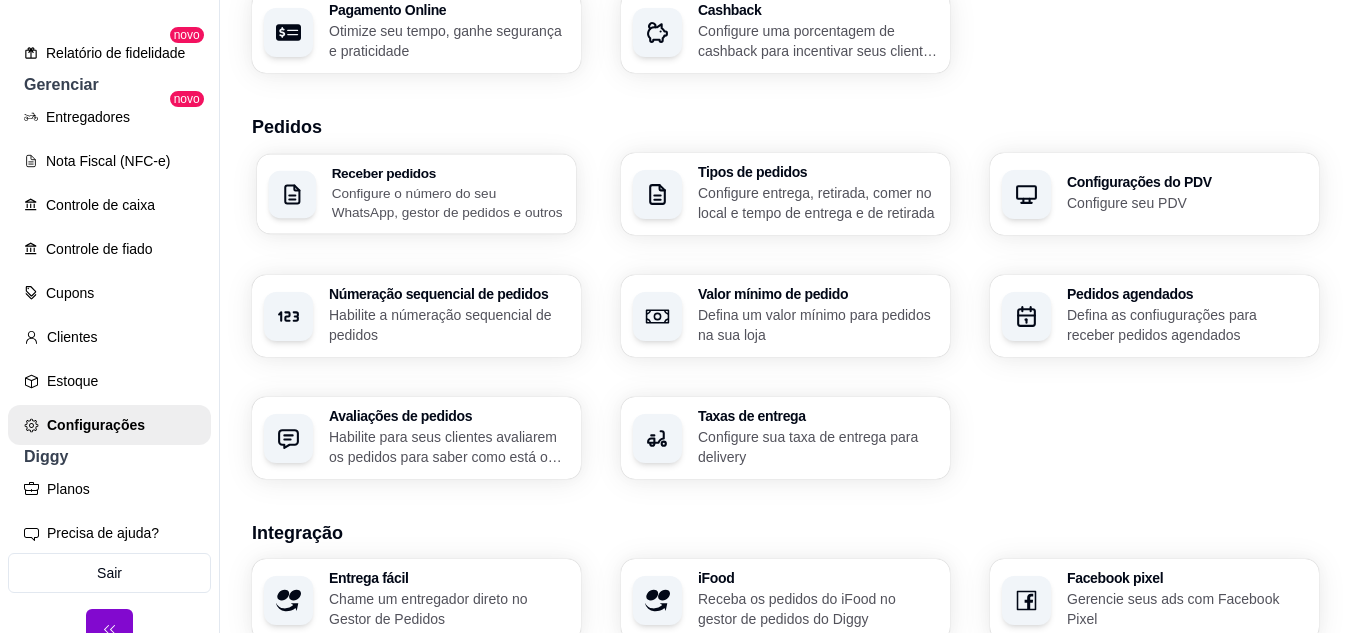 click on "Configure o número do seu WhatsApp, gestor de pedidos e outros" at bounding box center [448, 202] 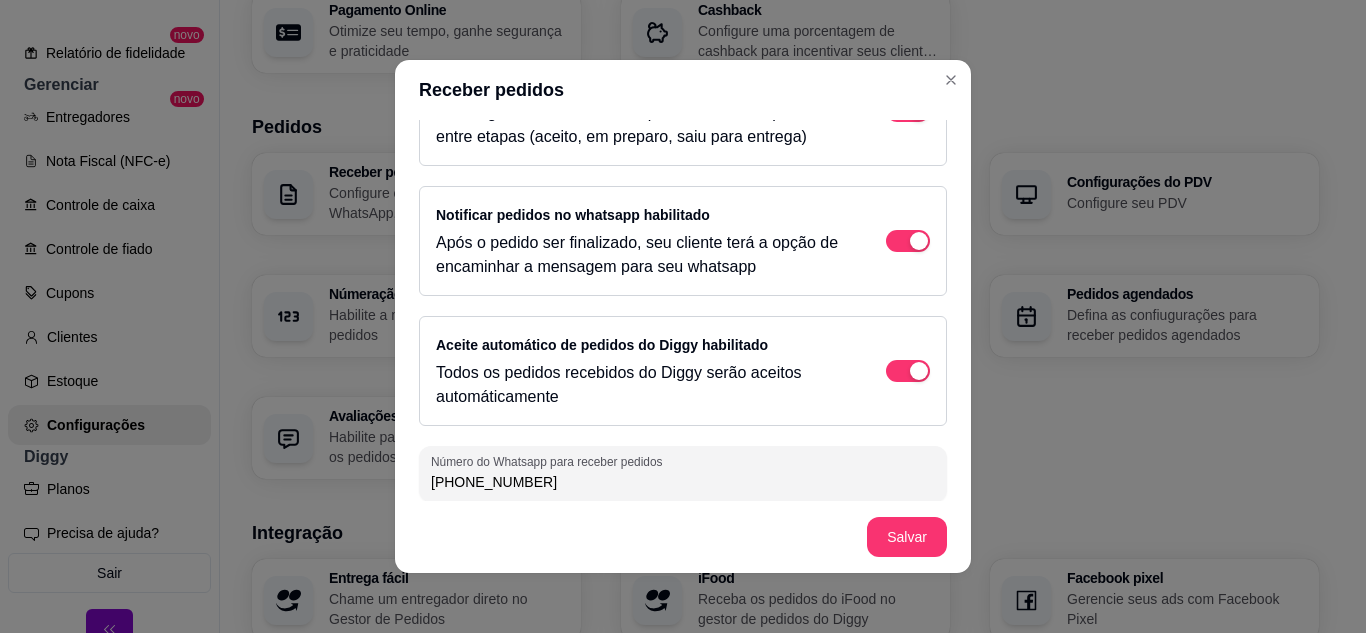 scroll, scrollTop: 211, scrollLeft: 0, axis: vertical 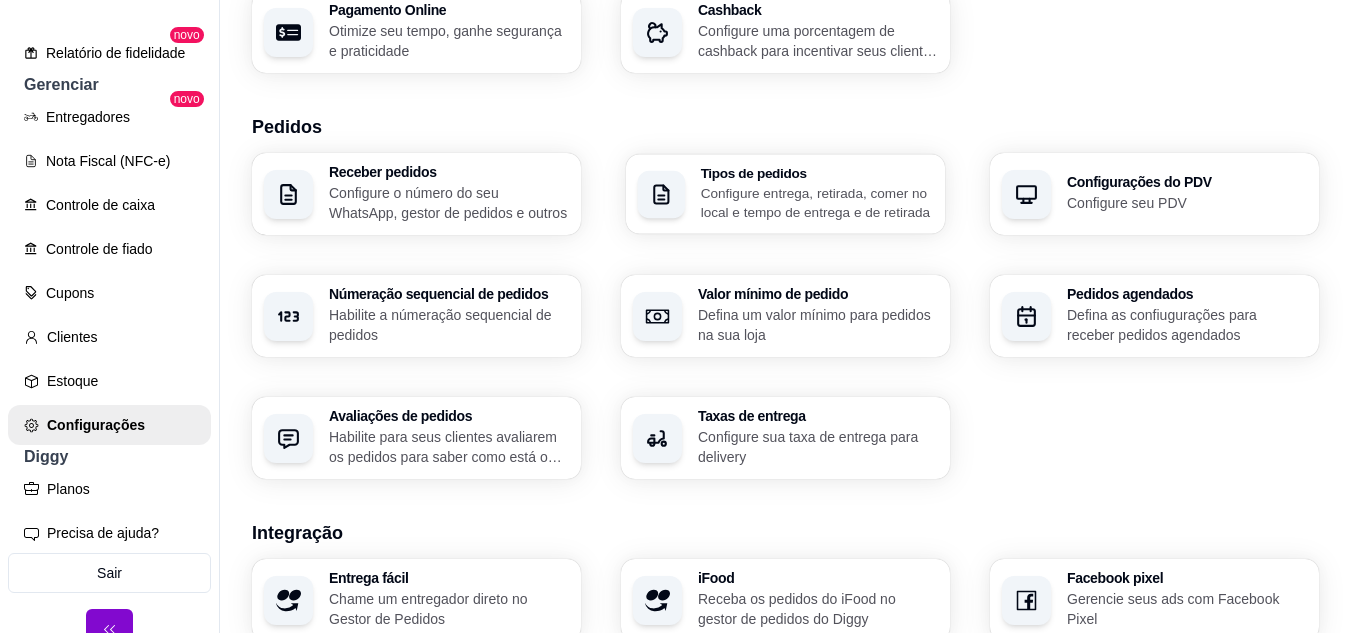 click on "Configure entrega, retirada, comer no local e tempo de entrega e de retirada" at bounding box center [817, 202] 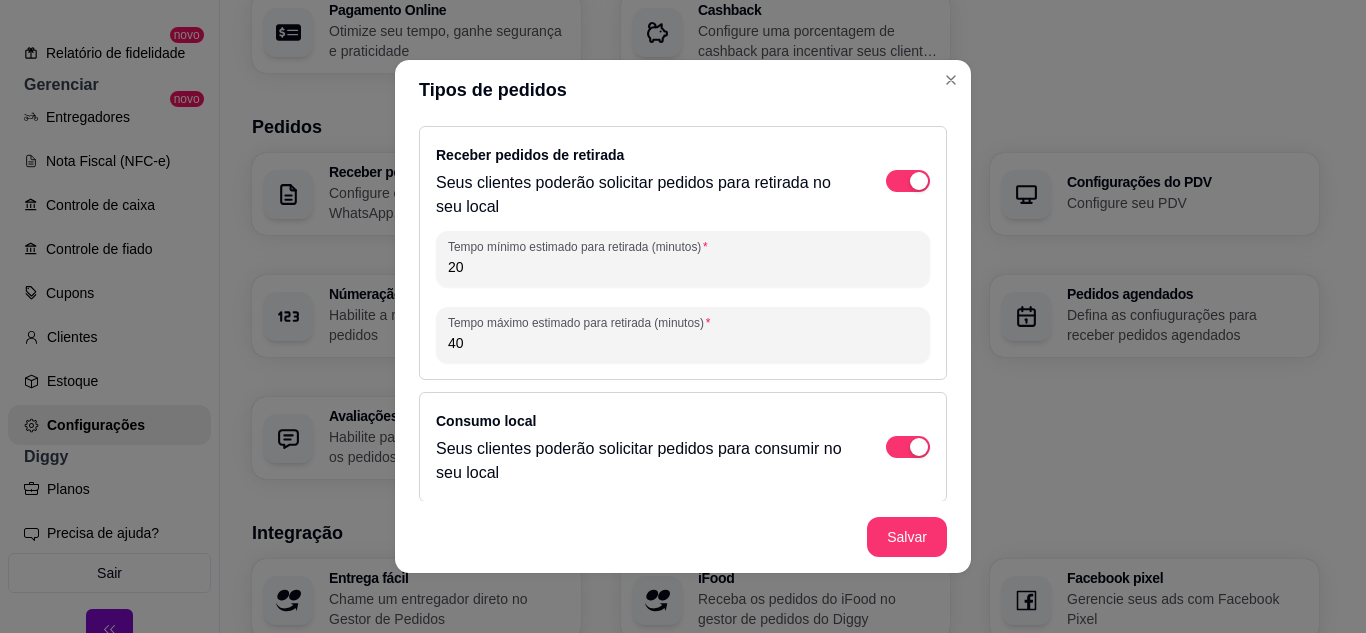 scroll, scrollTop: 253, scrollLeft: 0, axis: vertical 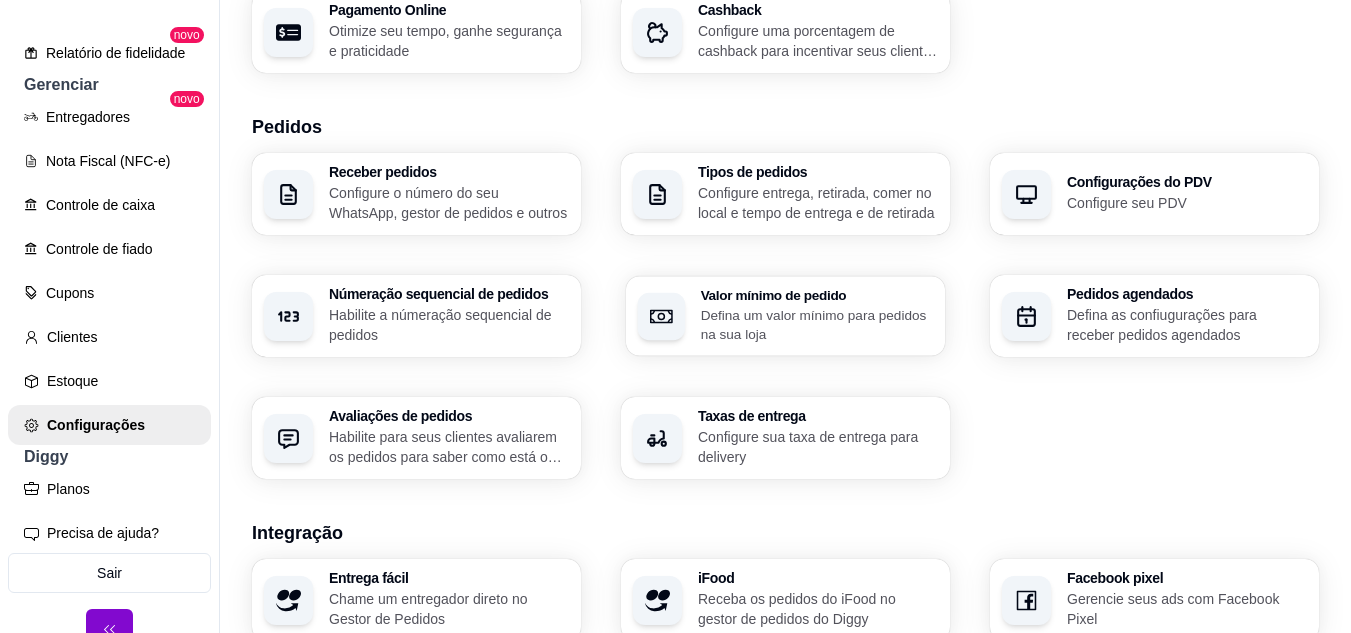 click at bounding box center [662, 316] 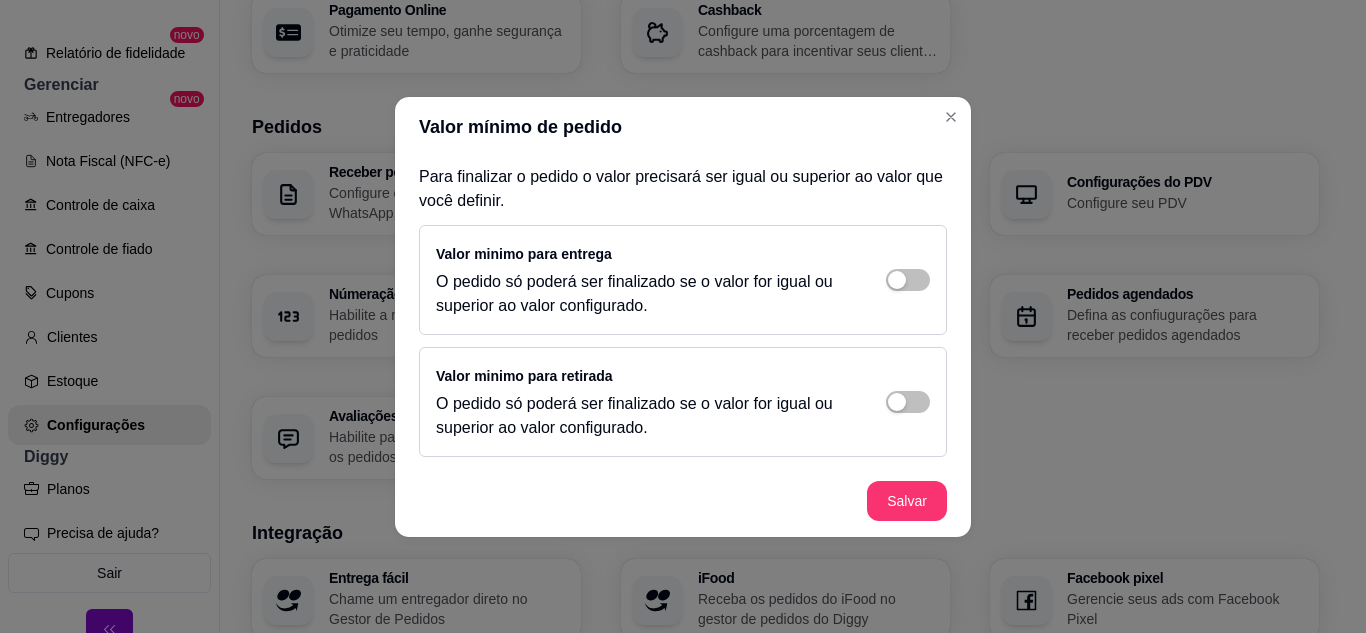 click on "O pedido só poderá ser finalizado se o valor for igual ou superior ao valor configurado." at bounding box center [641, 294] 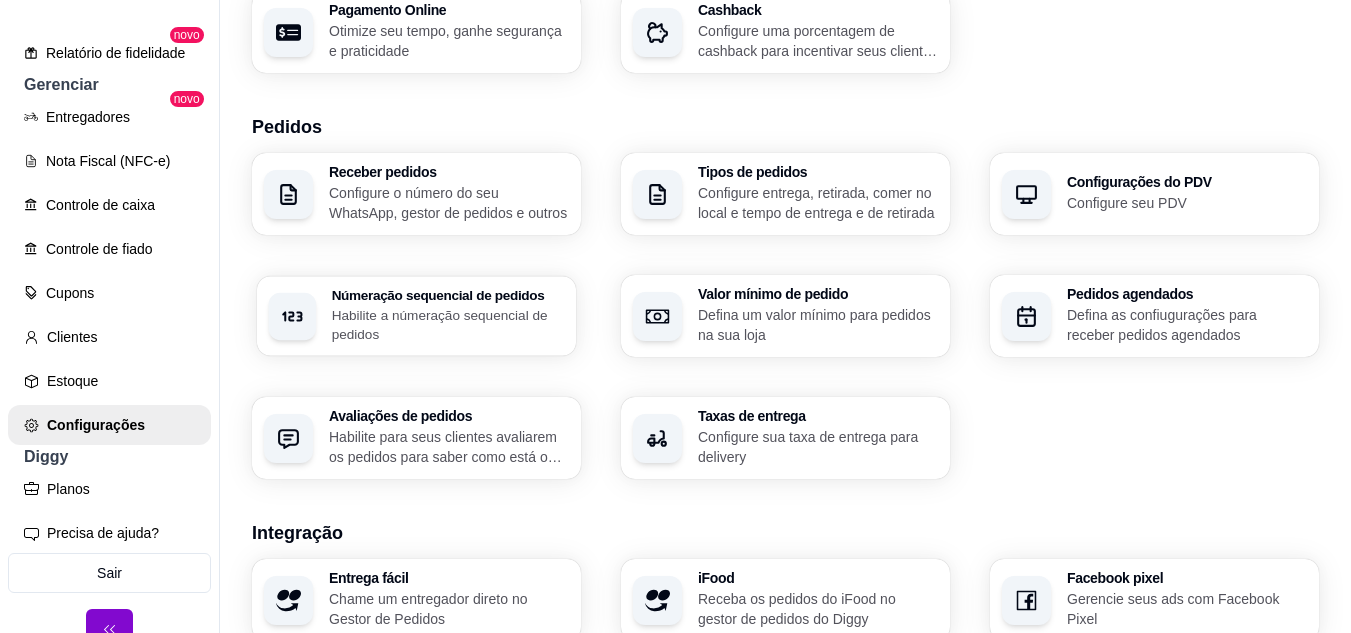 click on "Habilite a númeração sequencial de pedidos" at bounding box center (448, 324) 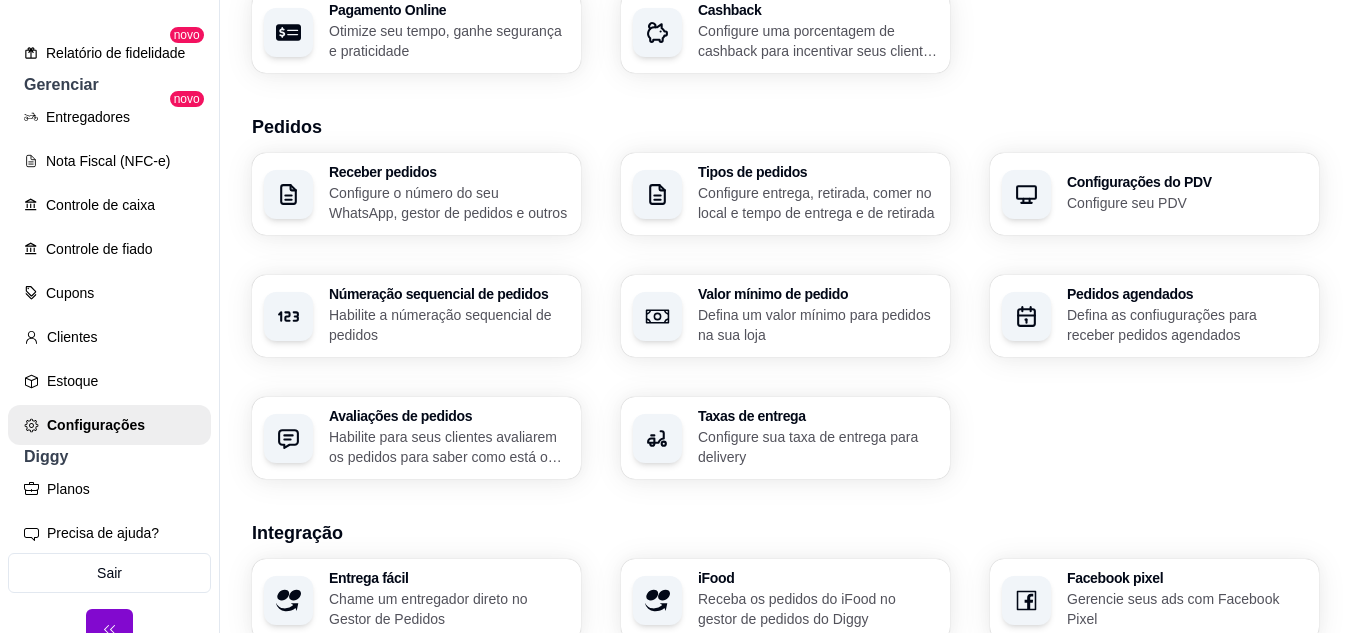 click on "Habilite para seus clientes avaliarem os pedidos para saber como está o feedback da sua loja" at bounding box center [449, 447] 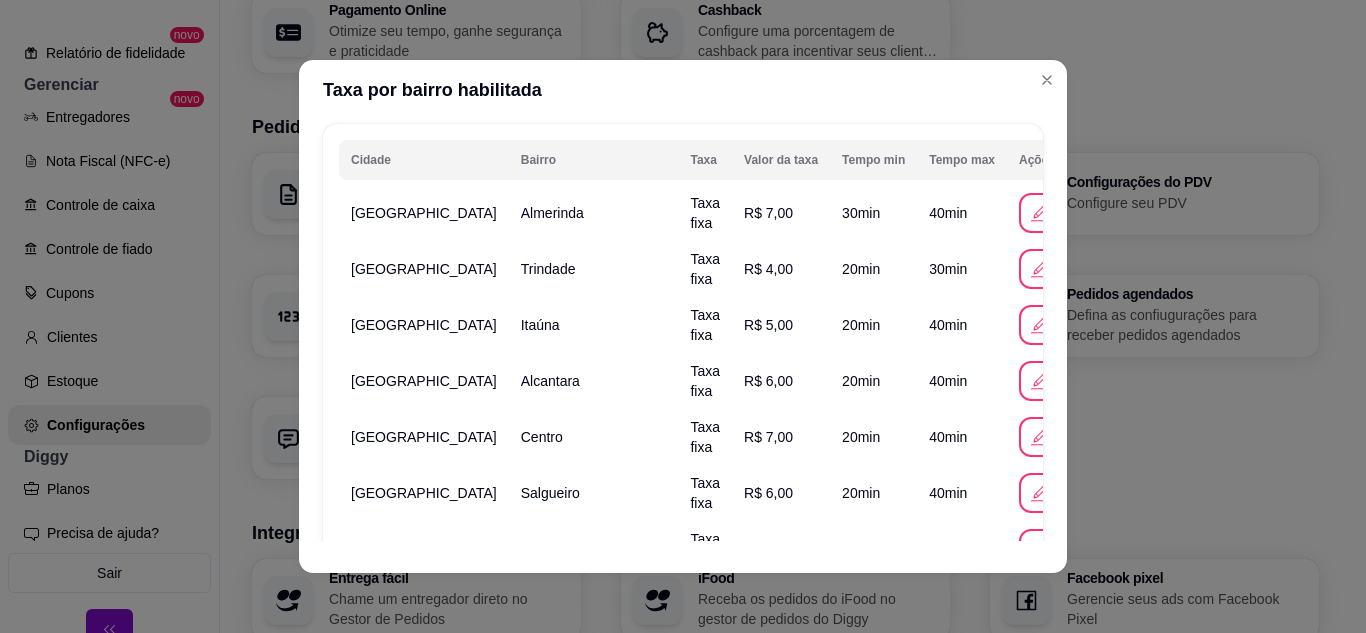 scroll, scrollTop: 68, scrollLeft: 0, axis: vertical 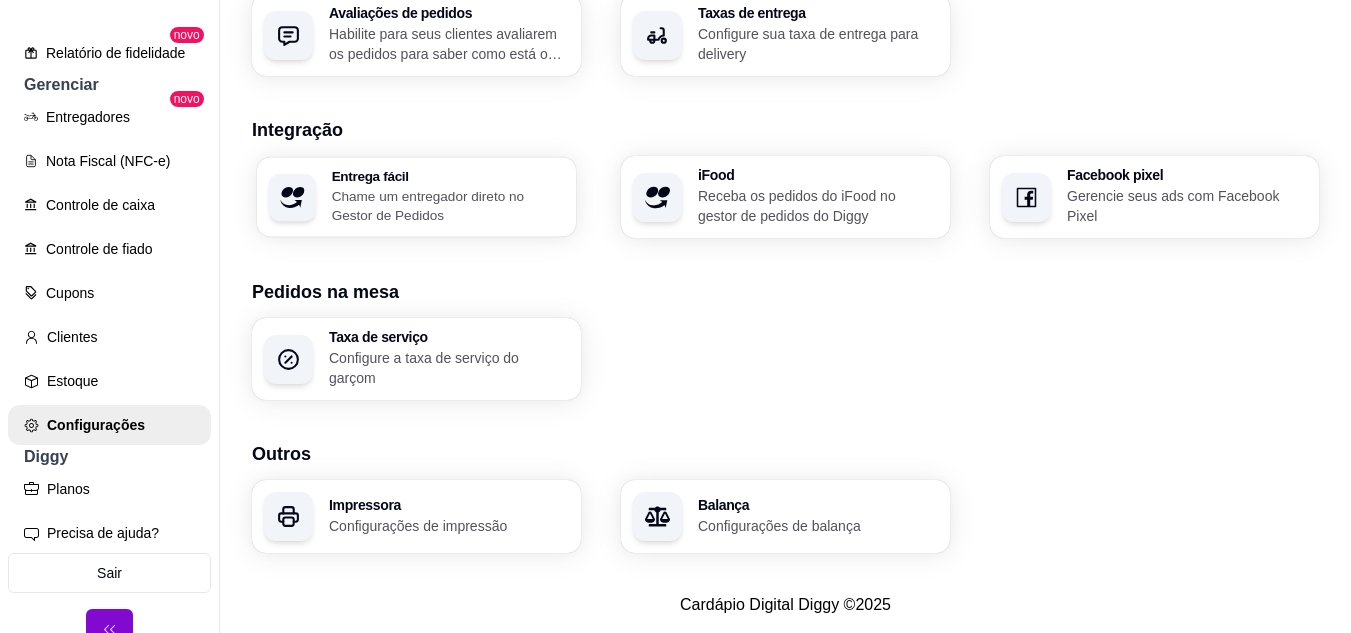 click on "Chame um entregador direto no Gestor de Pedidos" at bounding box center [448, 205] 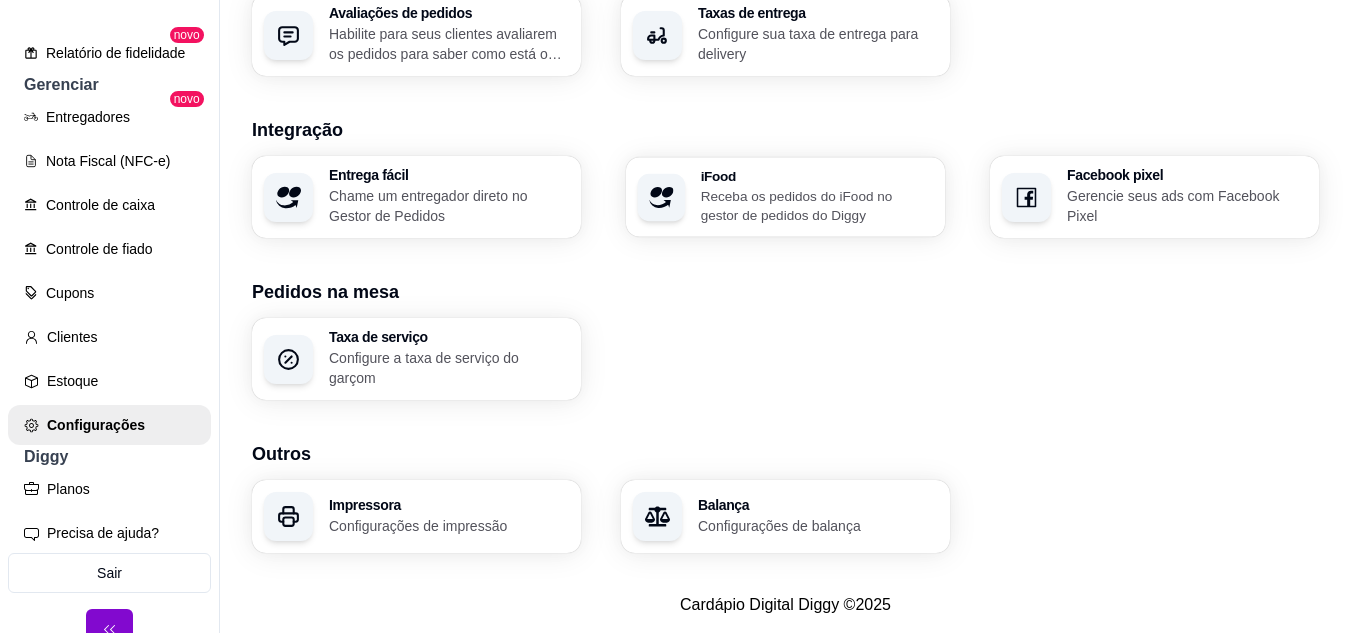 click on "Receba os pedidos do iFood no gestor de pedidos do Diggy" at bounding box center [817, 205] 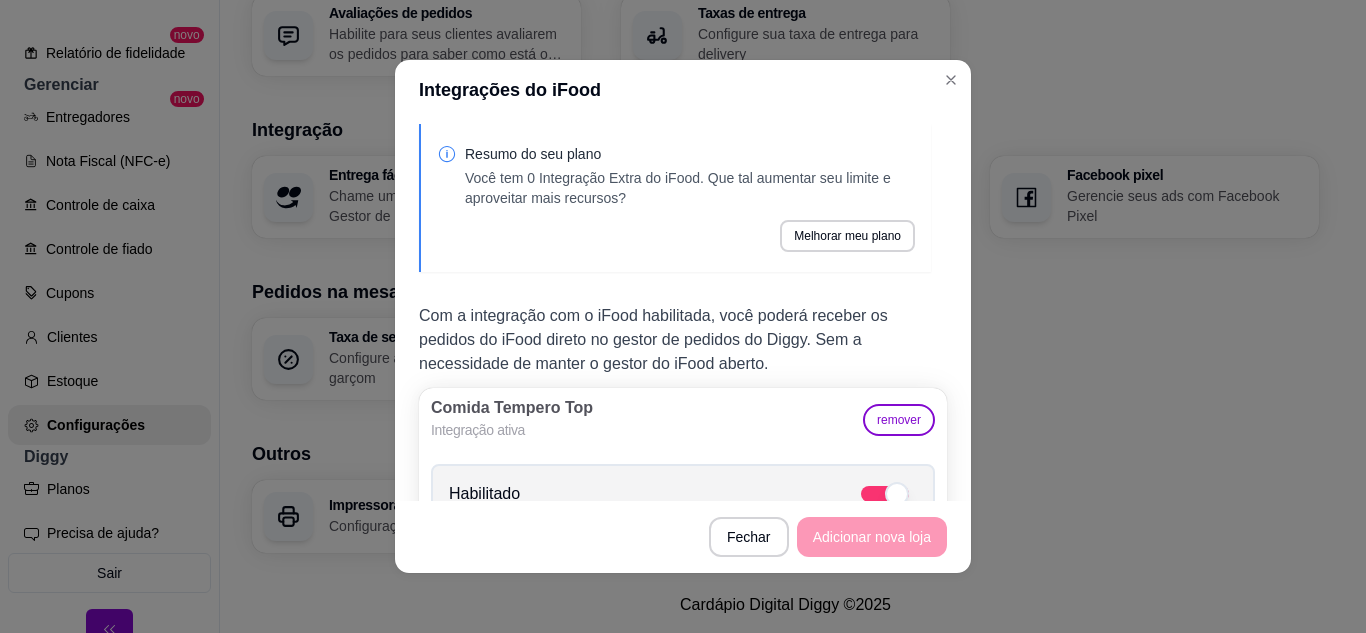 scroll, scrollTop: 0, scrollLeft: 0, axis: both 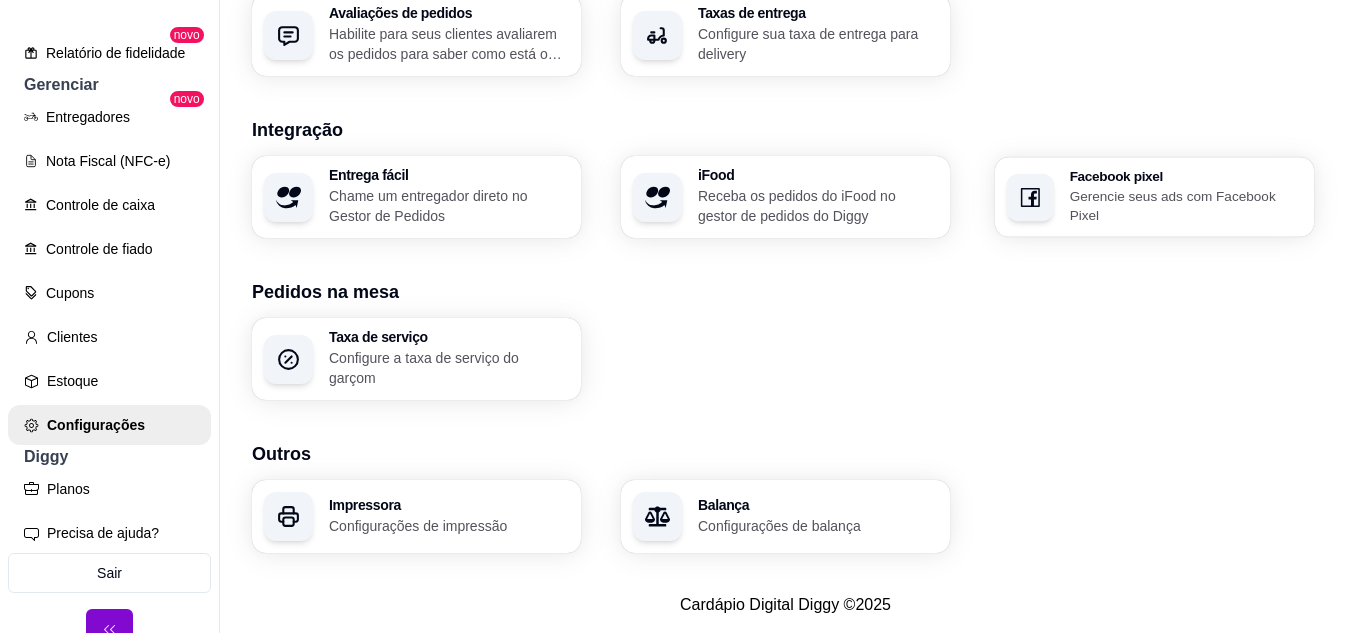 click on "Gerencie seus ads com Facebook Pixel" at bounding box center [1186, 205] 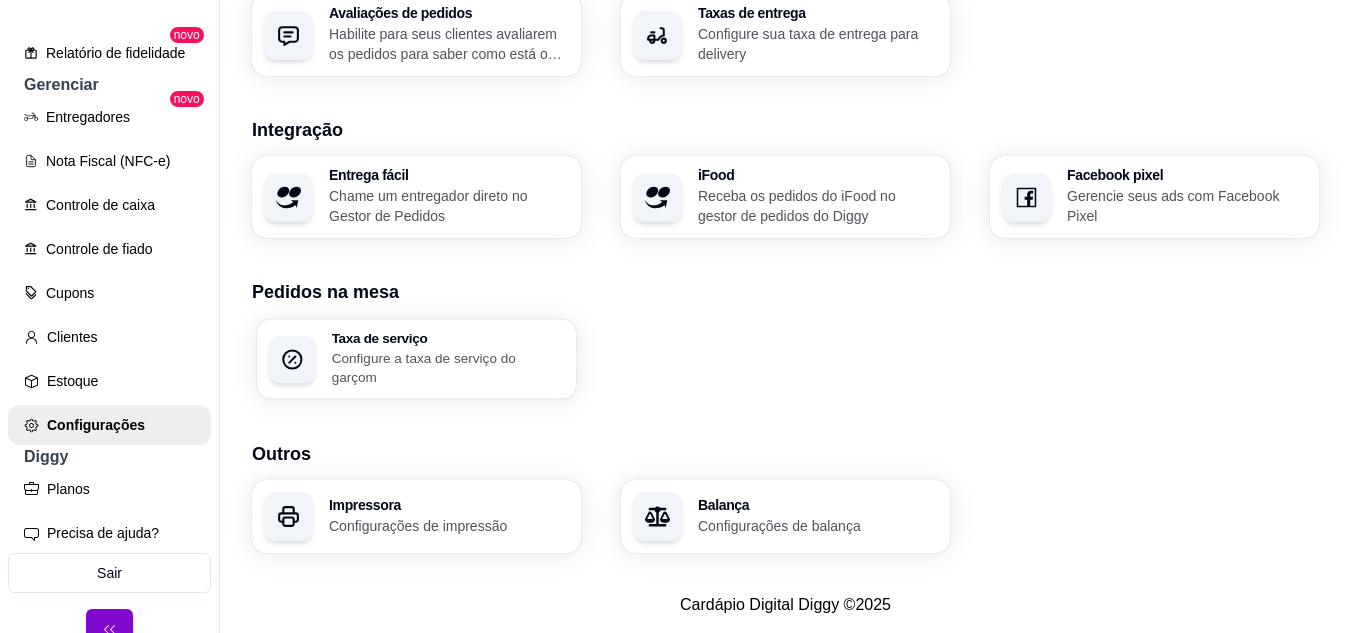 click on "Configure a taxa de serviço do garçom" at bounding box center (448, 367) 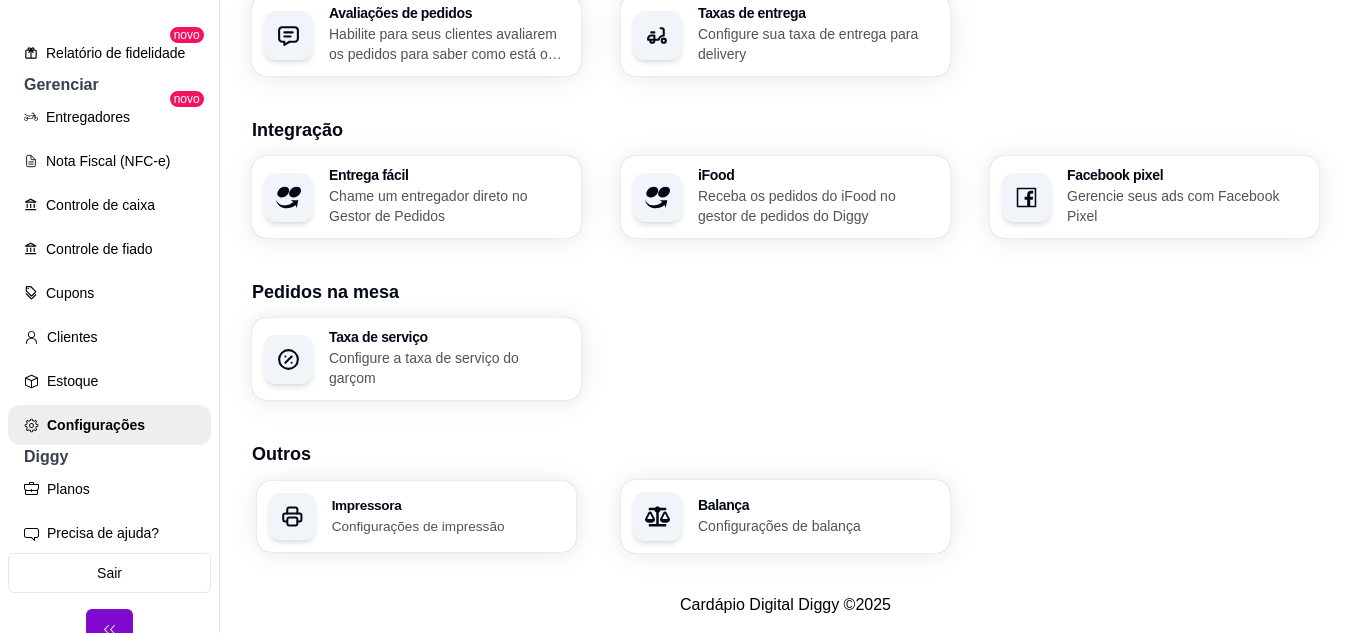 click on "Configurações de impressão" at bounding box center [448, 525] 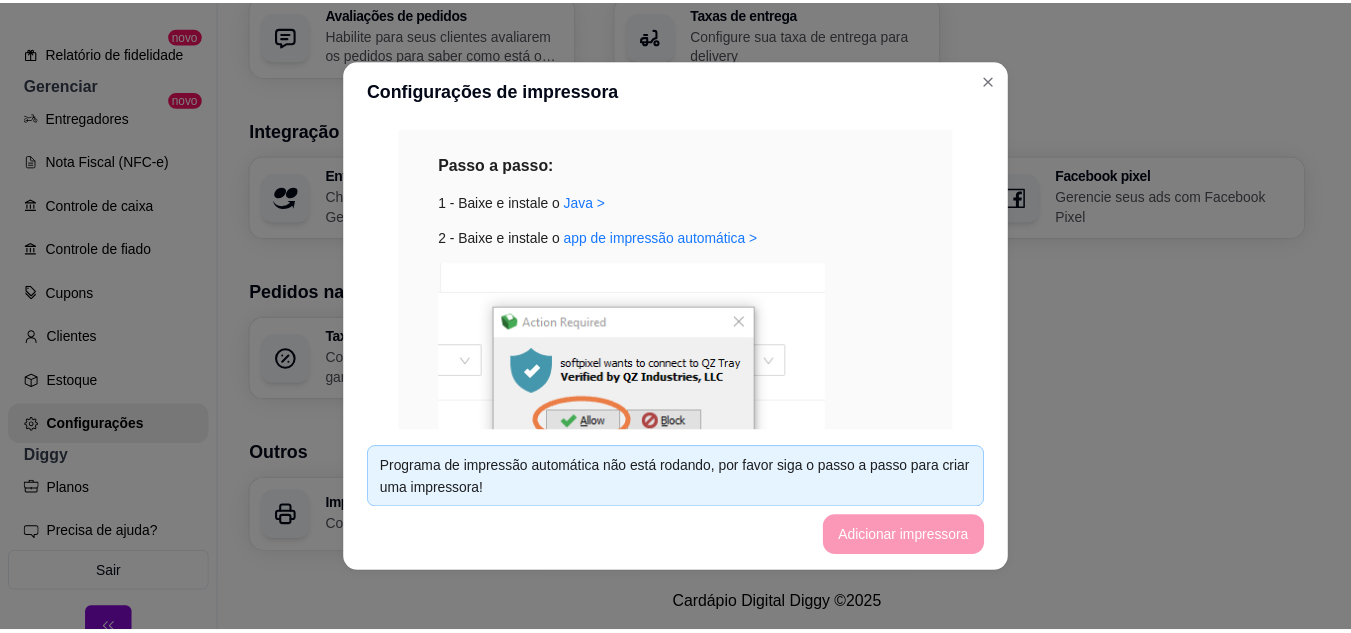 scroll, scrollTop: 3, scrollLeft: 0, axis: vertical 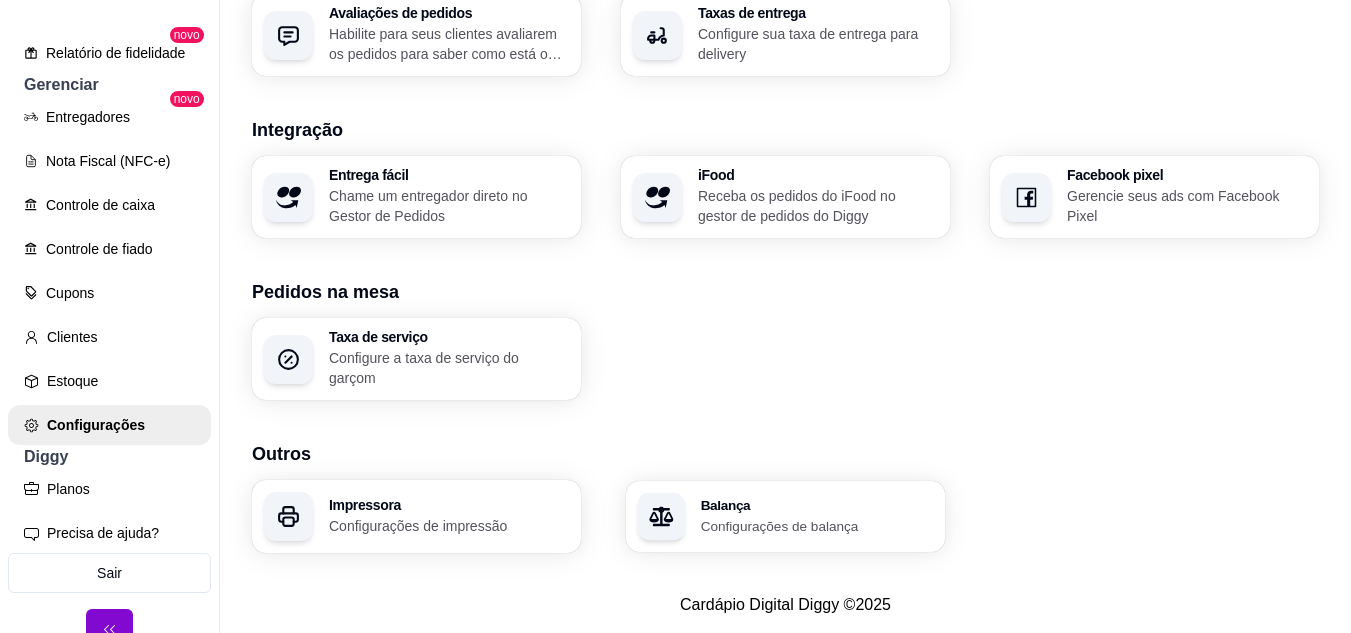 click on "Balança" at bounding box center (817, 505) 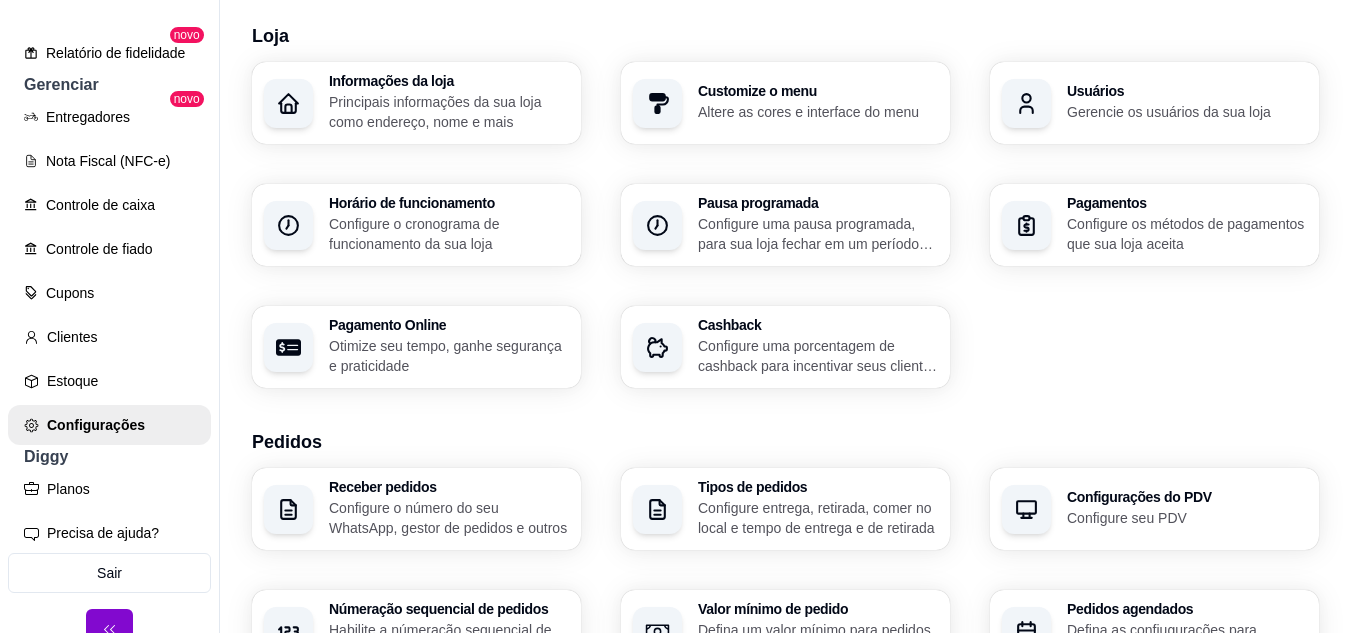 scroll, scrollTop: 0, scrollLeft: 0, axis: both 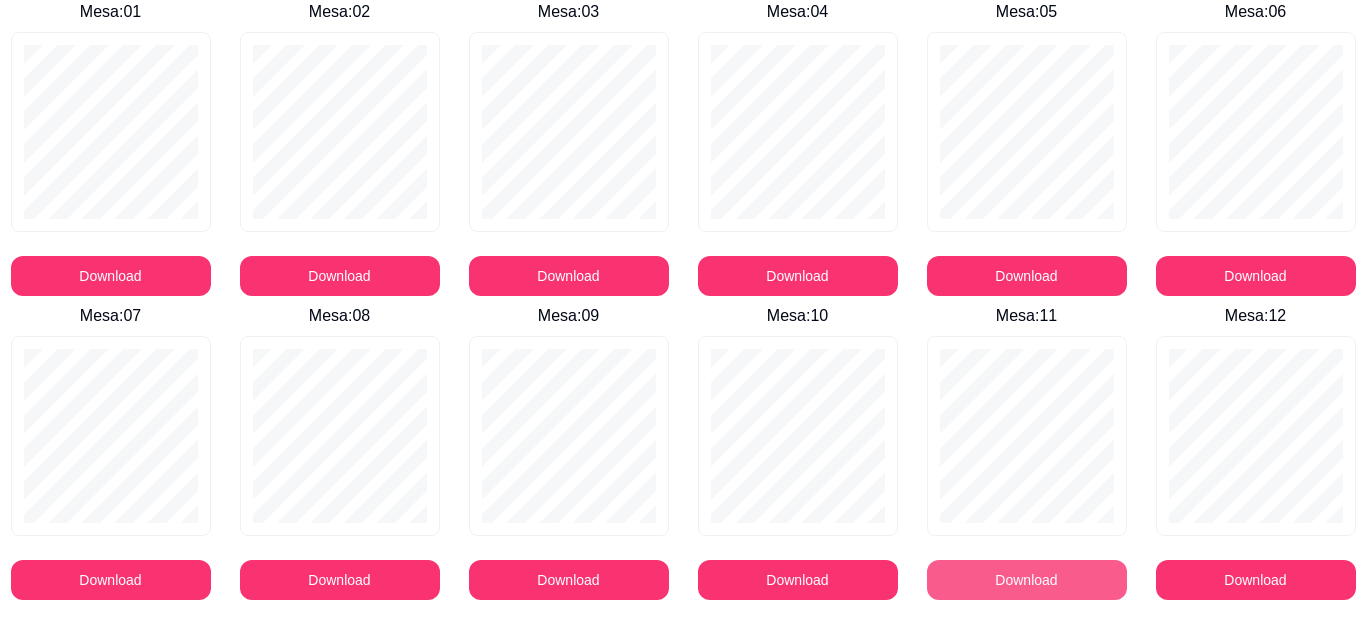 click on "Download" at bounding box center (1027, 580) 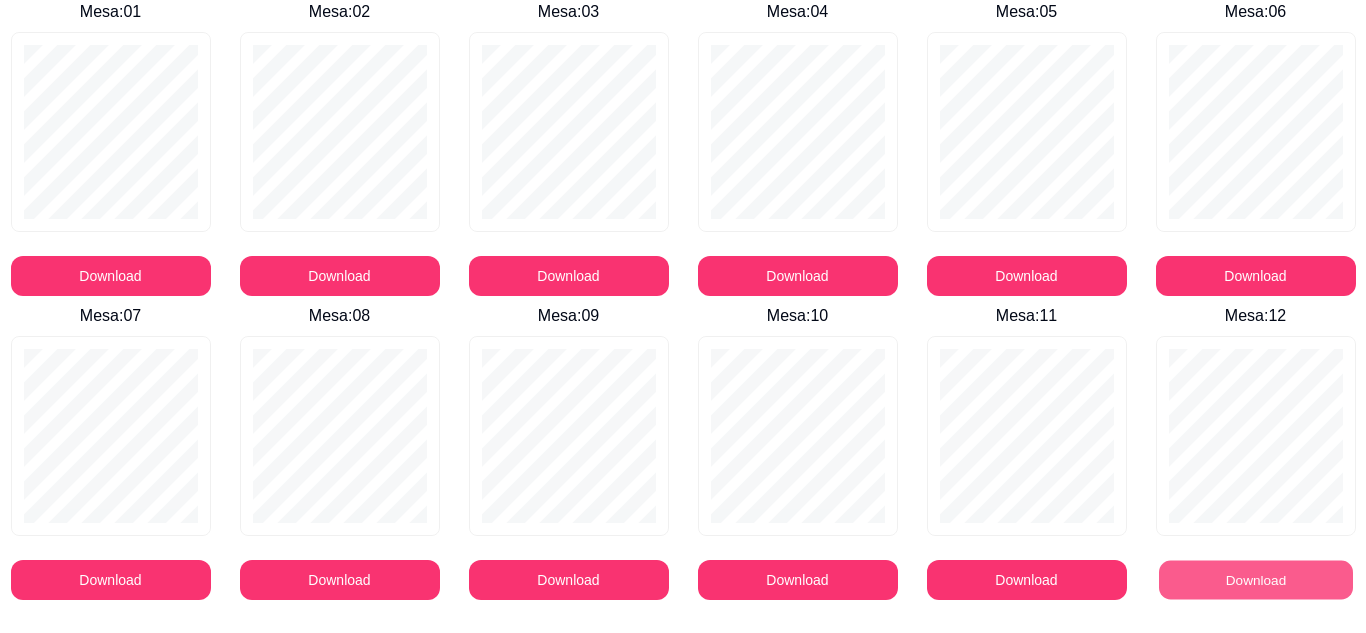 click on "Download" at bounding box center [1256, 580] 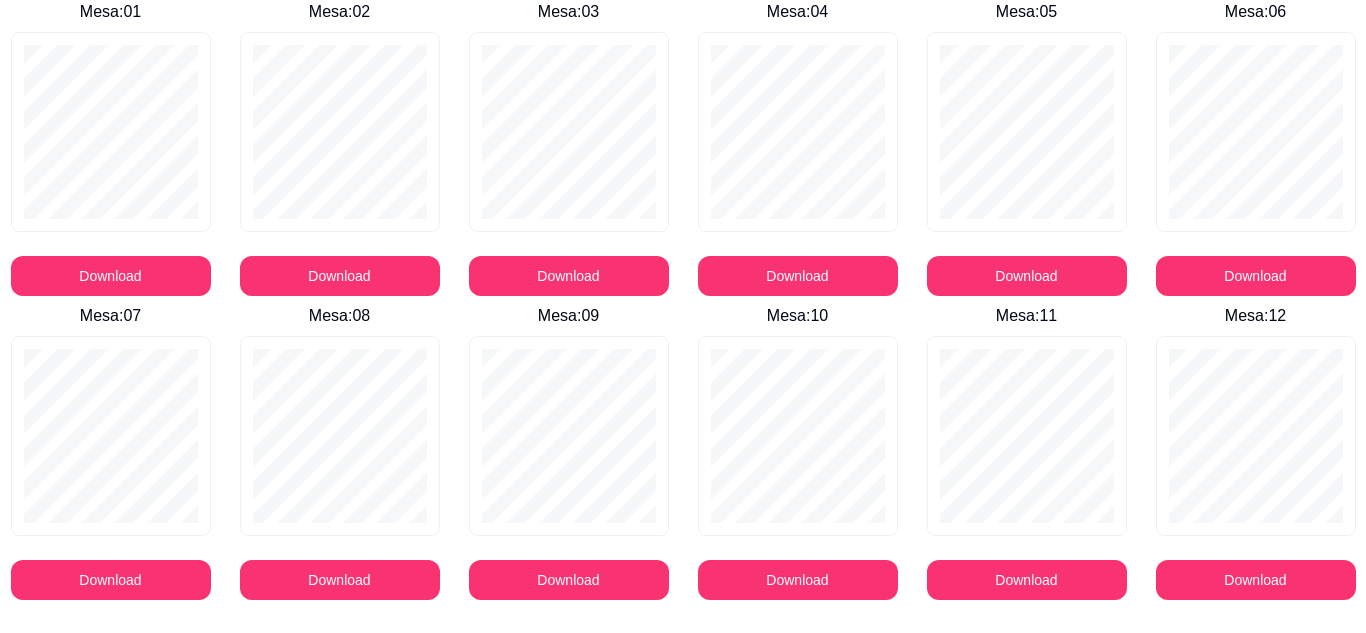 scroll, scrollTop: 0, scrollLeft: 0, axis: both 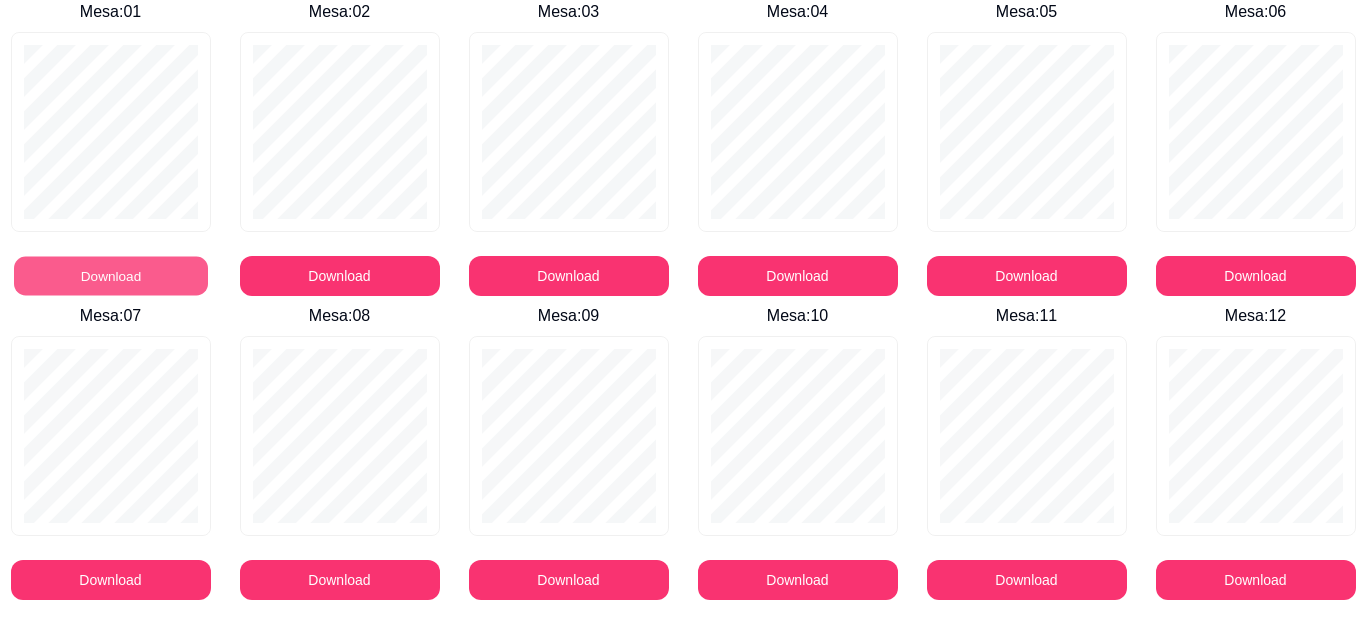 click on "Download" at bounding box center [111, 276] 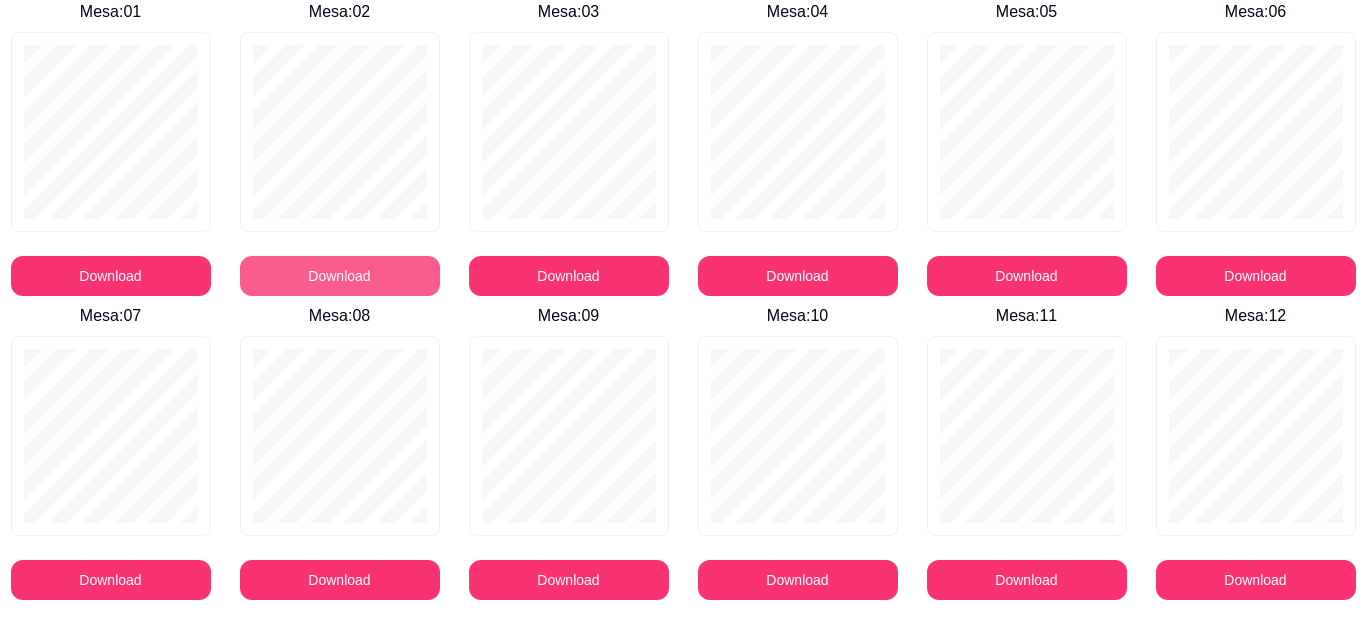 click on "Download" at bounding box center (340, 276) 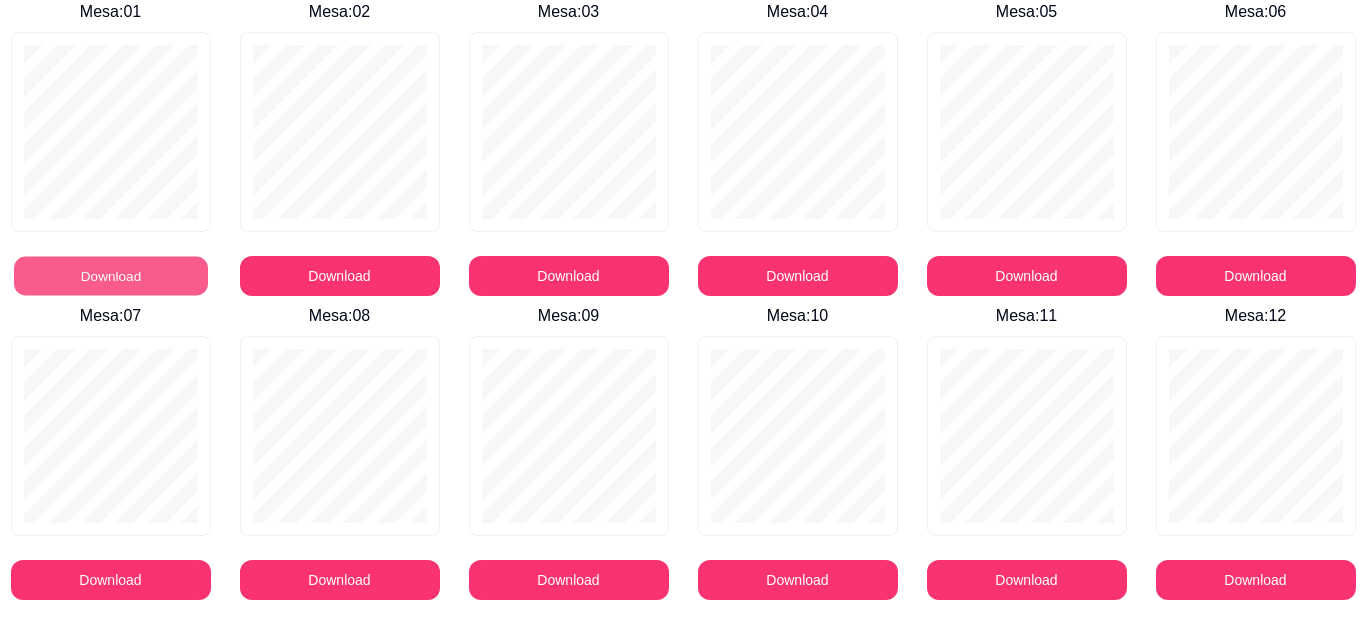 click on "Download" at bounding box center (111, 276) 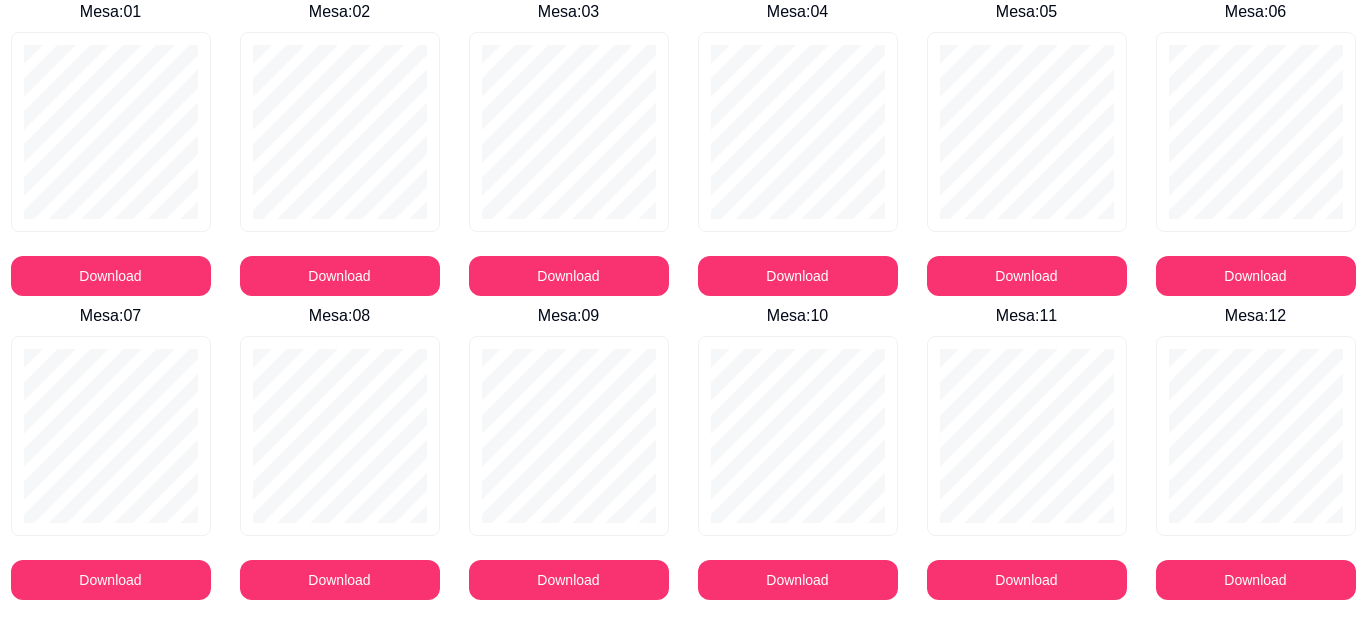 click on "Mesa :  05" at bounding box center [1026, 12] 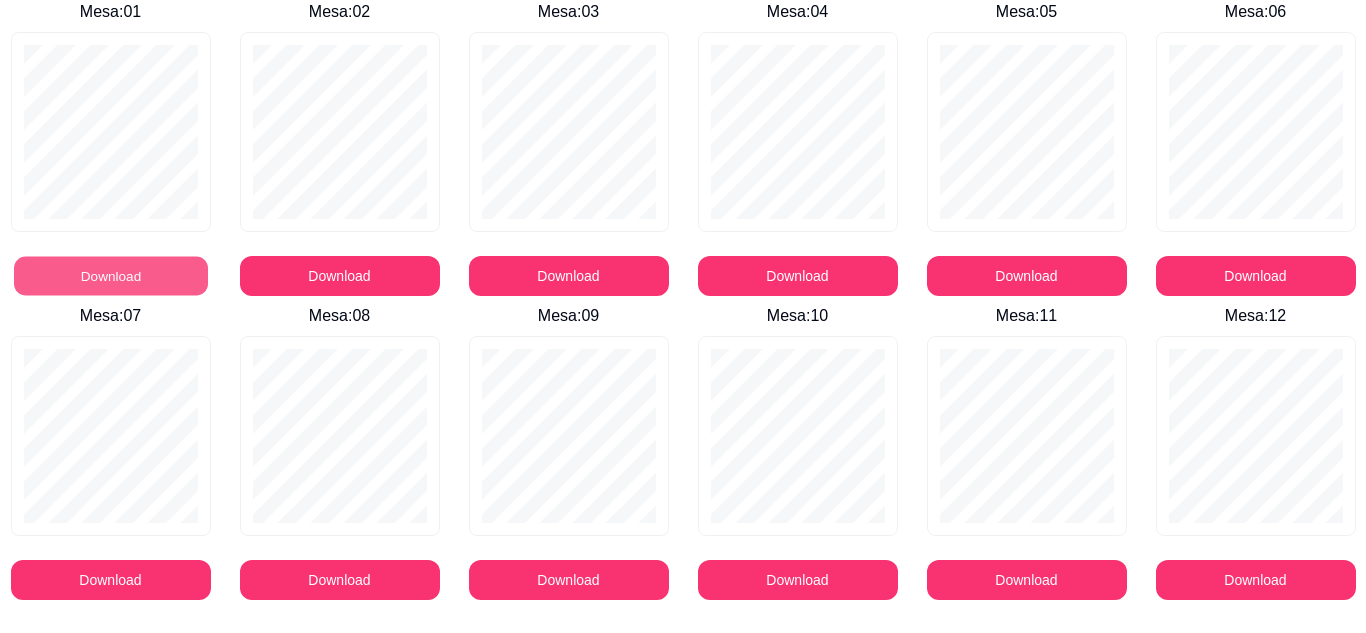 click on "Download" at bounding box center [111, 276] 